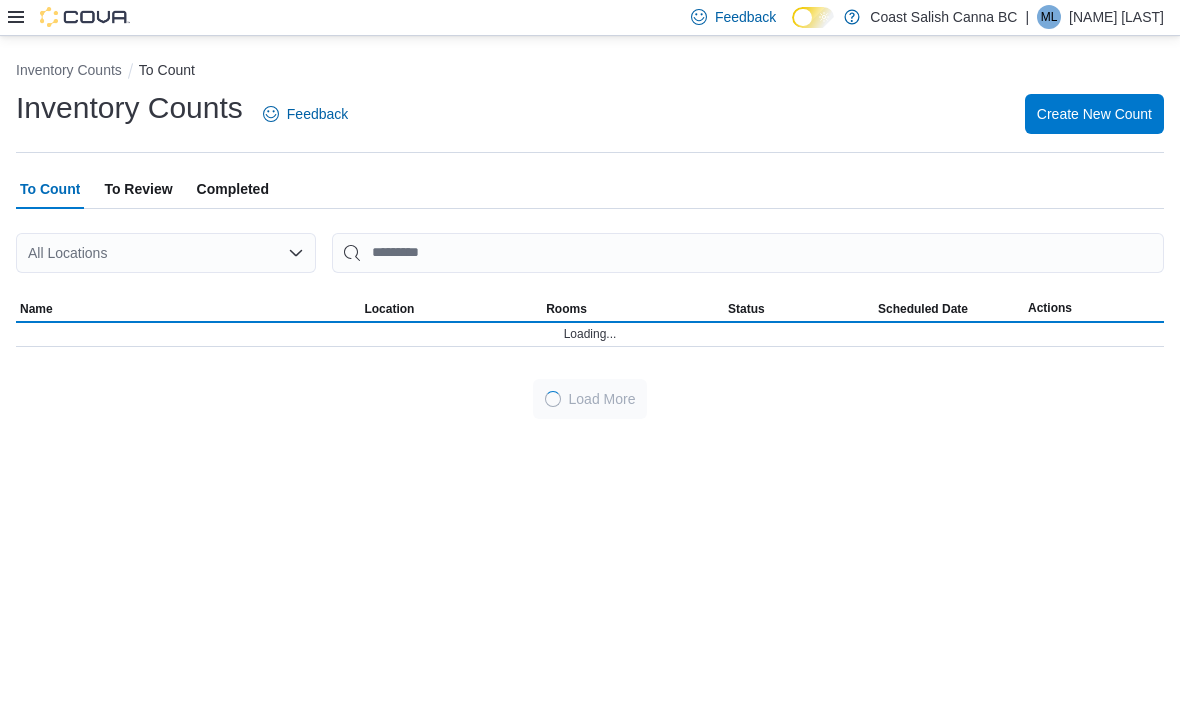 scroll, scrollTop: 0, scrollLeft: 0, axis: both 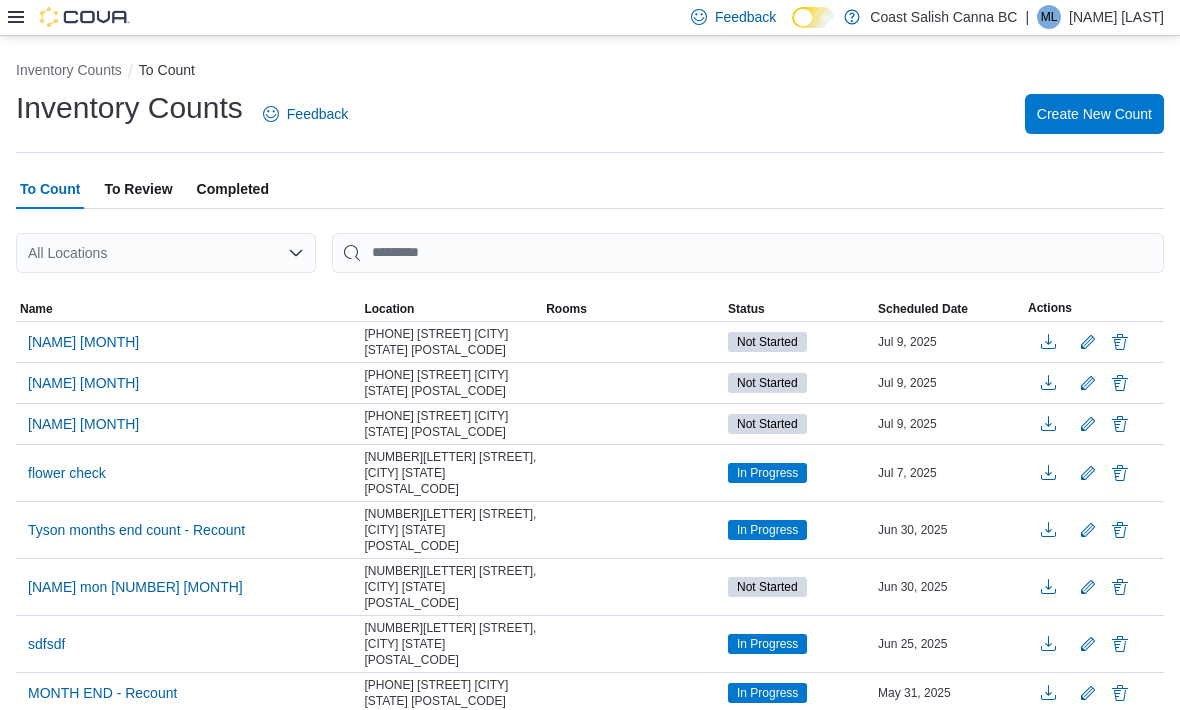 click 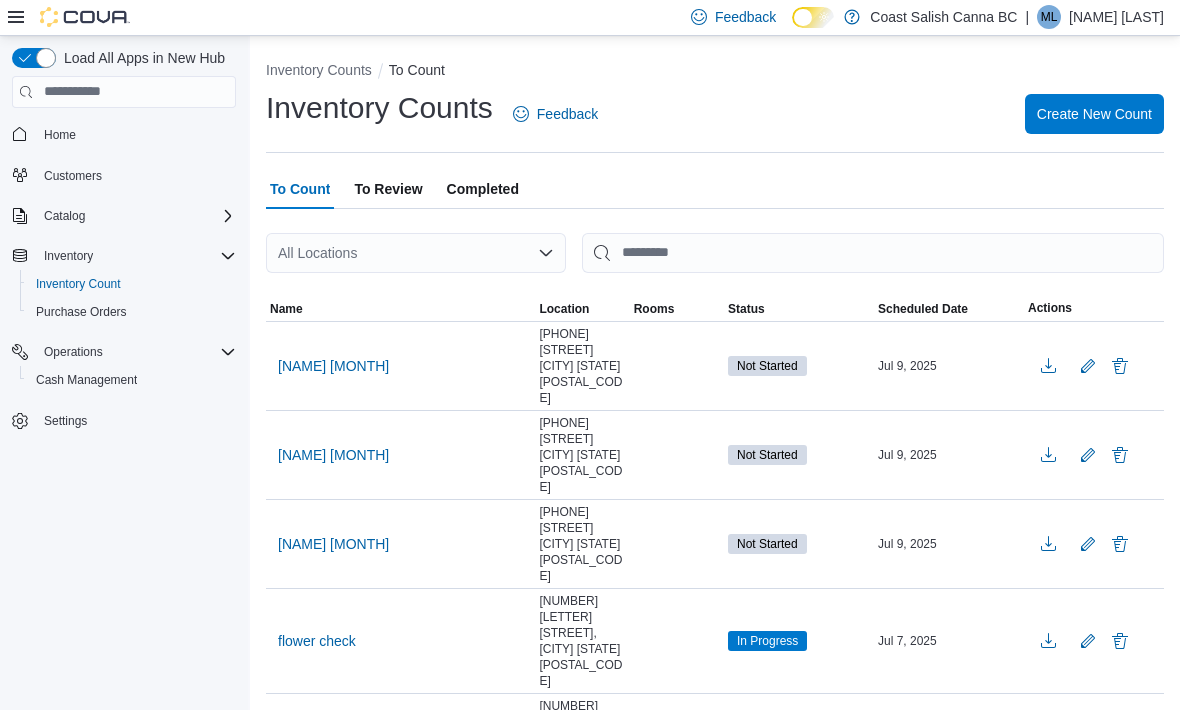 click on "[NAME] [MONTH]" at bounding box center (333, 544) 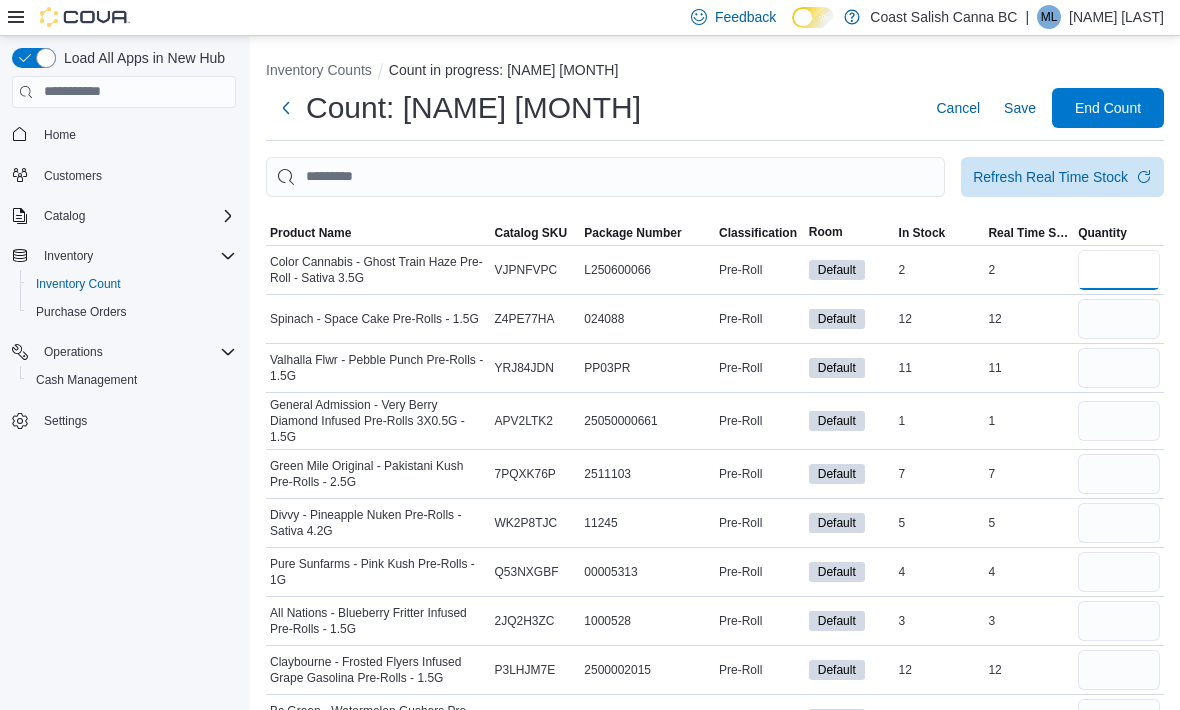 click at bounding box center [1119, 270] 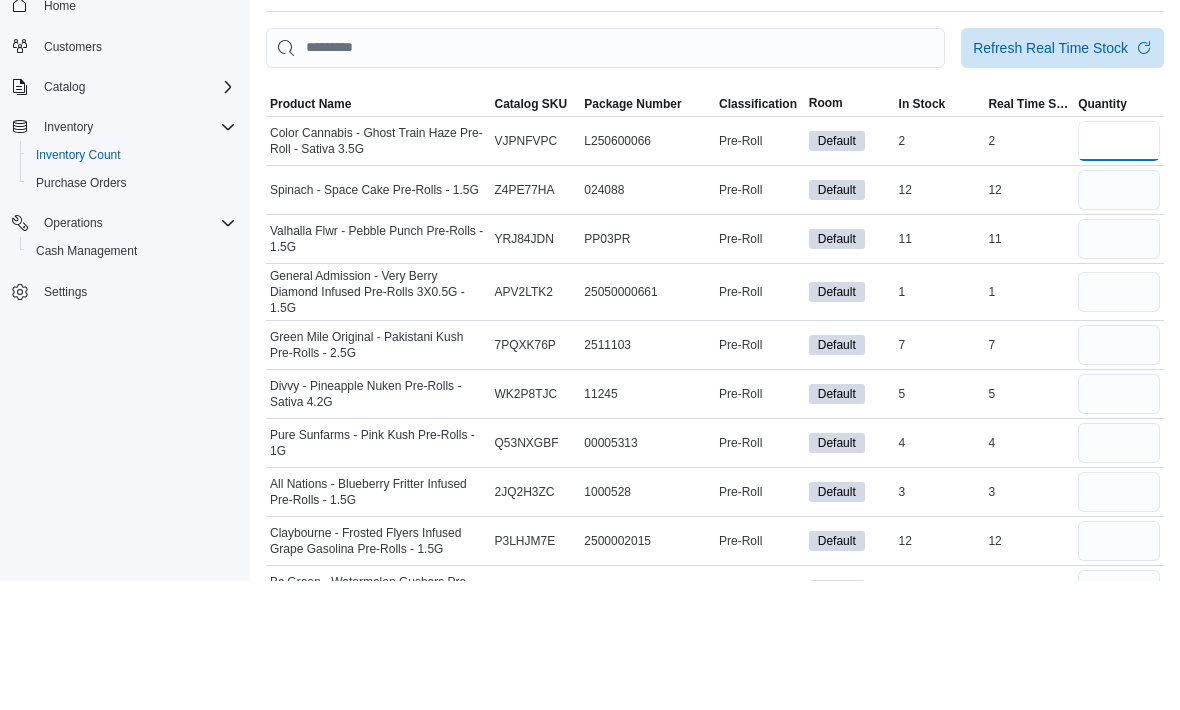 type on "*" 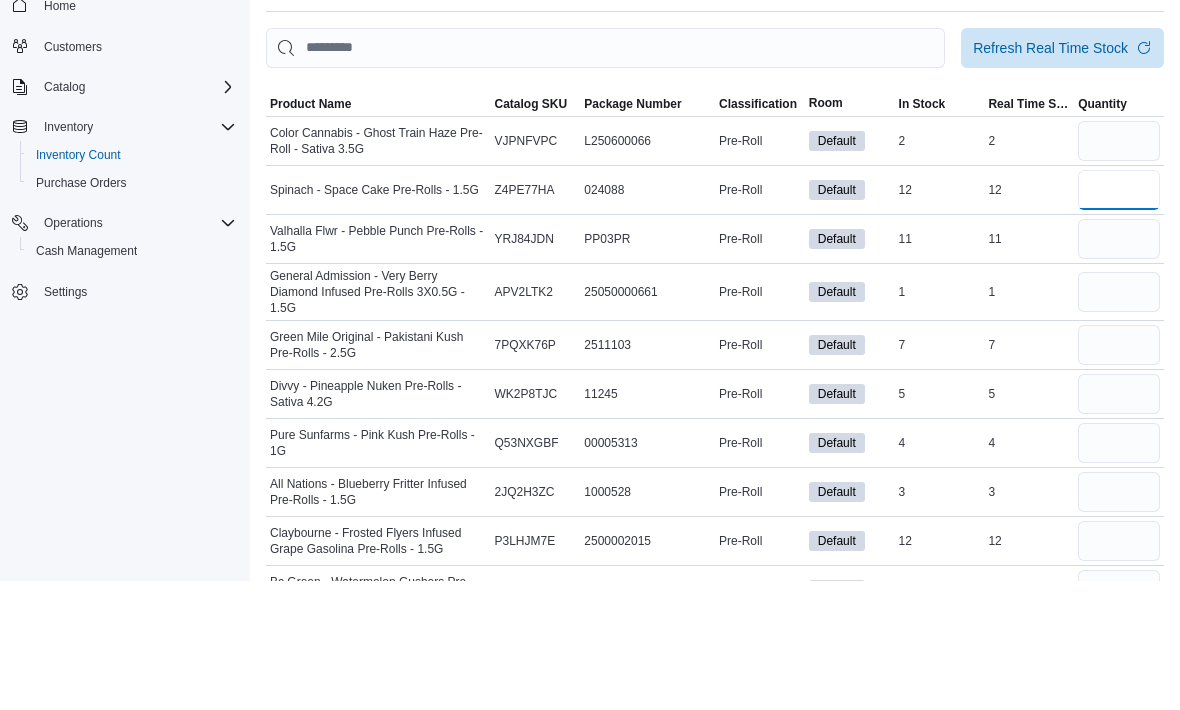 click at bounding box center (1119, 319) 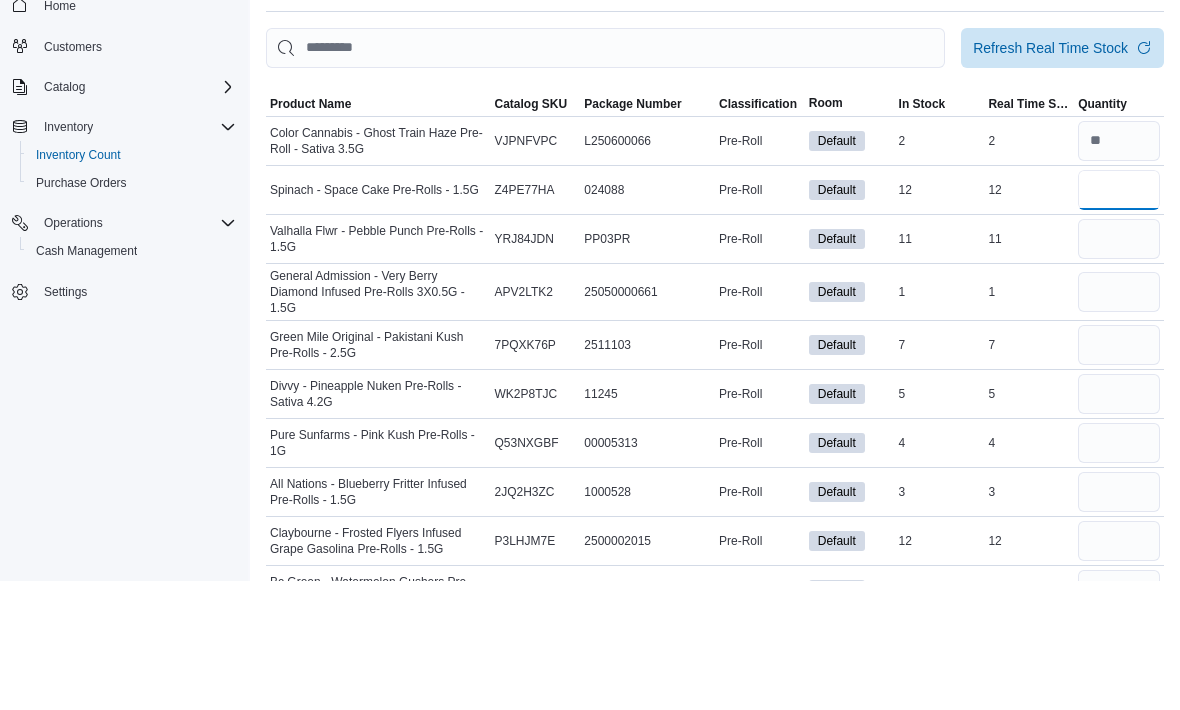 type on "**" 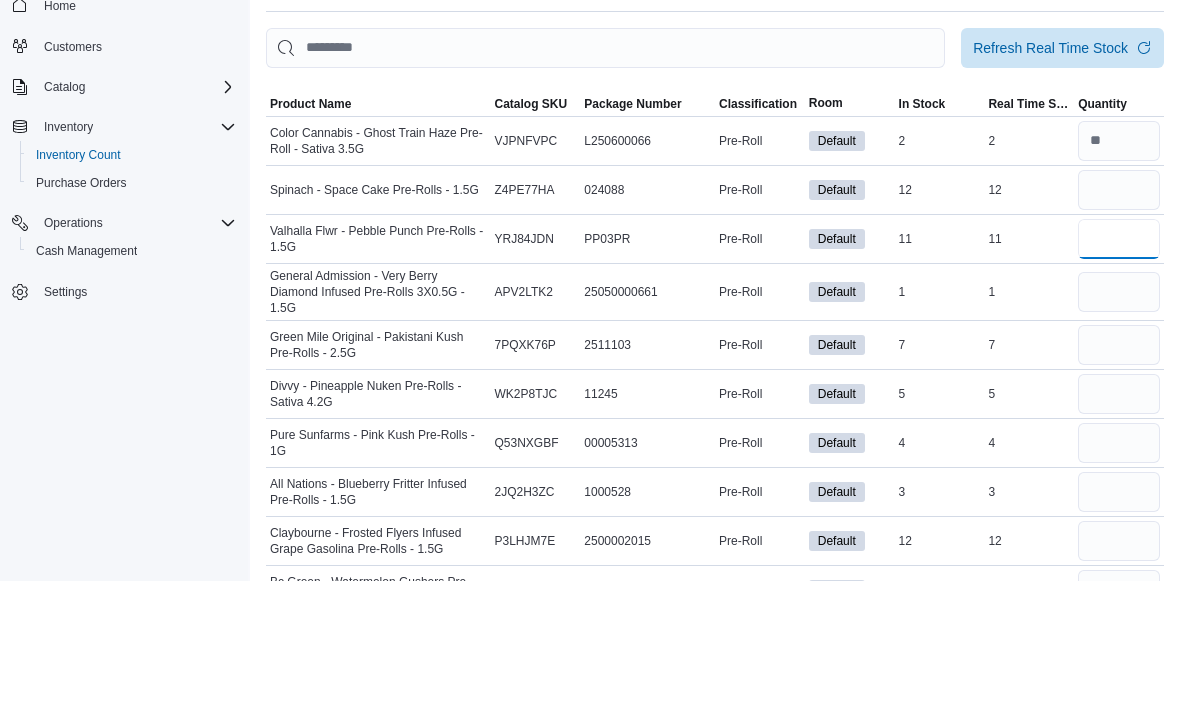 click at bounding box center [1119, 368] 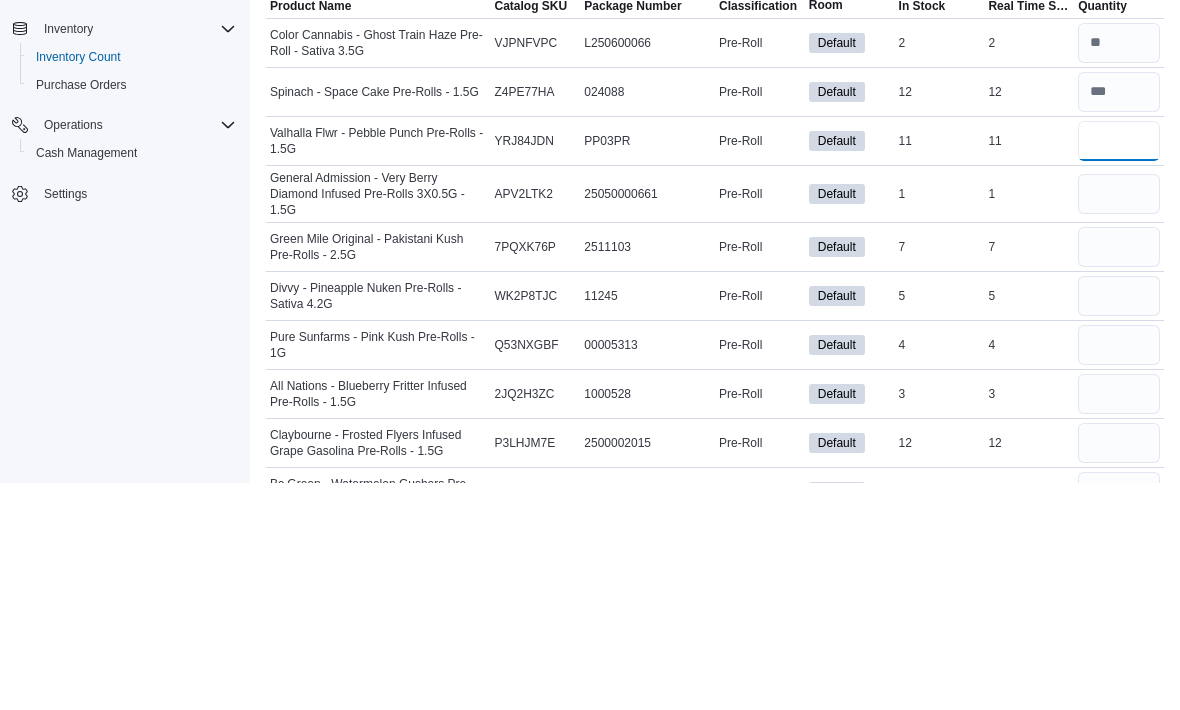 type on "**" 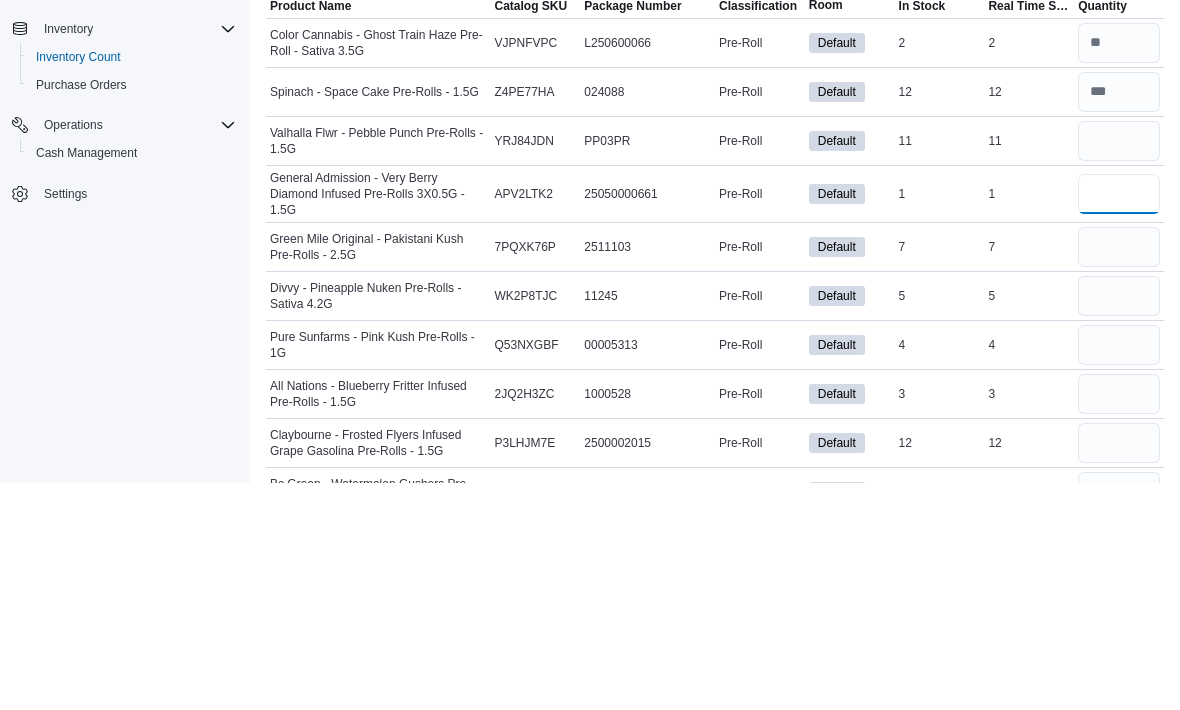 click at bounding box center (1119, 421) 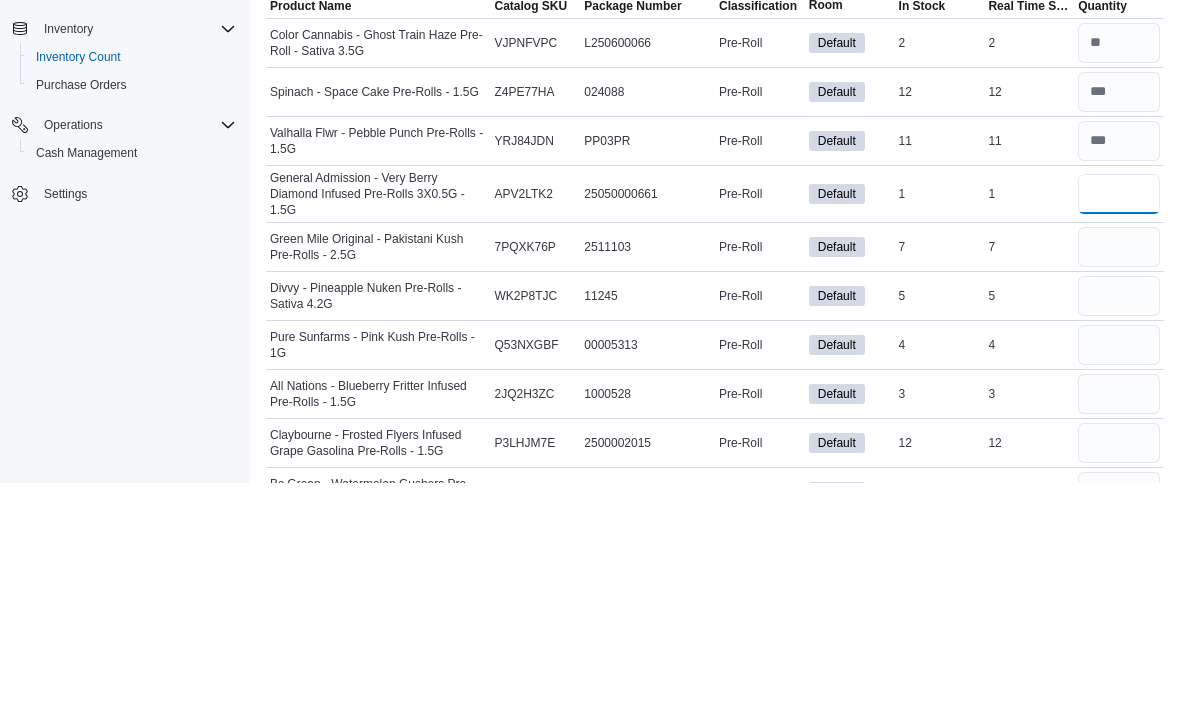 type on "*" 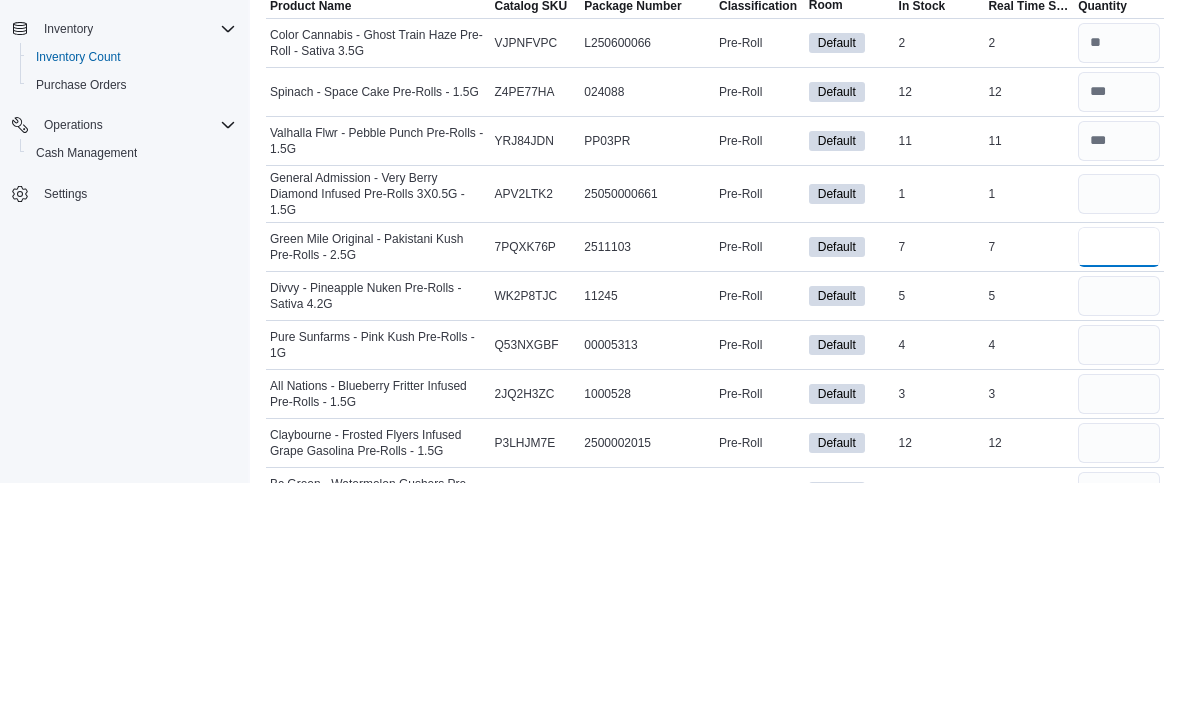 click at bounding box center (1119, 474) 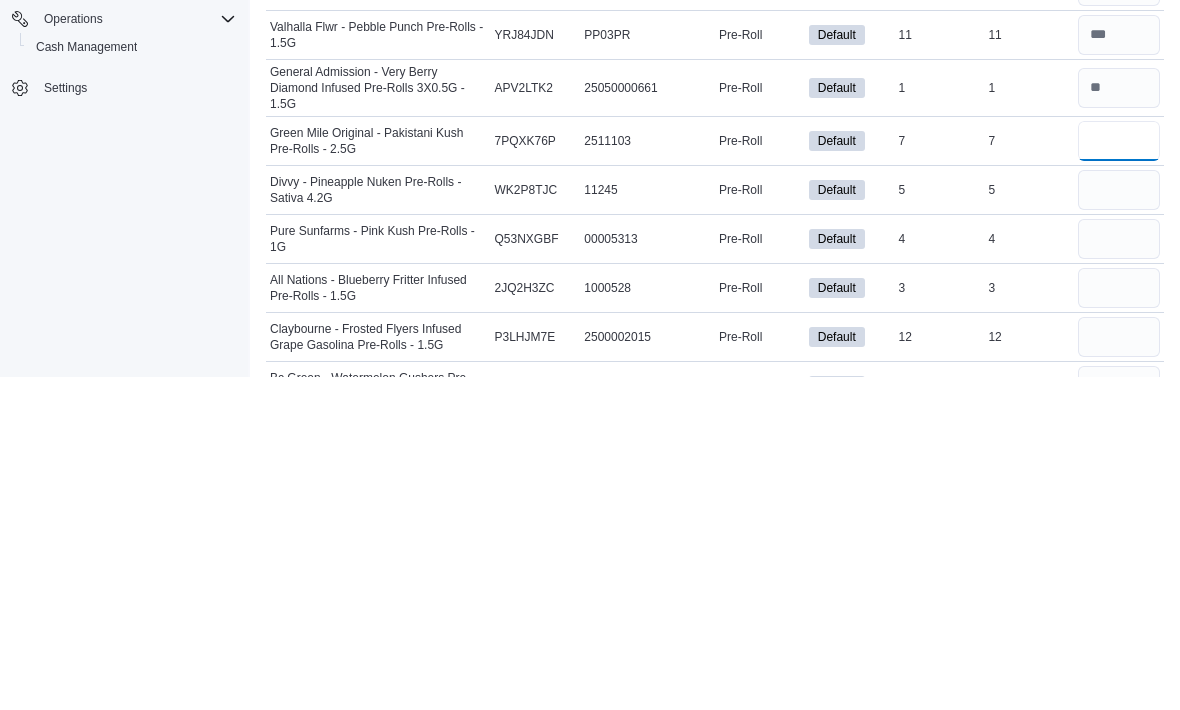 type on "*" 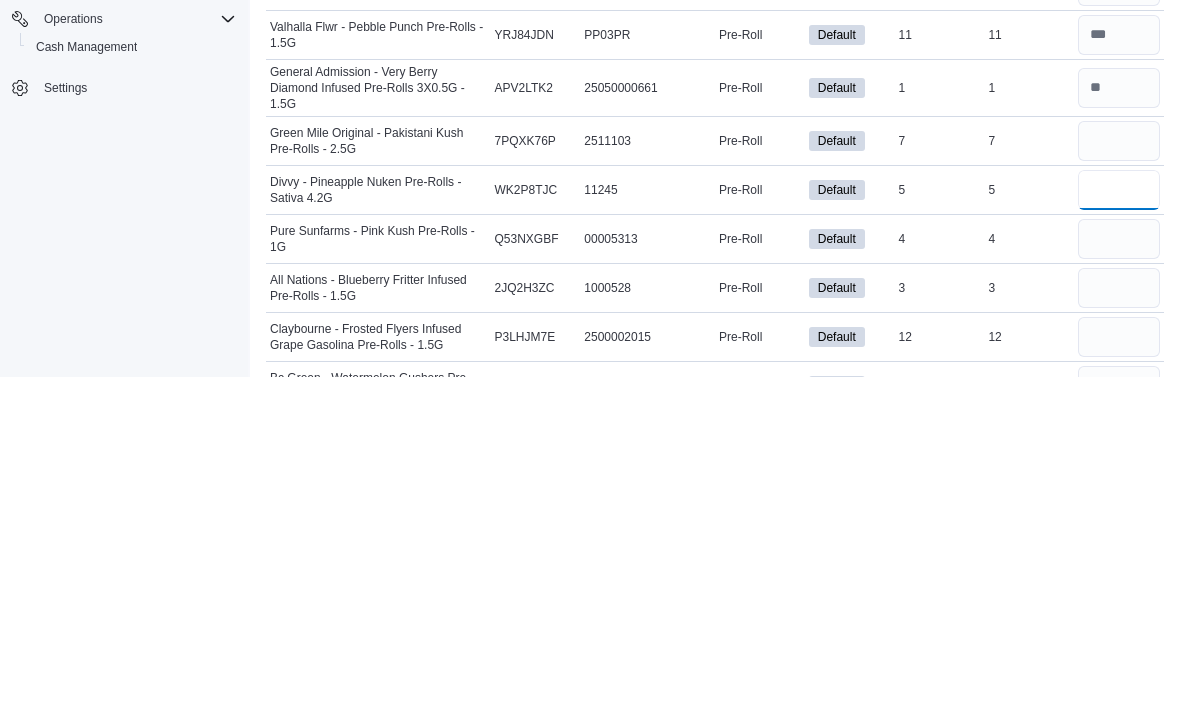 click at bounding box center (1119, 523) 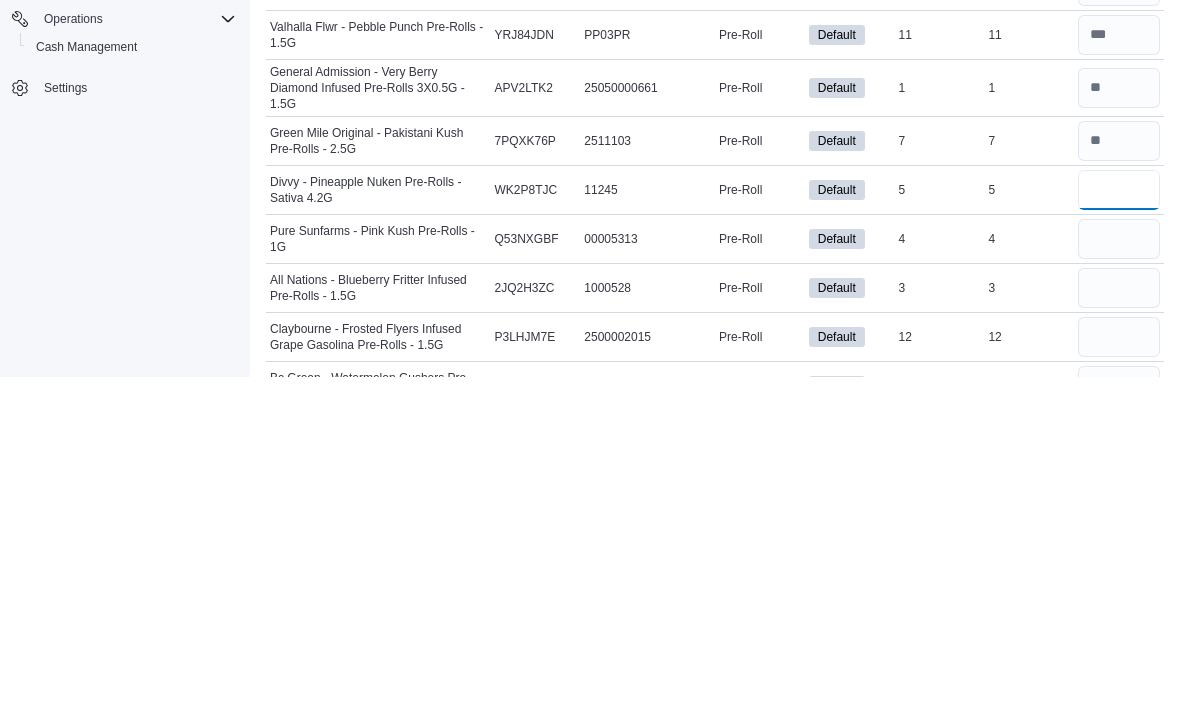 type on "*" 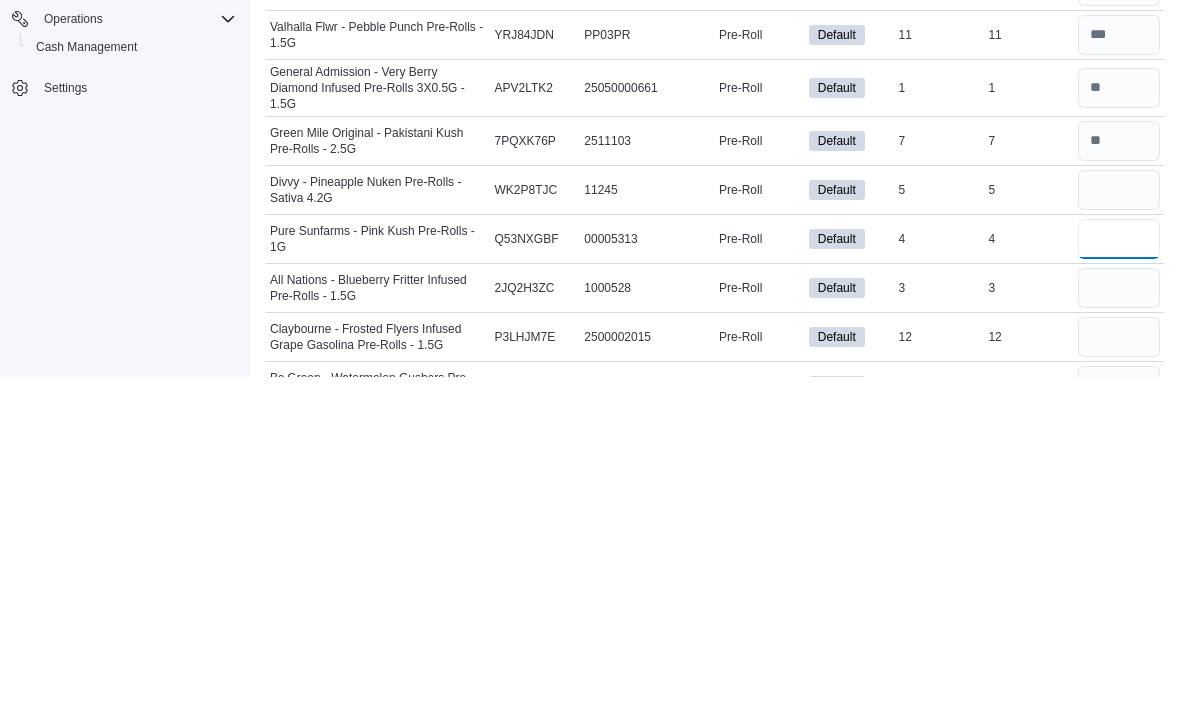 click at bounding box center [1119, 572] 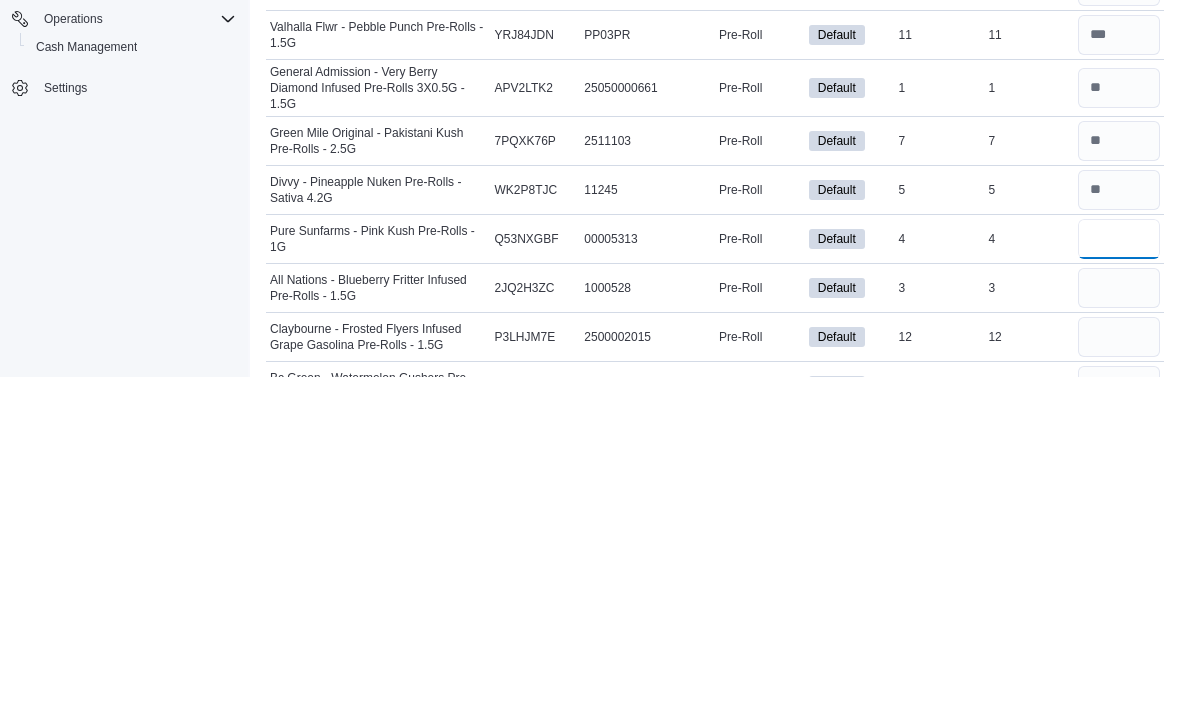 scroll, scrollTop: 8, scrollLeft: 0, axis: vertical 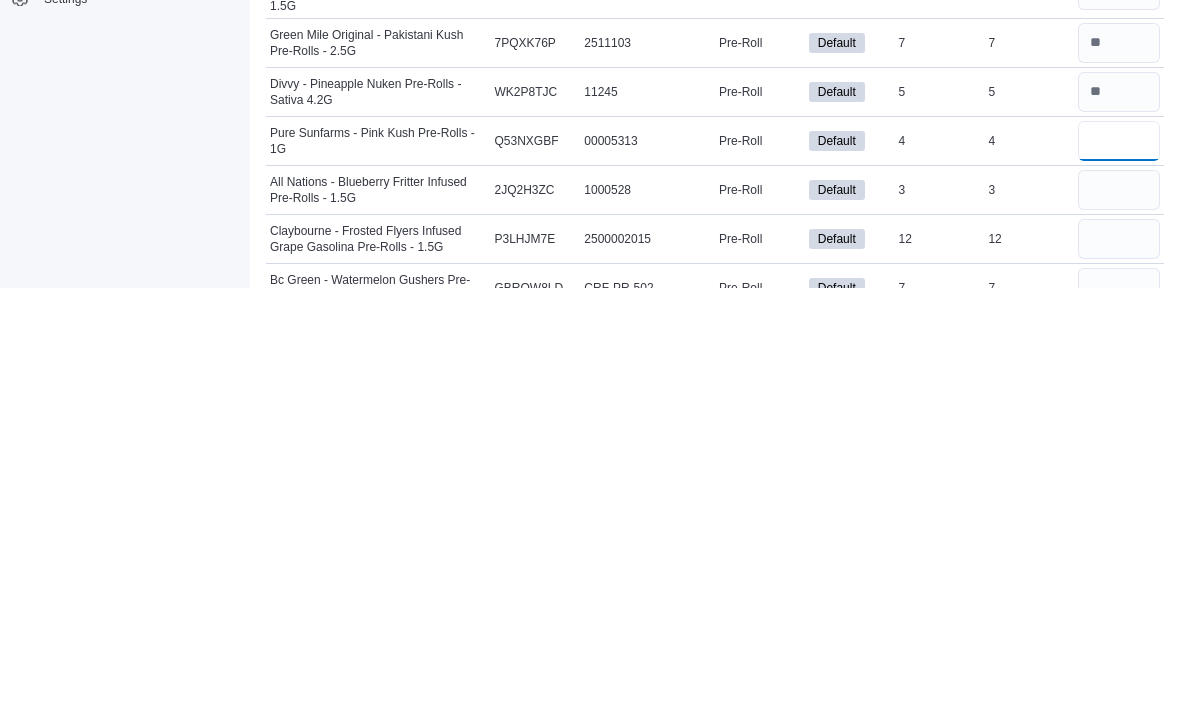 type on "*" 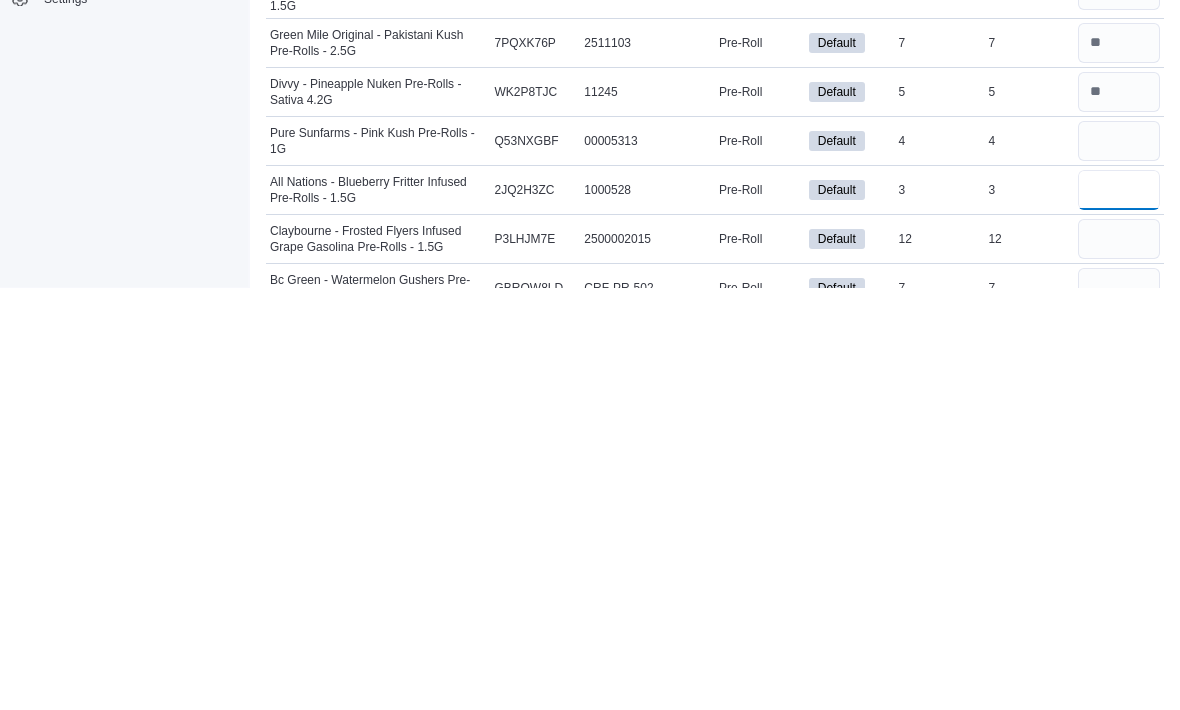 click at bounding box center (1119, 613) 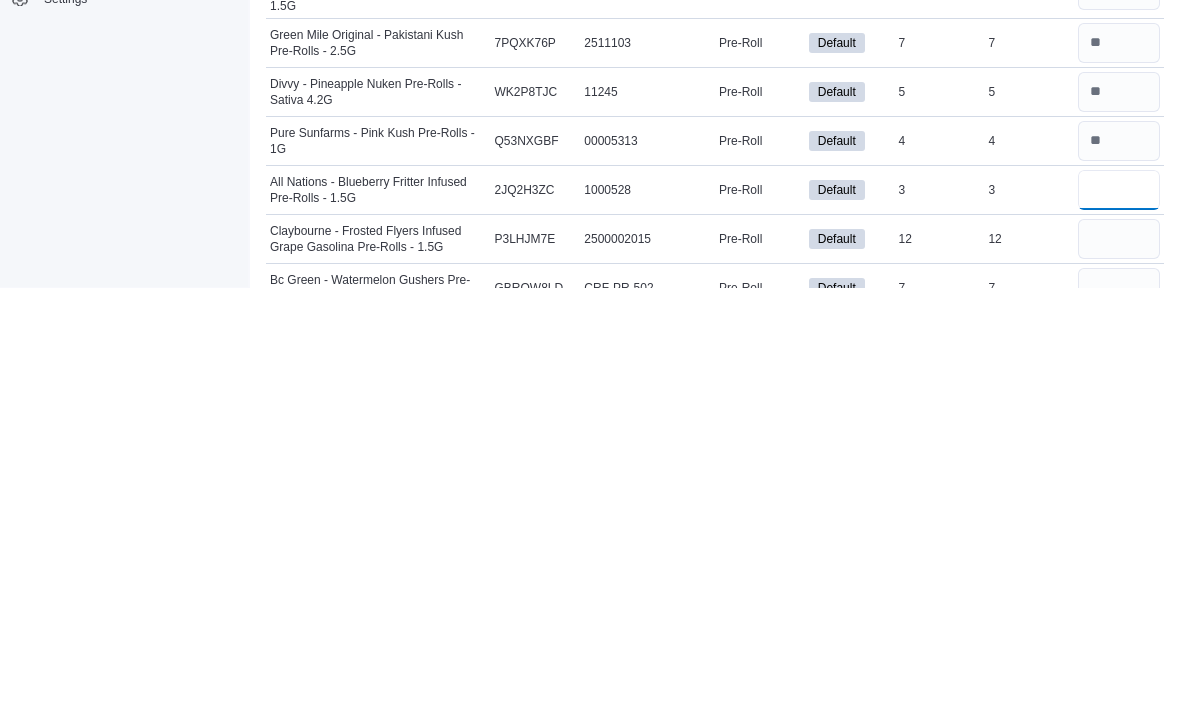 type on "*" 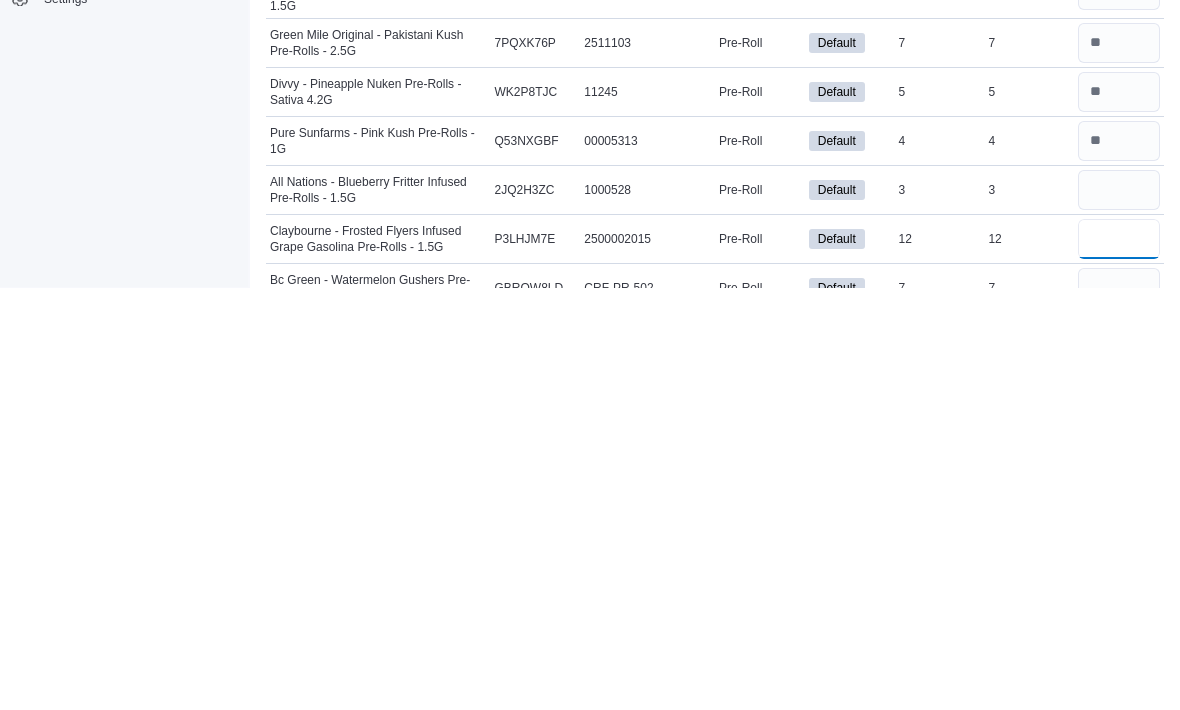 click at bounding box center (1119, 662) 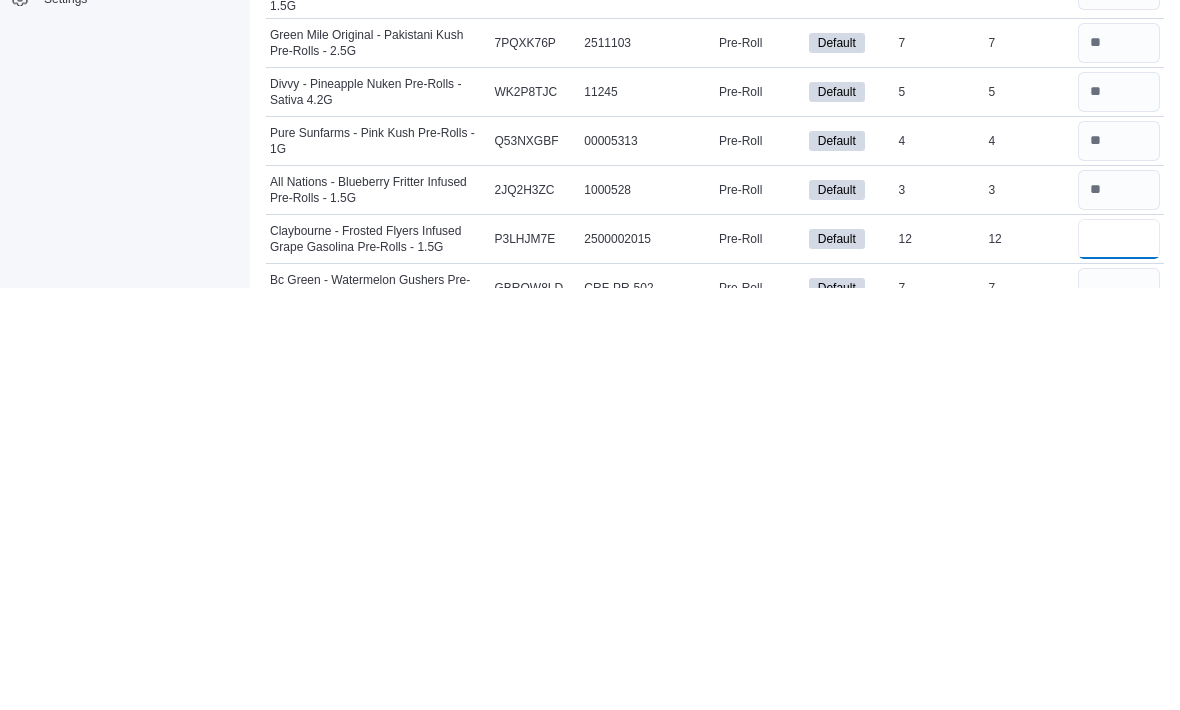 scroll, scrollTop: 106, scrollLeft: 0, axis: vertical 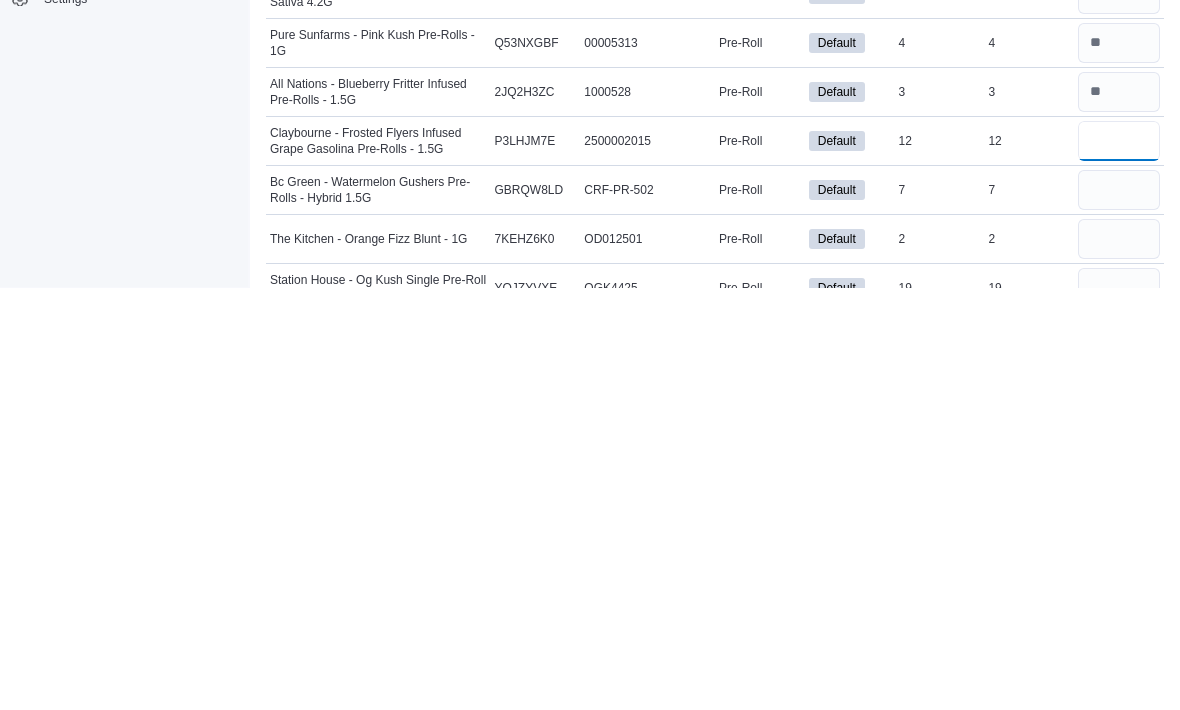 type on "**" 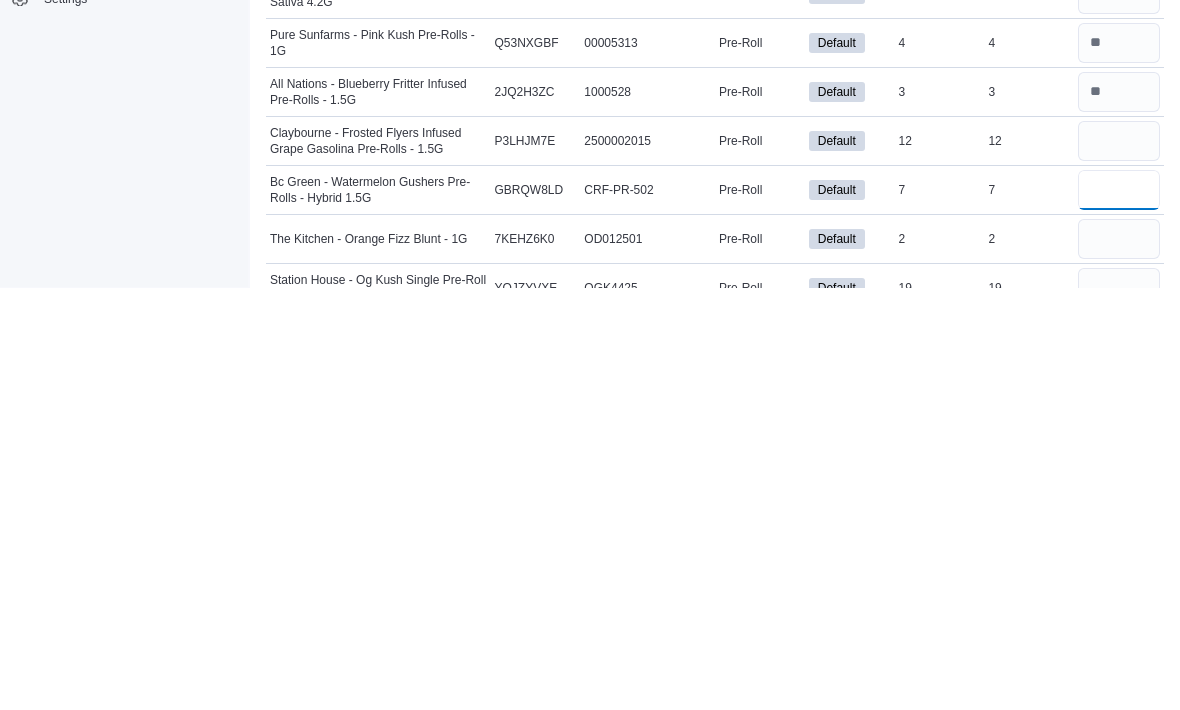 click at bounding box center (1119, 613) 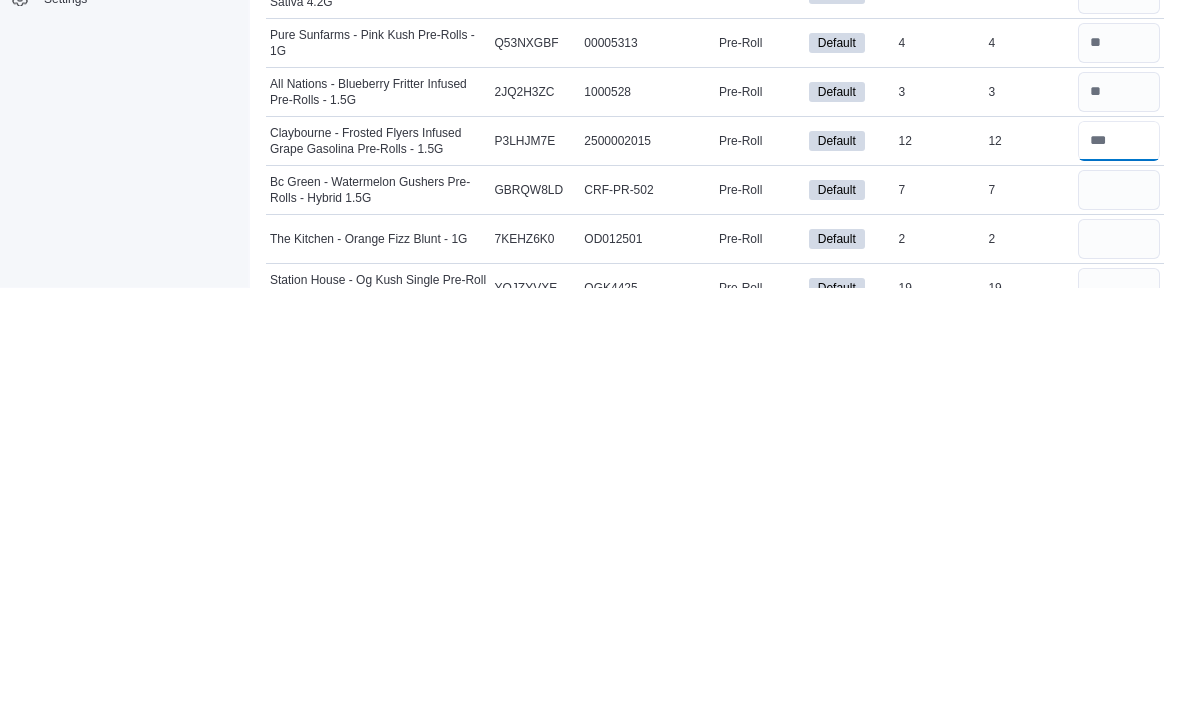 click at bounding box center [1119, 564] 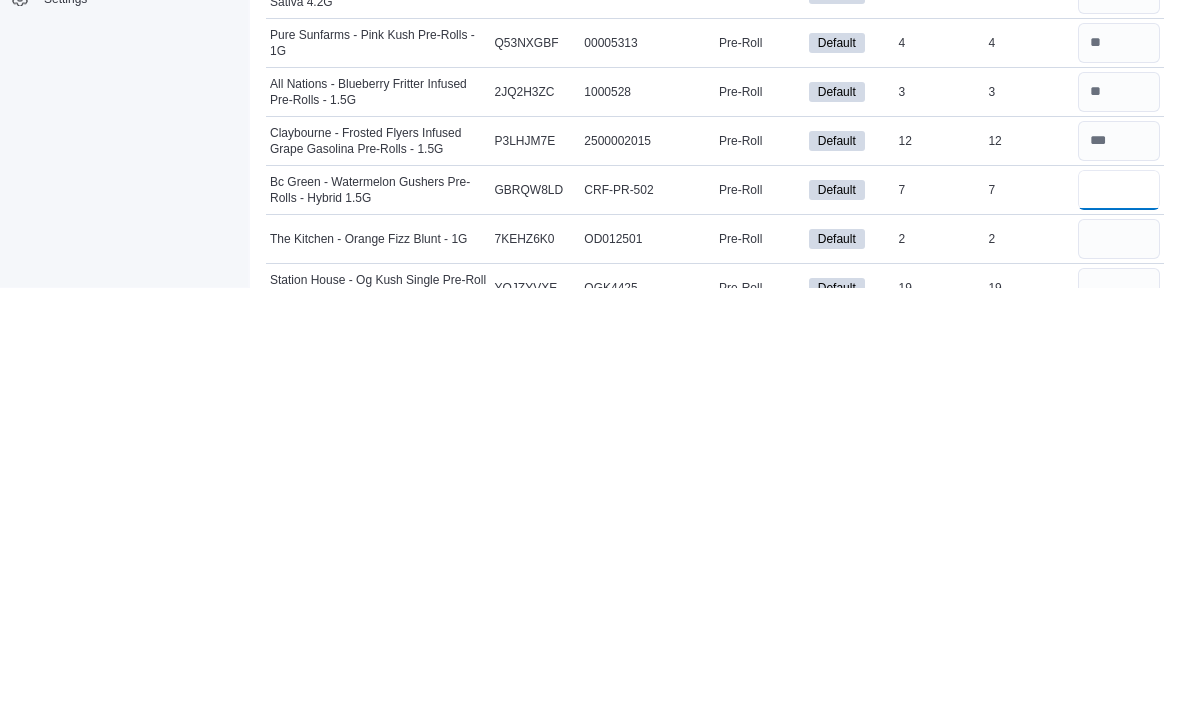 click at bounding box center [1119, 613] 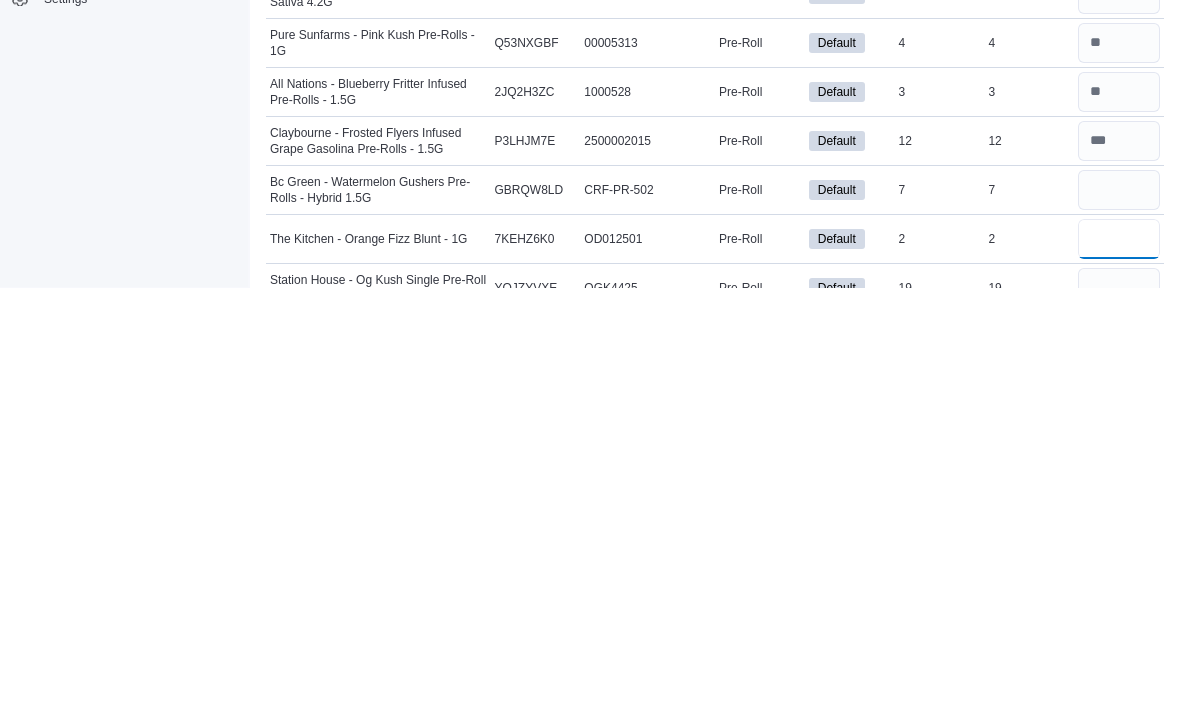 click at bounding box center [1119, 662] 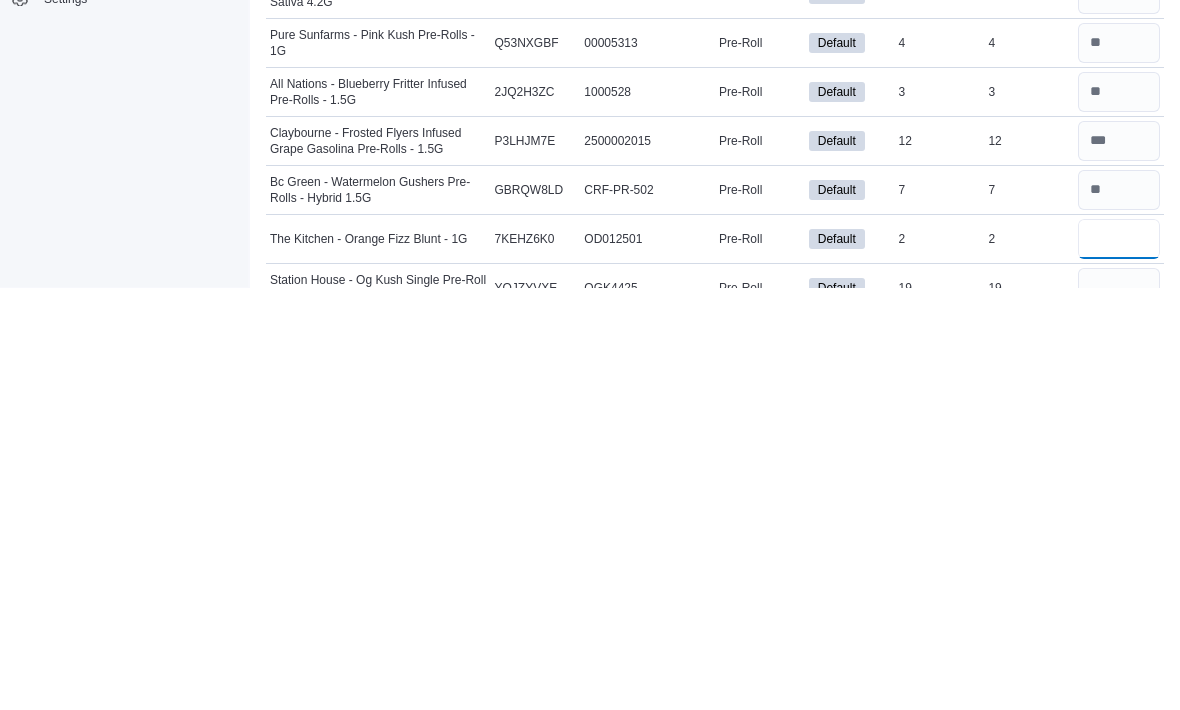 scroll, scrollTop: 204, scrollLeft: 0, axis: vertical 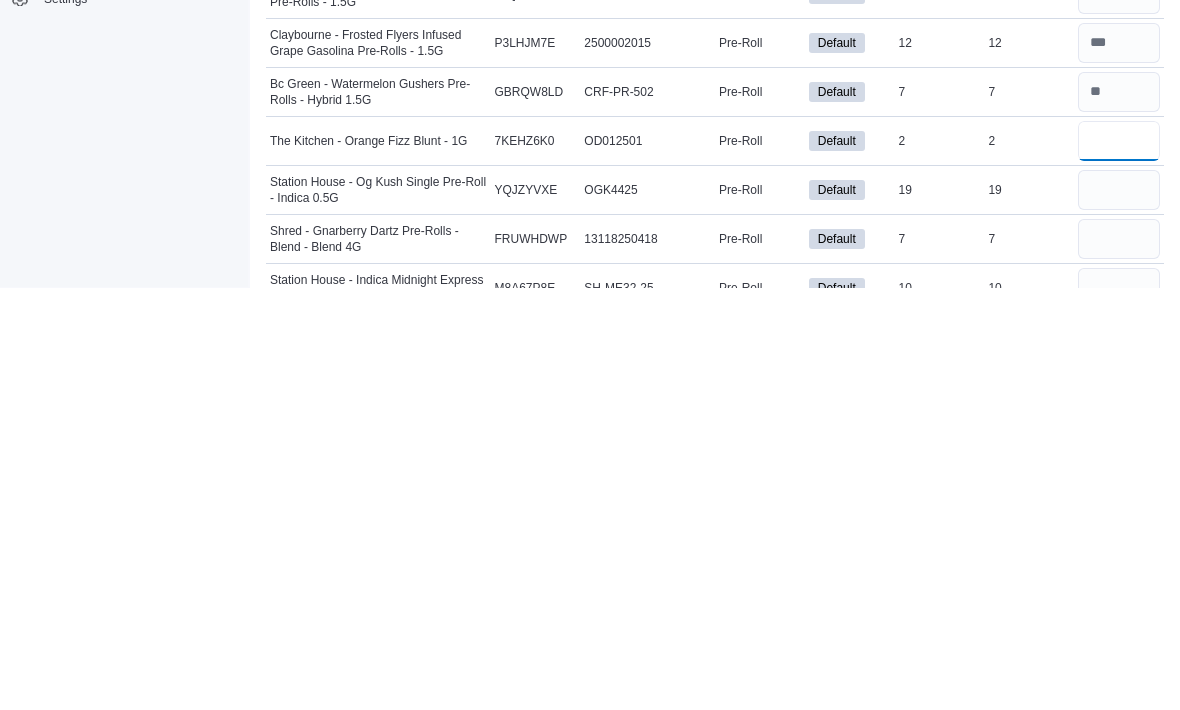 type on "*" 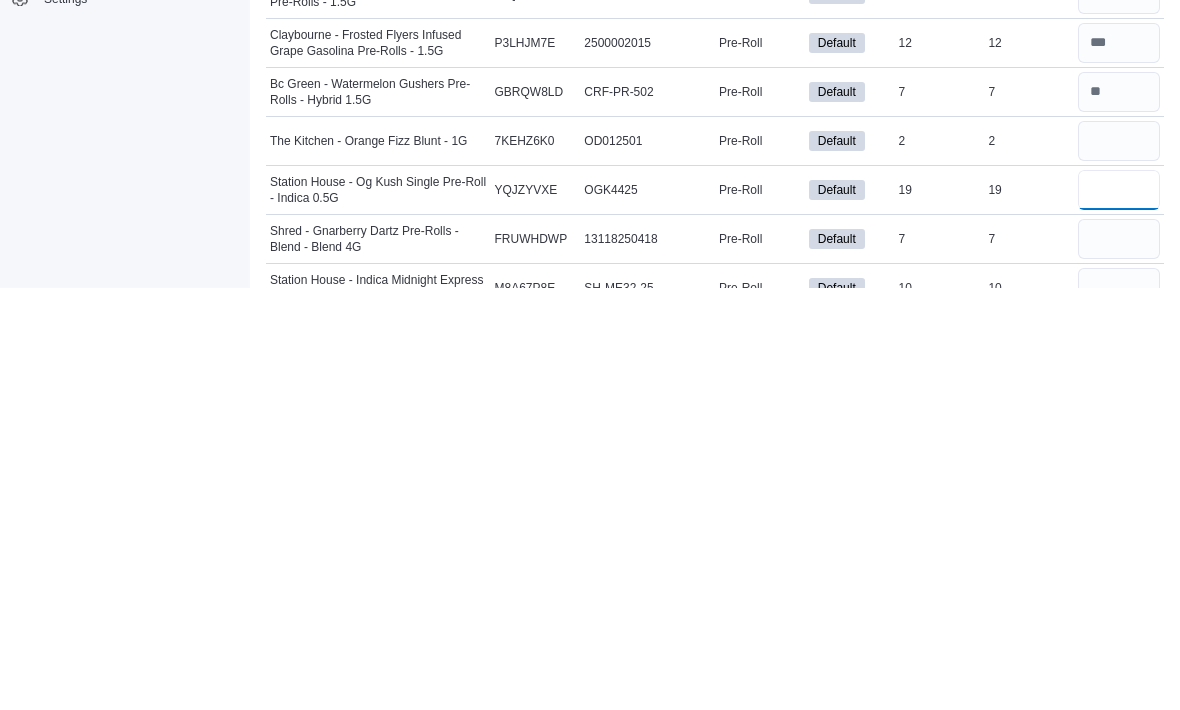 click at bounding box center [1119, 613] 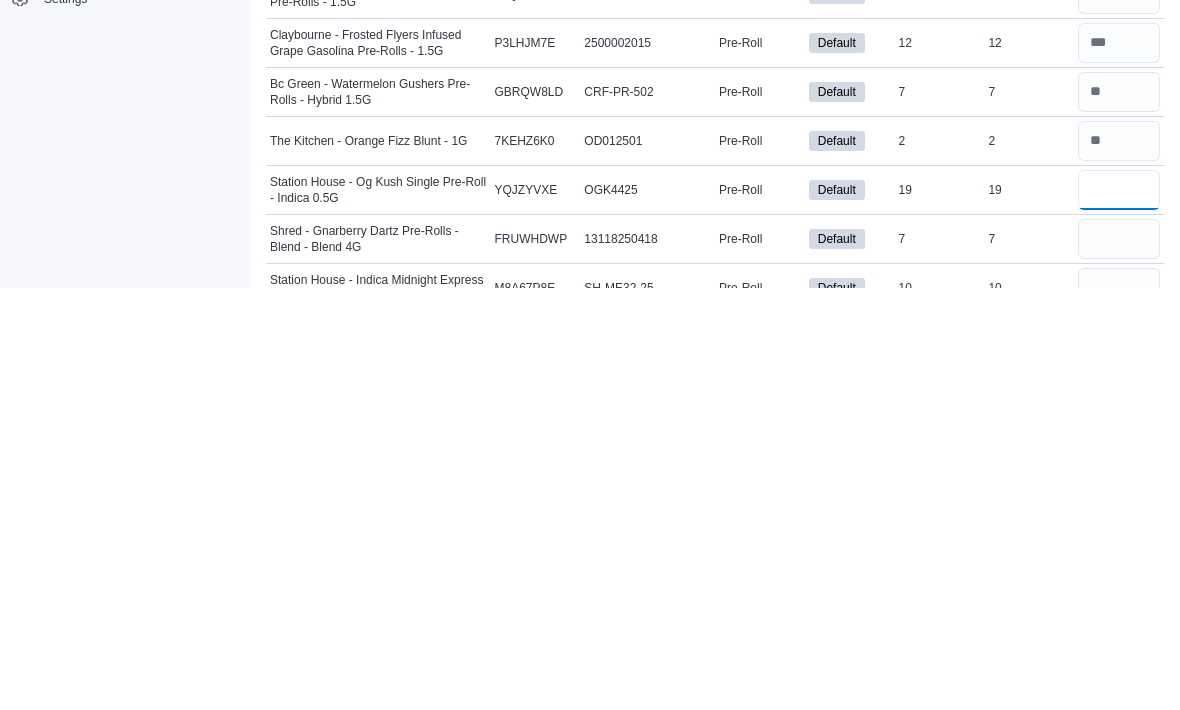 type on "**" 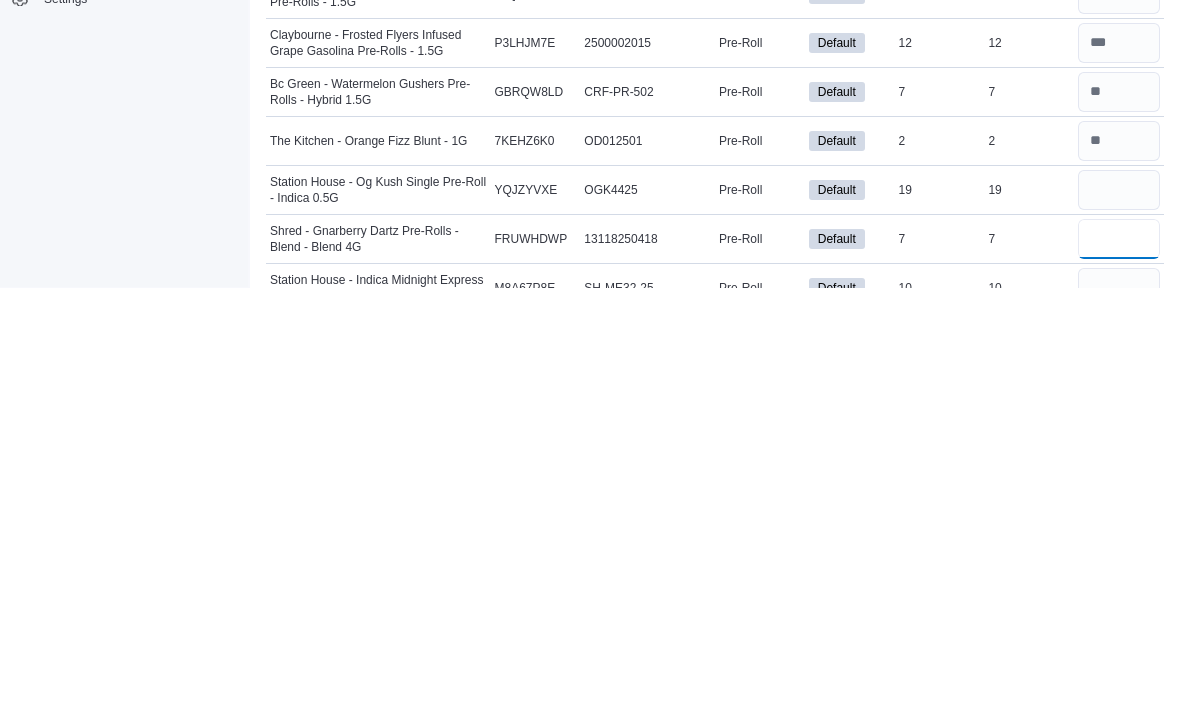click at bounding box center [1119, 662] 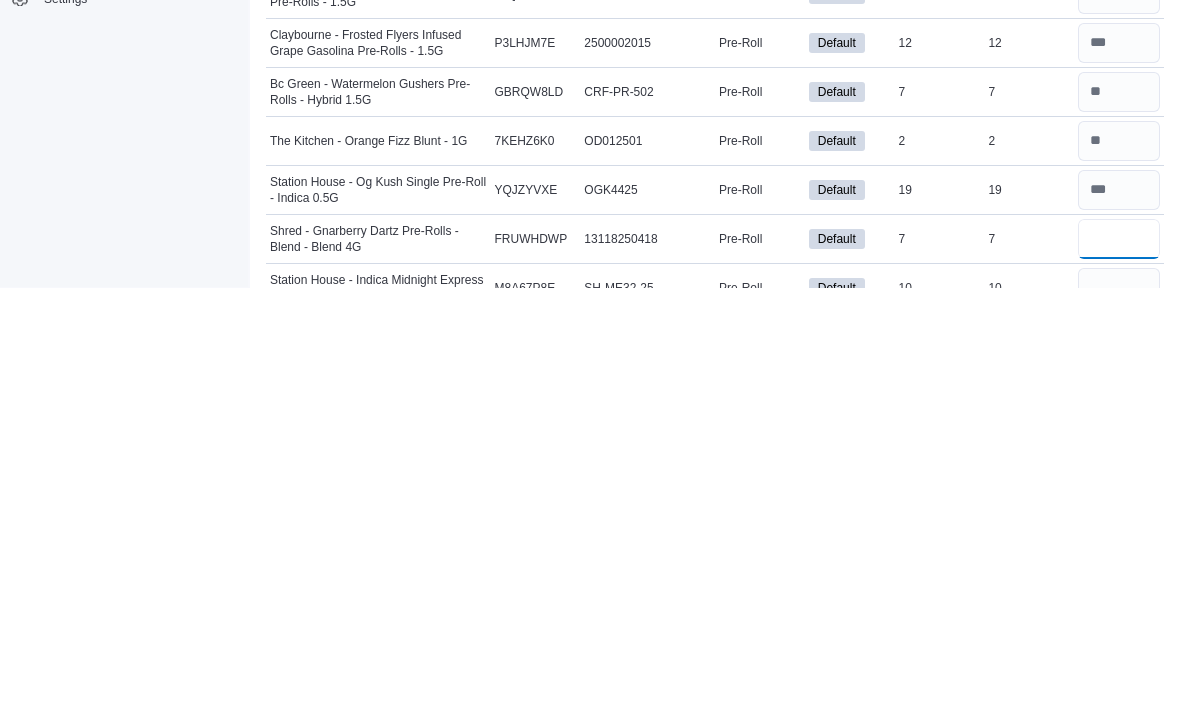scroll, scrollTop: 302, scrollLeft: 0, axis: vertical 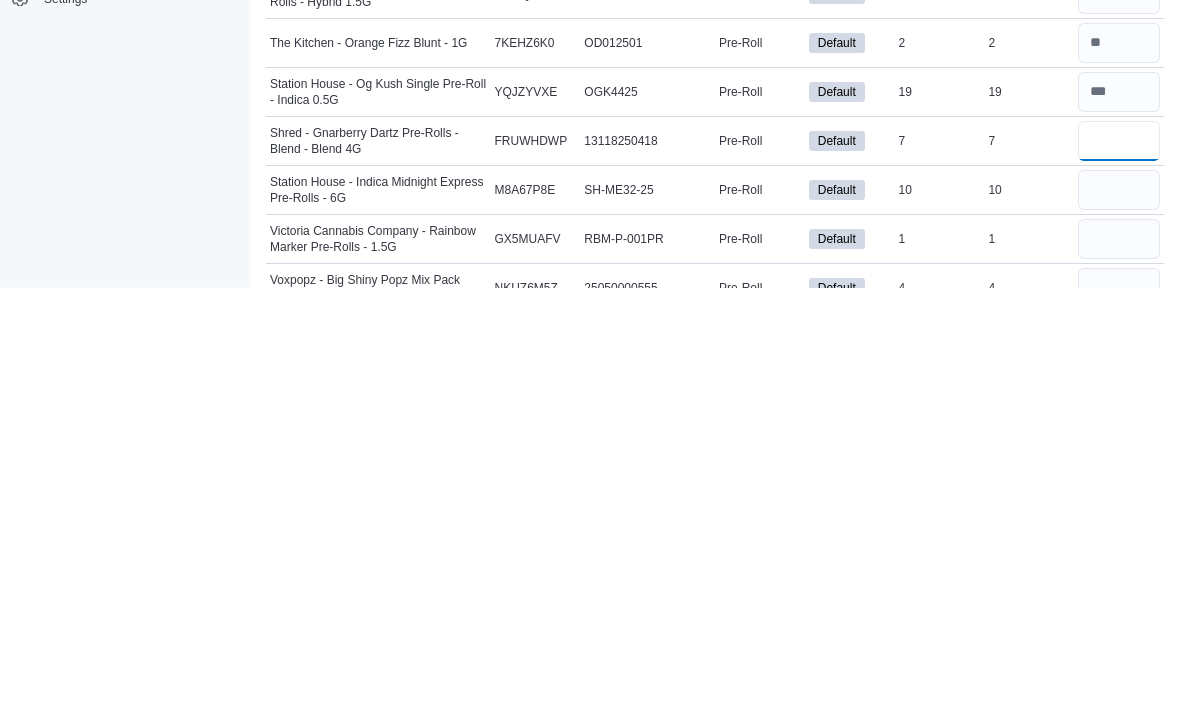 type on "*" 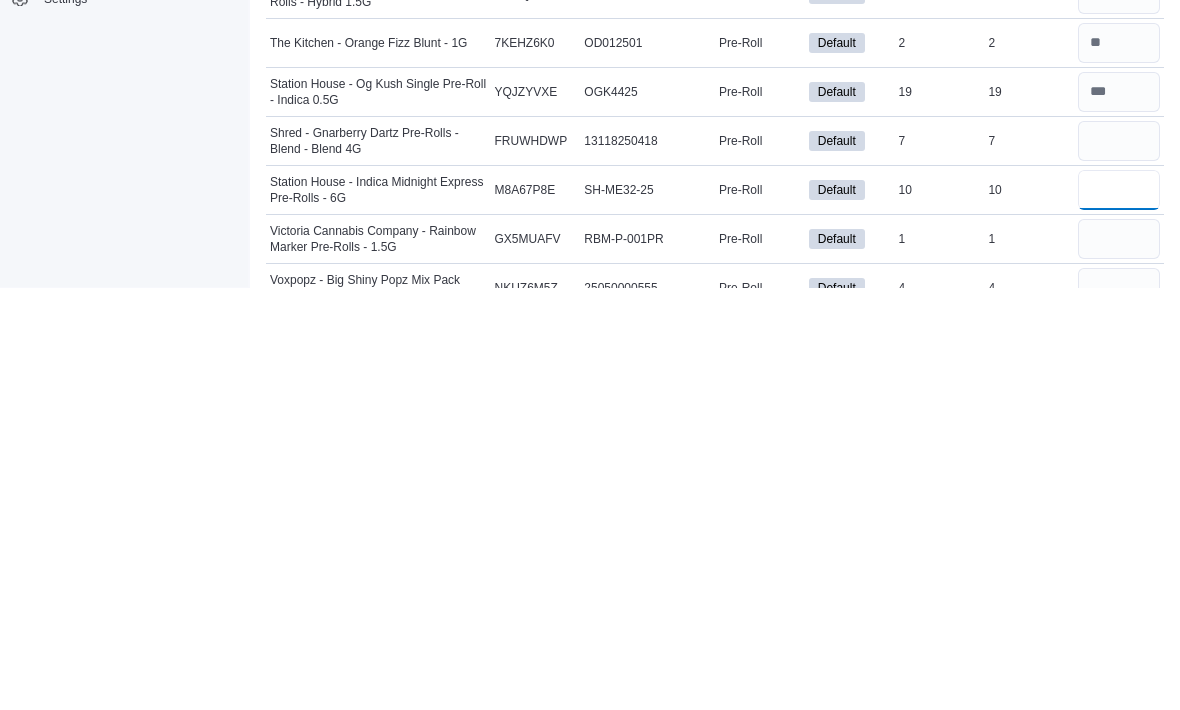 click at bounding box center [1119, 613] 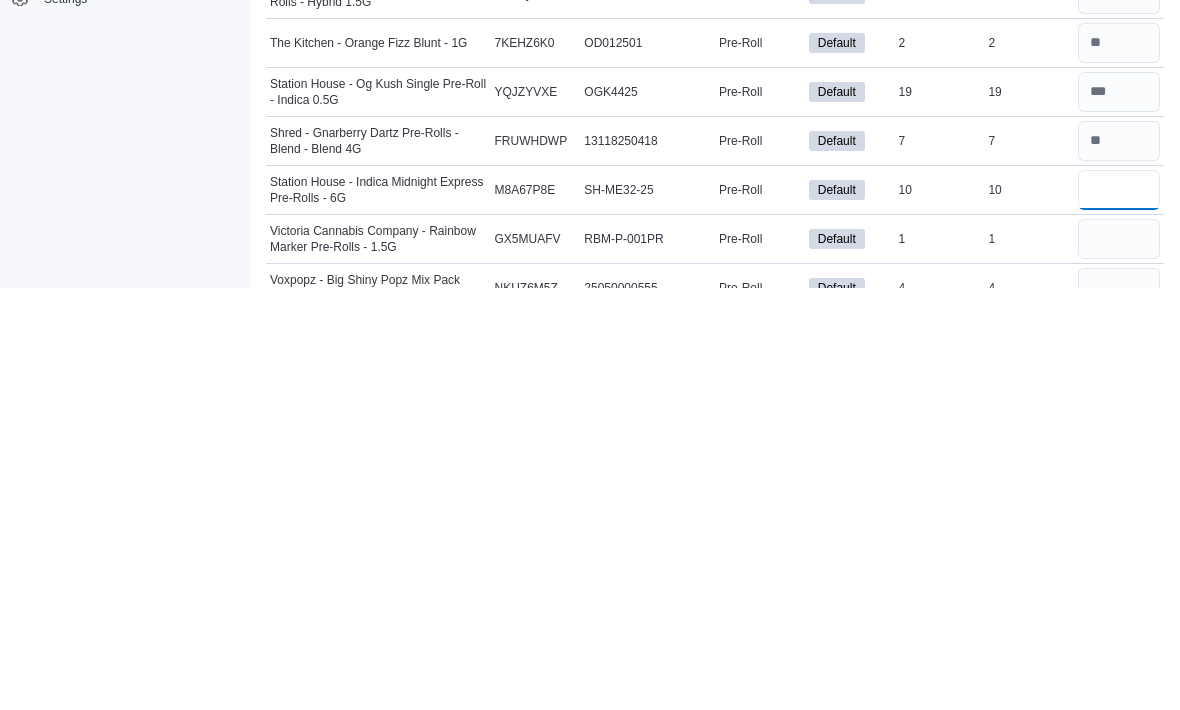 type on "**" 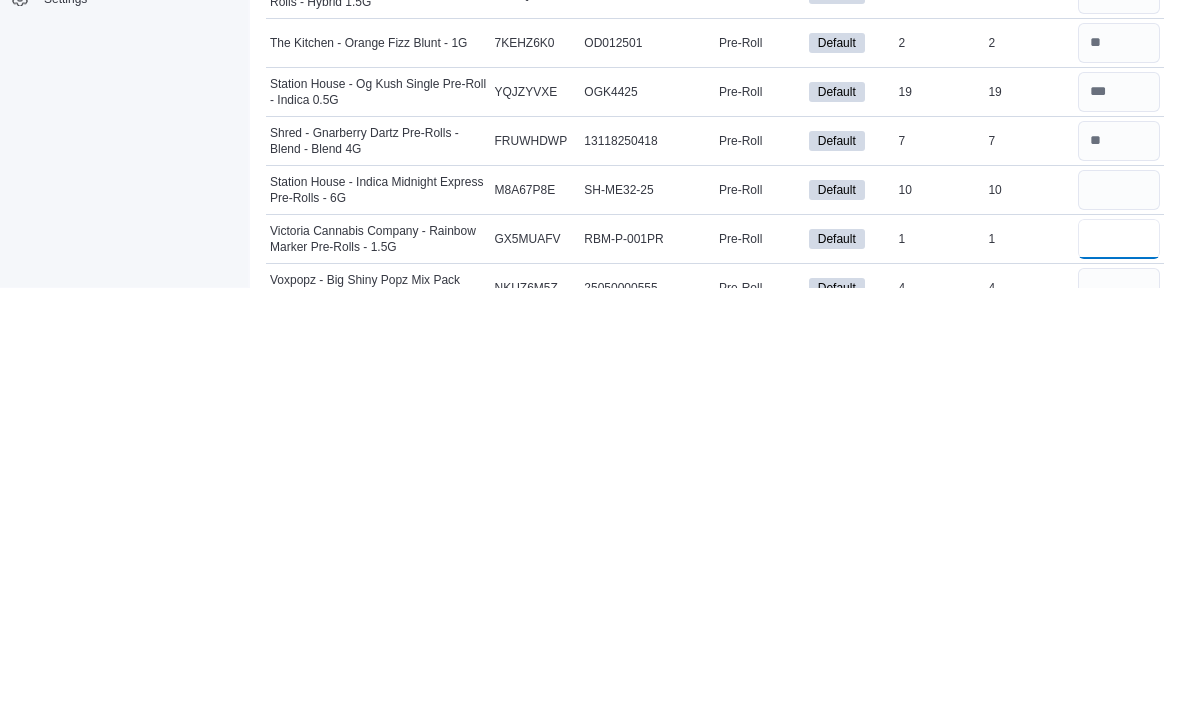 click at bounding box center (1119, 662) 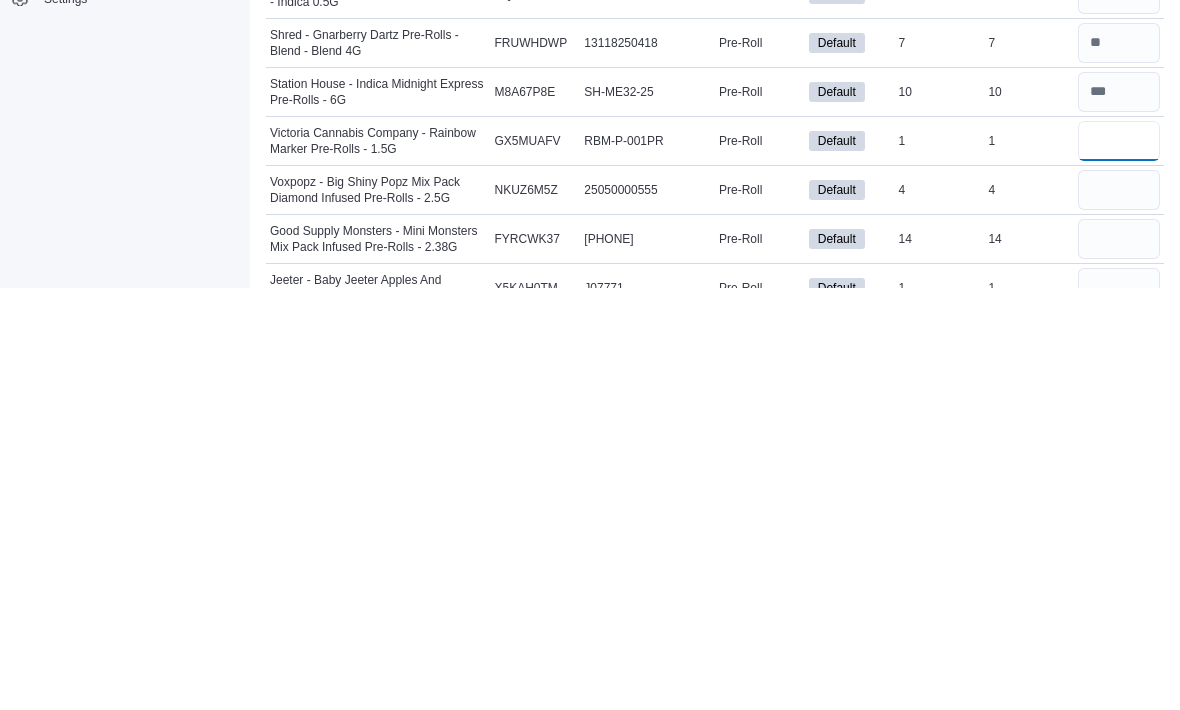 type on "*" 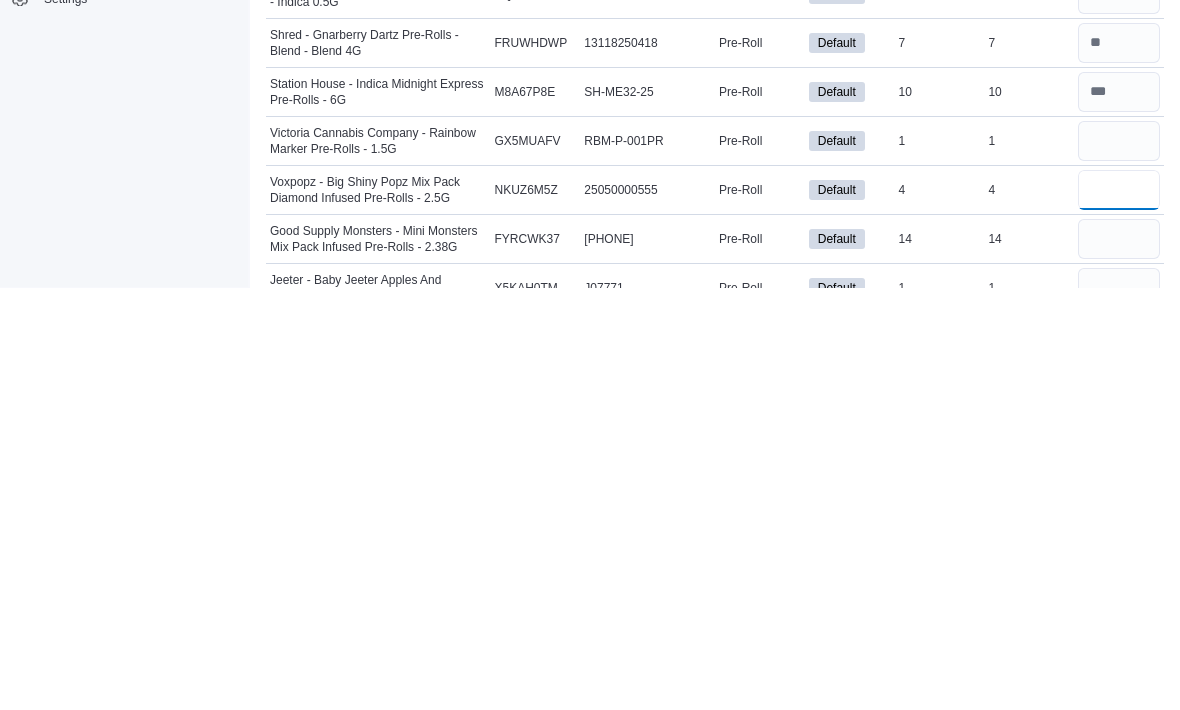 click at bounding box center (1119, 613) 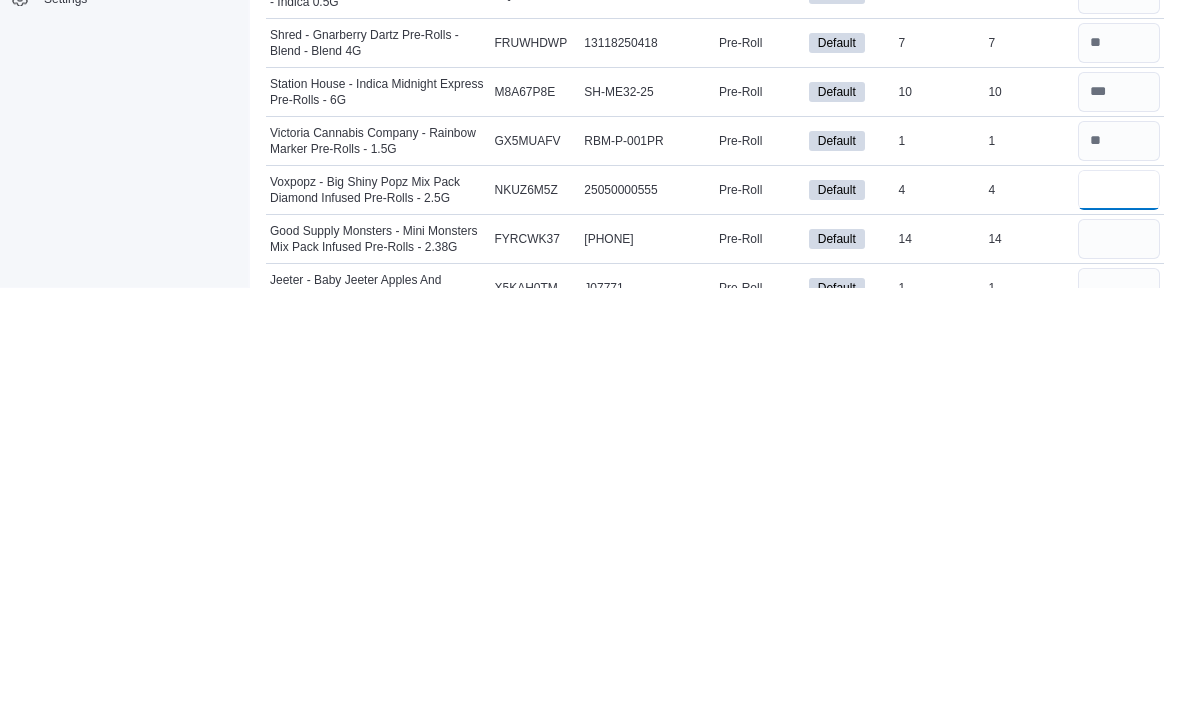 type on "*" 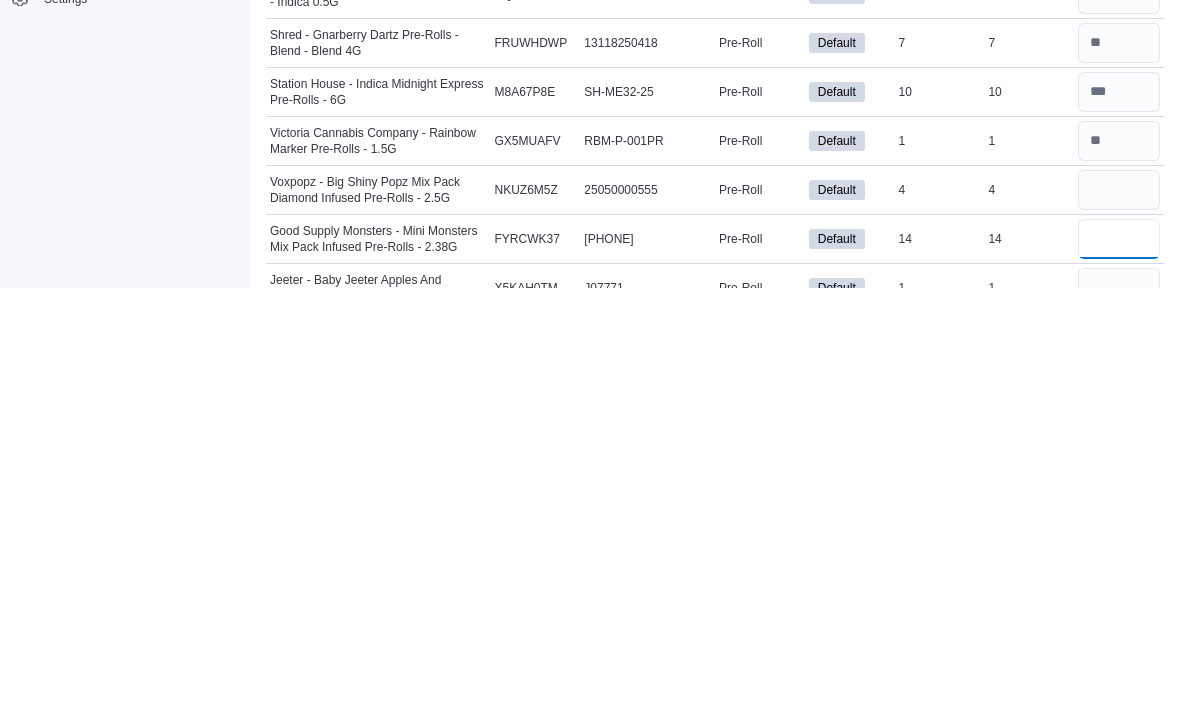 click at bounding box center (1119, 662) 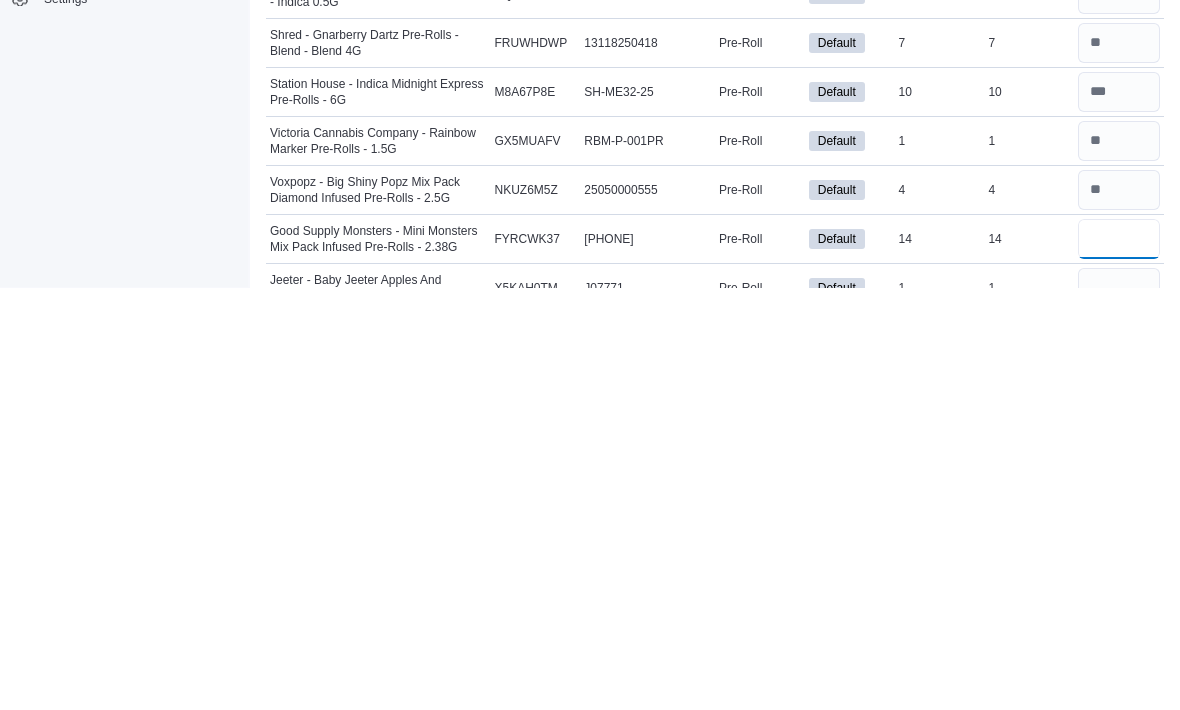 scroll, scrollTop: 498, scrollLeft: 0, axis: vertical 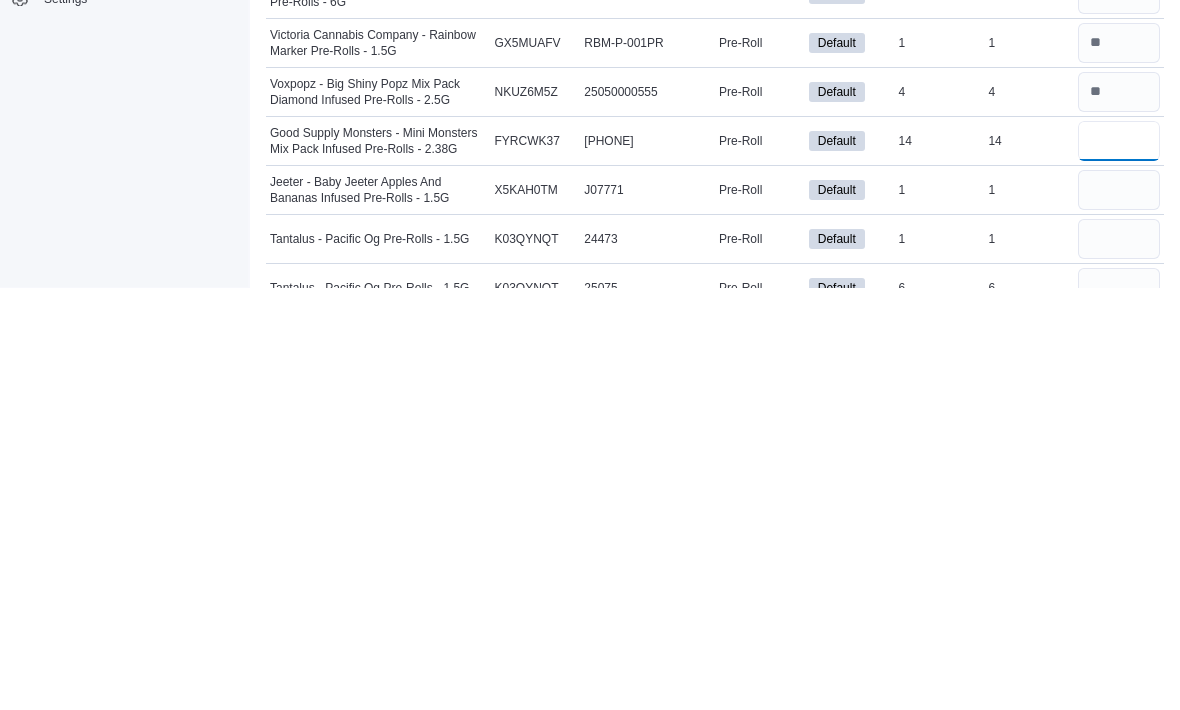 type on "**" 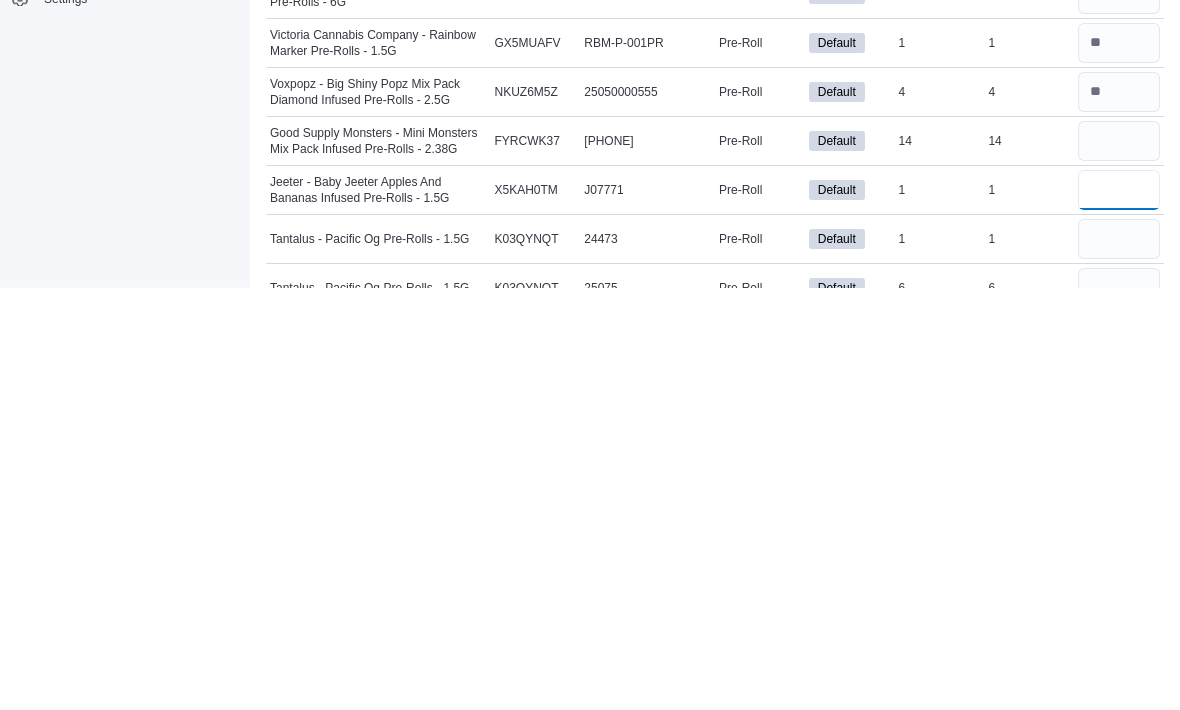 click at bounding box center [1119, 613] 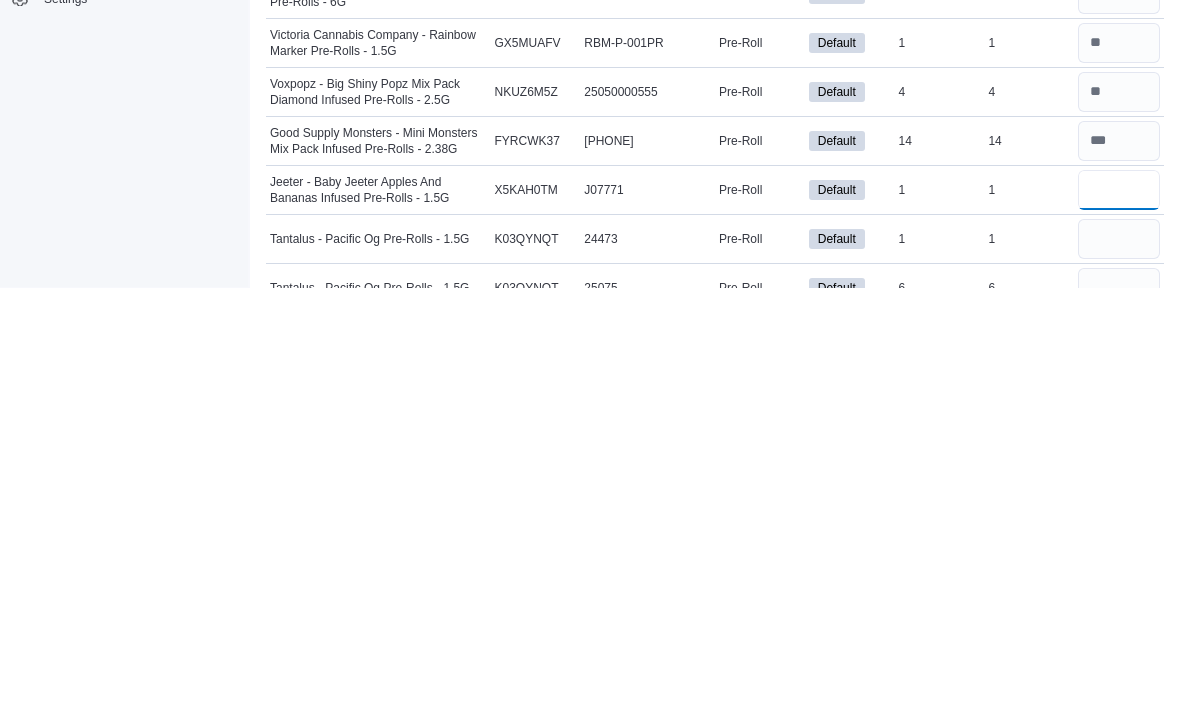 type on "*" 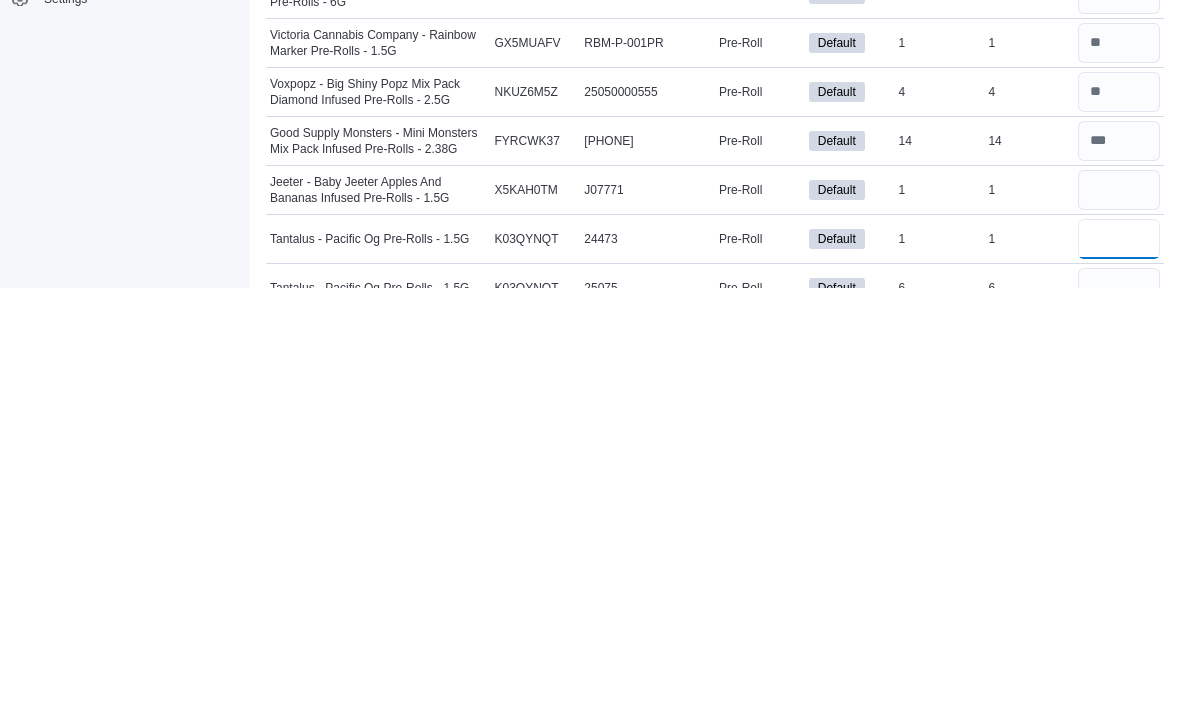 click at bounding box center (1119, 662) 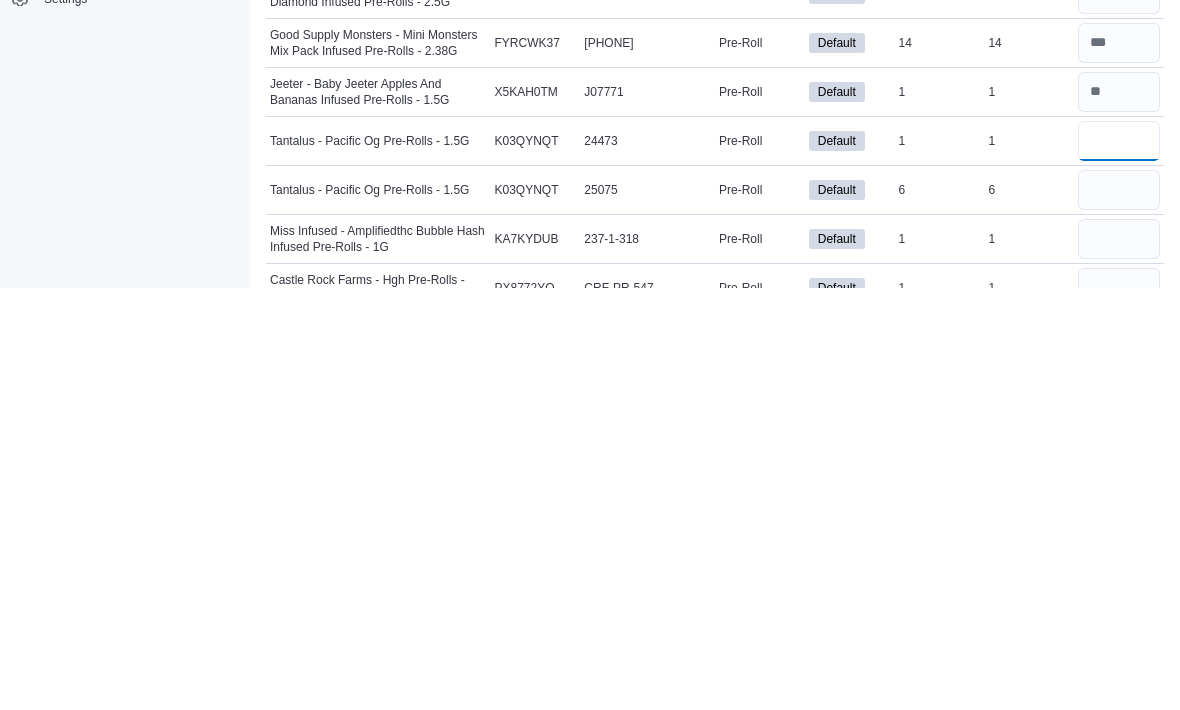 type on "*" 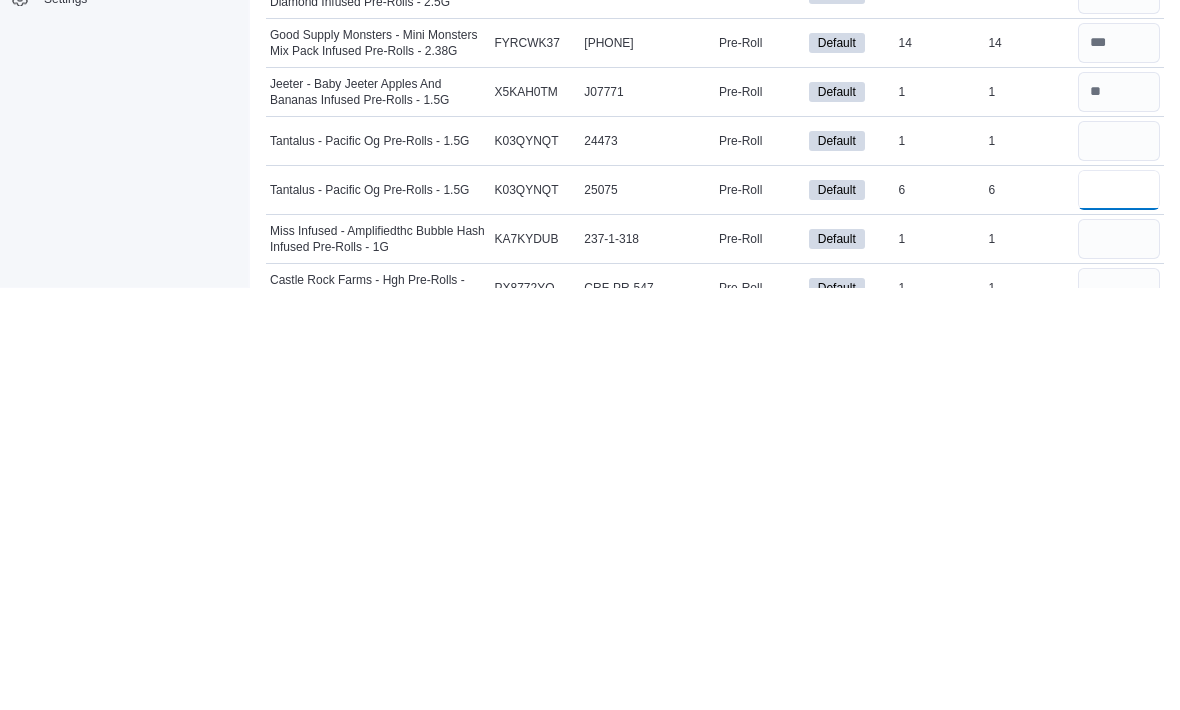 click at bounding box center (1119, 613) 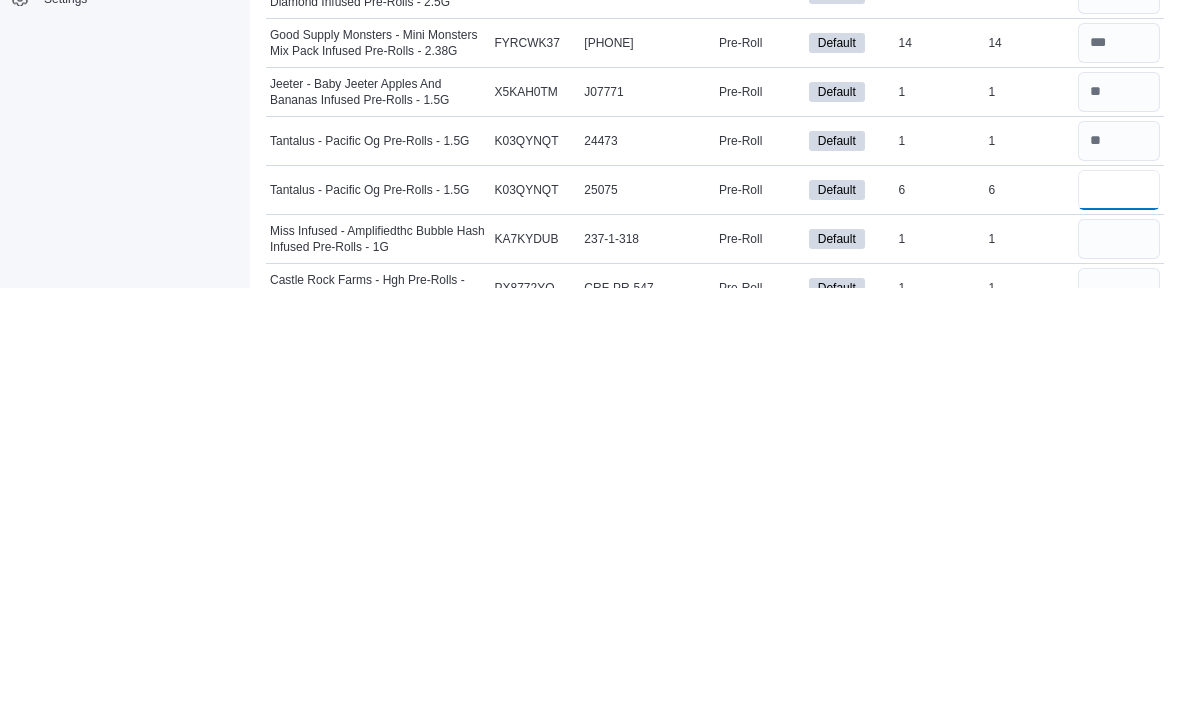type on "*" 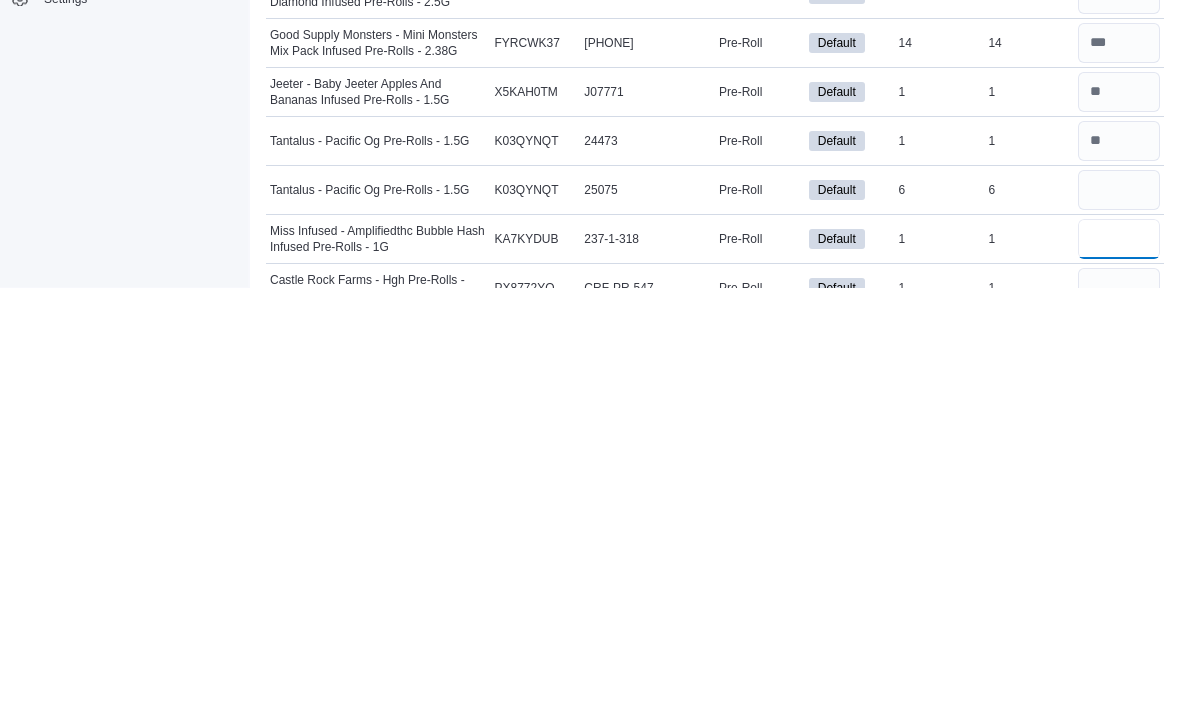 click at bounding box center [1119, 662] 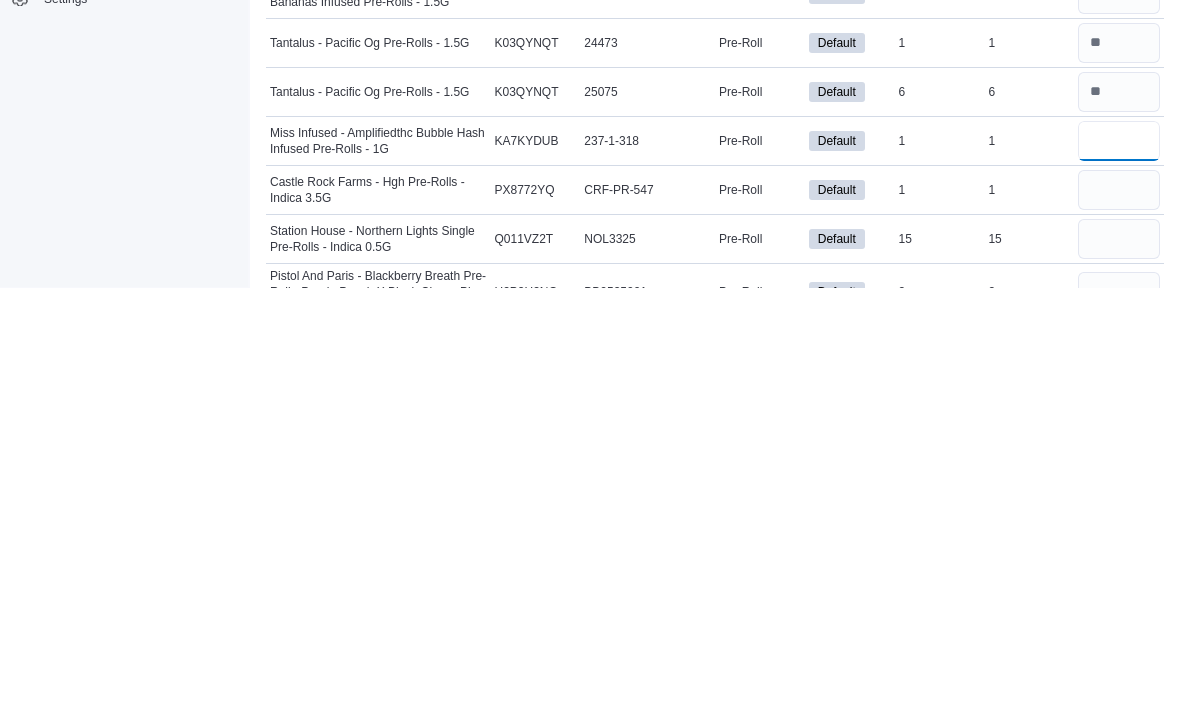 scroll, scrollTop: 1116, scrollLeft: 0, axis: vertical 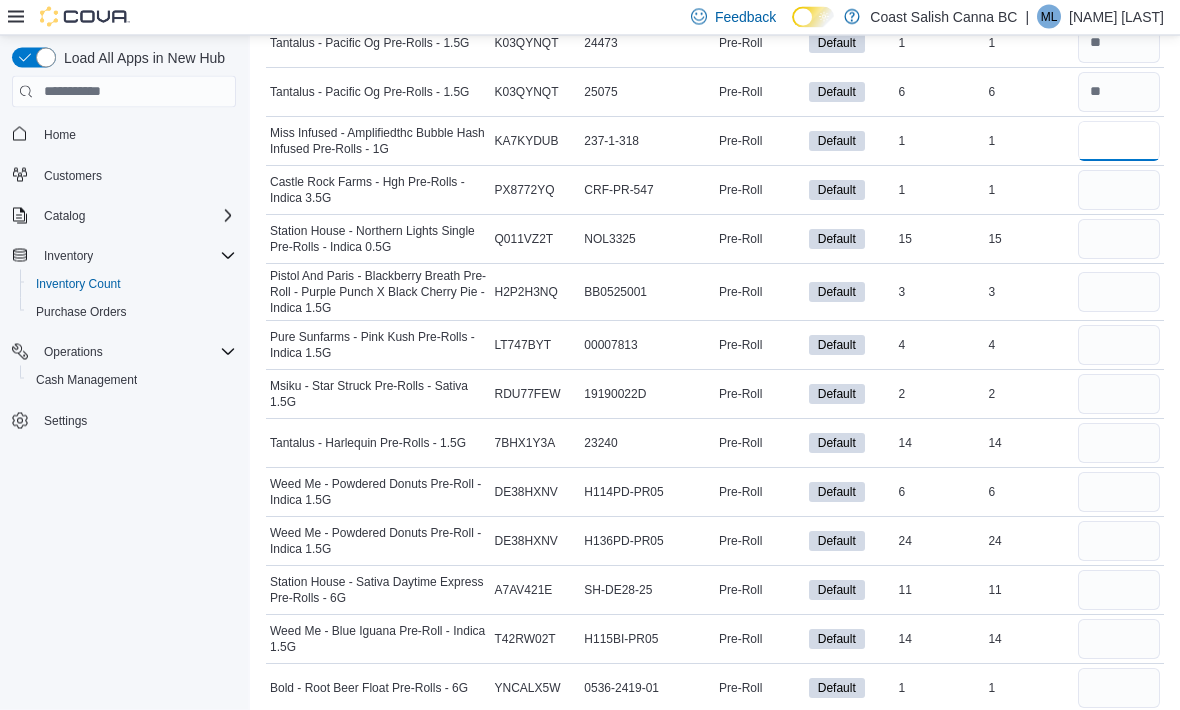type on "*" 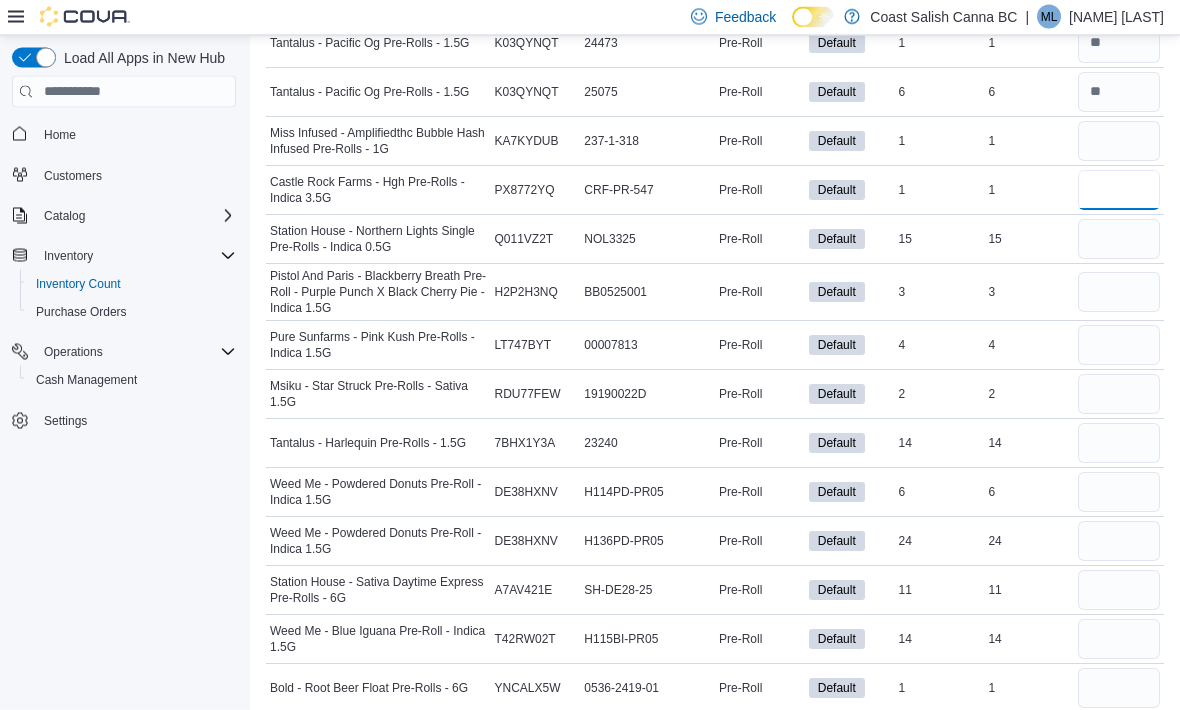 click at bounding box center (1119, 191) 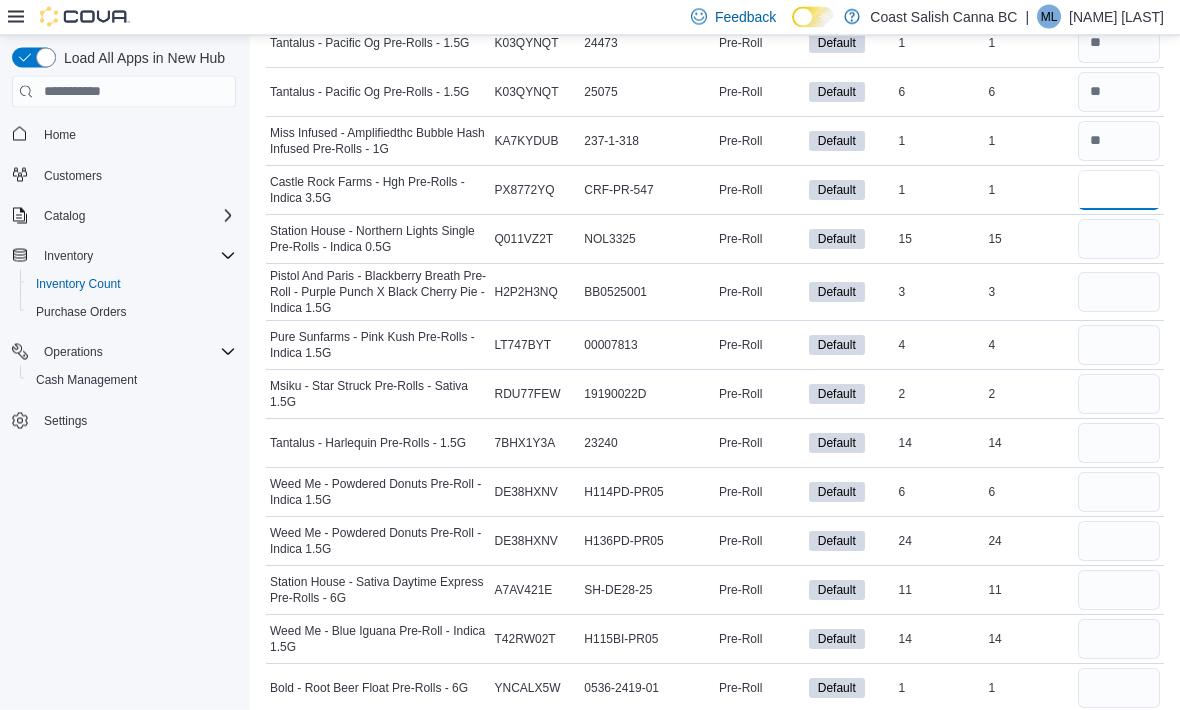 type on "*" 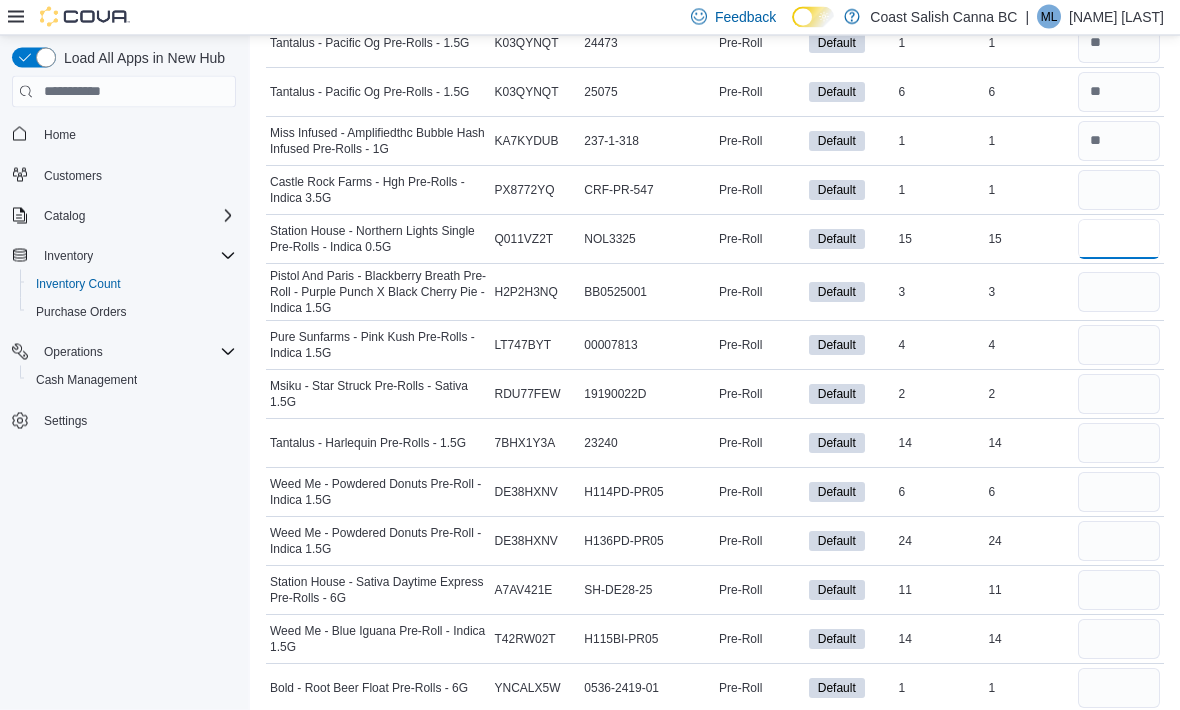 click at bounding box center (1119, 240) 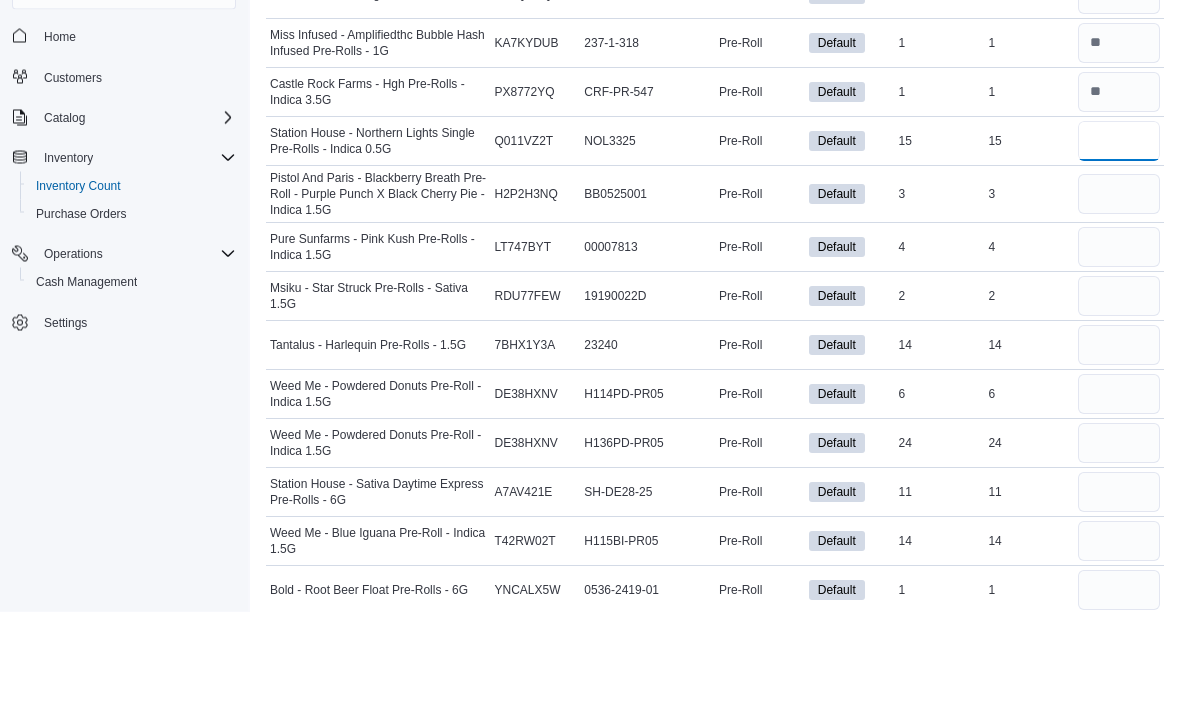 type on "**" 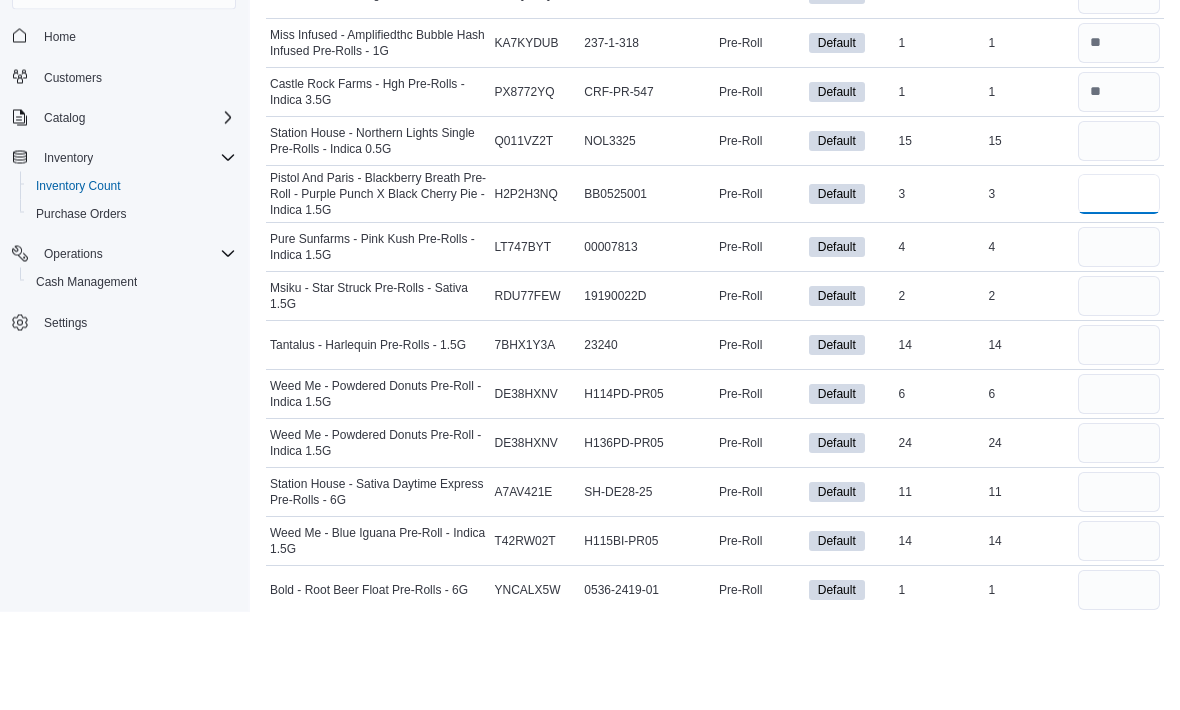 click at bounding box center [1119, 293] 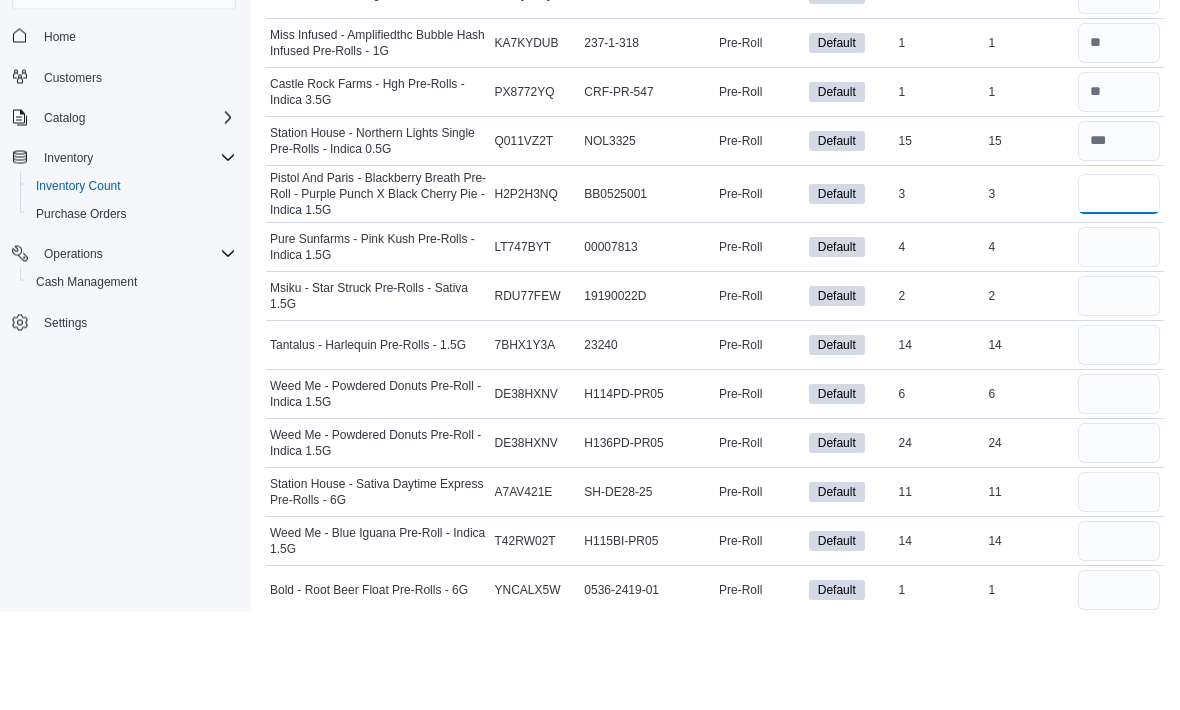 type on "*" 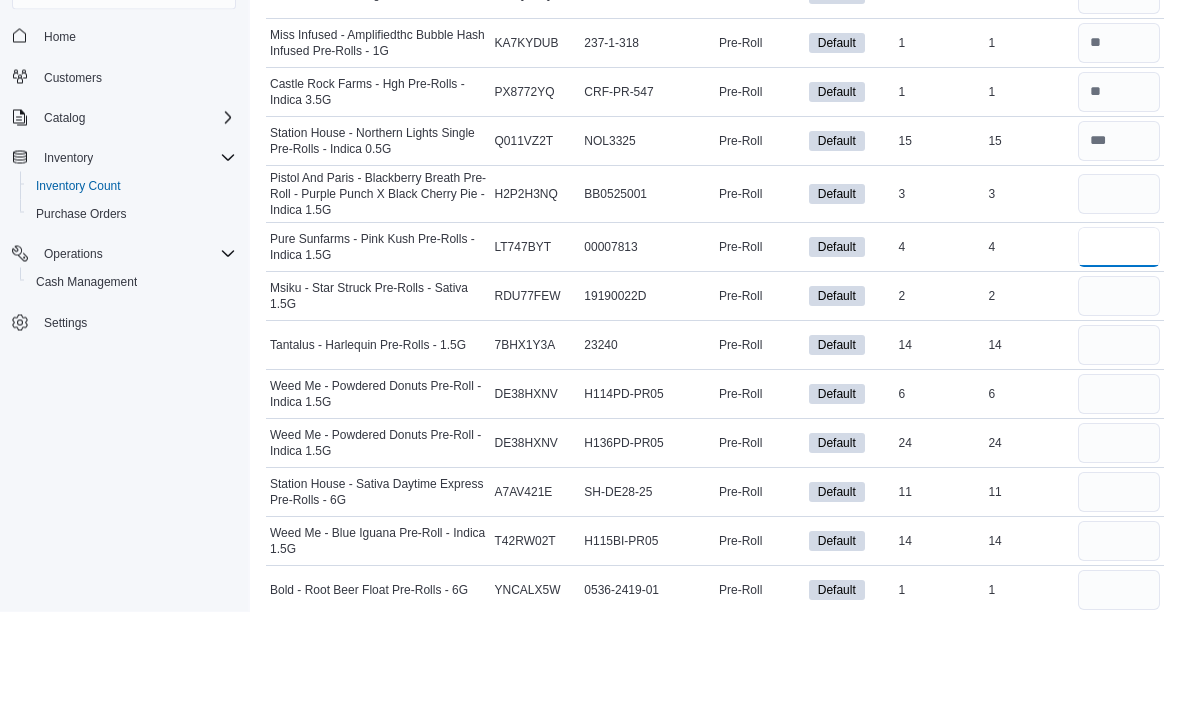 click at bounding box center (1119, 346) 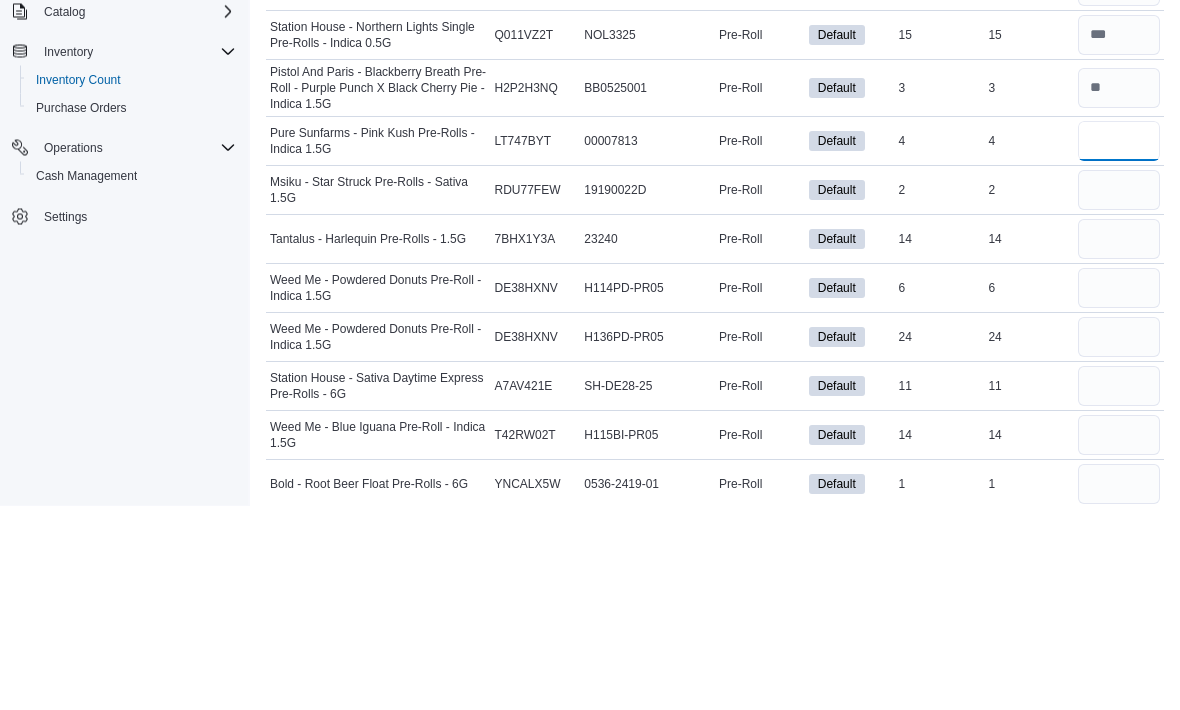 type on "*" 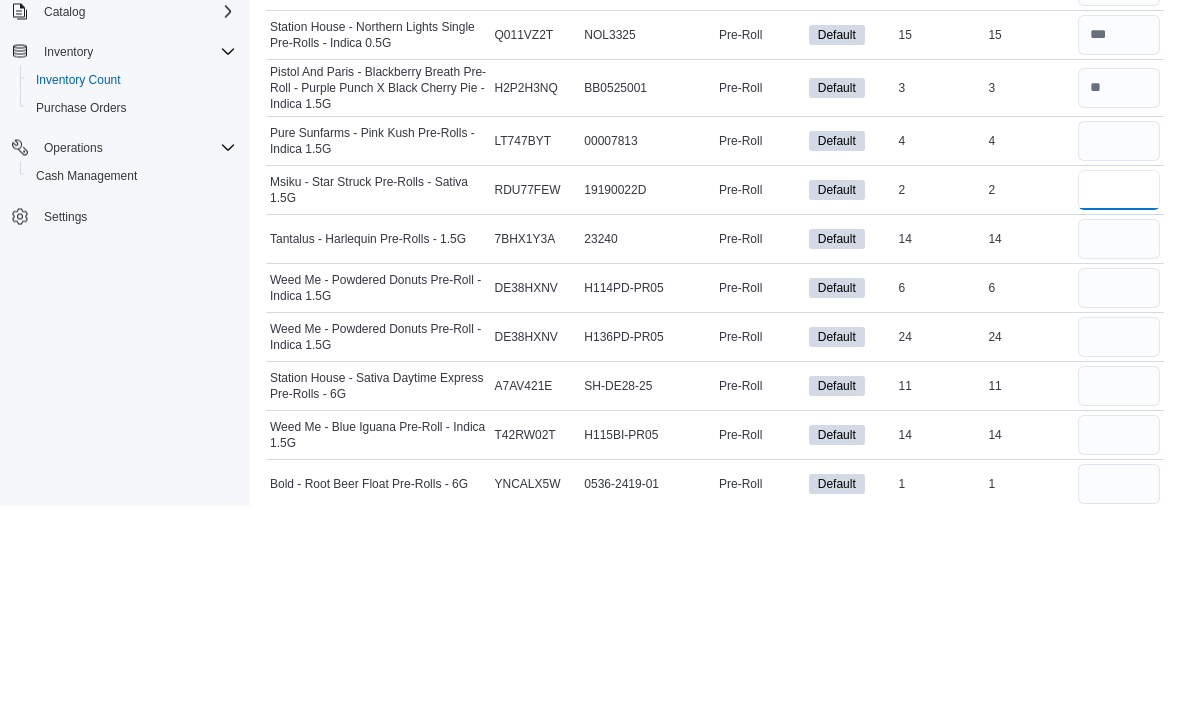 click at bounding box center [1119, 395] 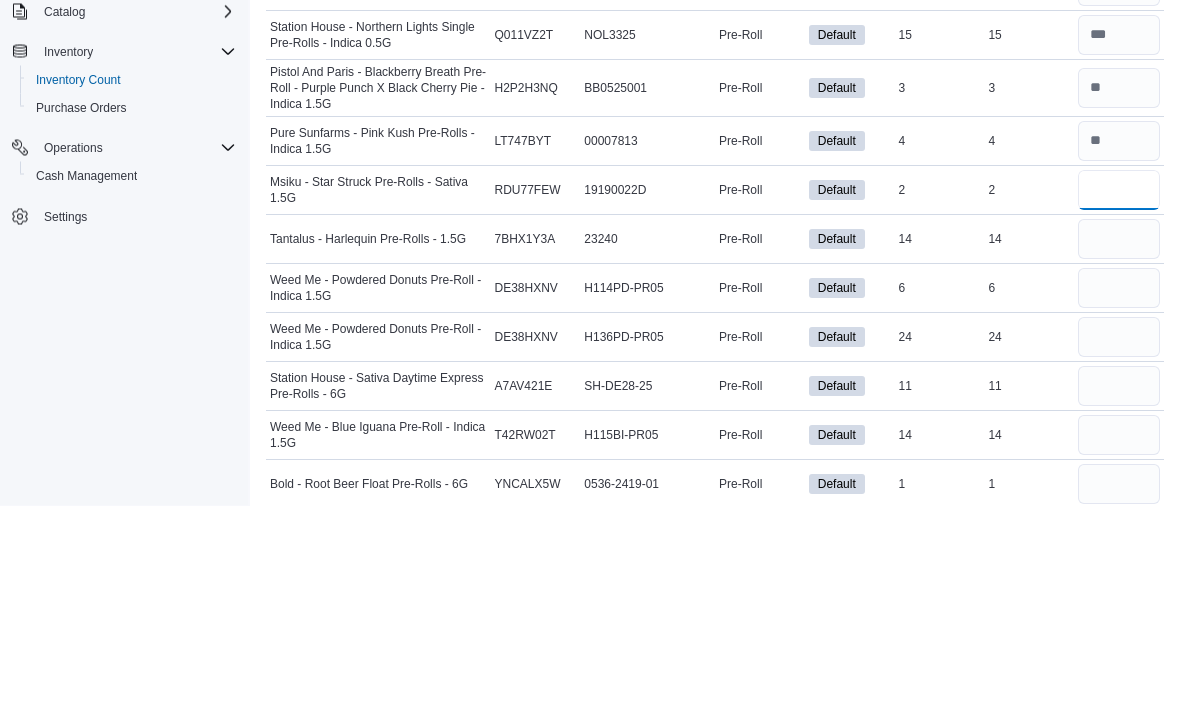 type on "*" 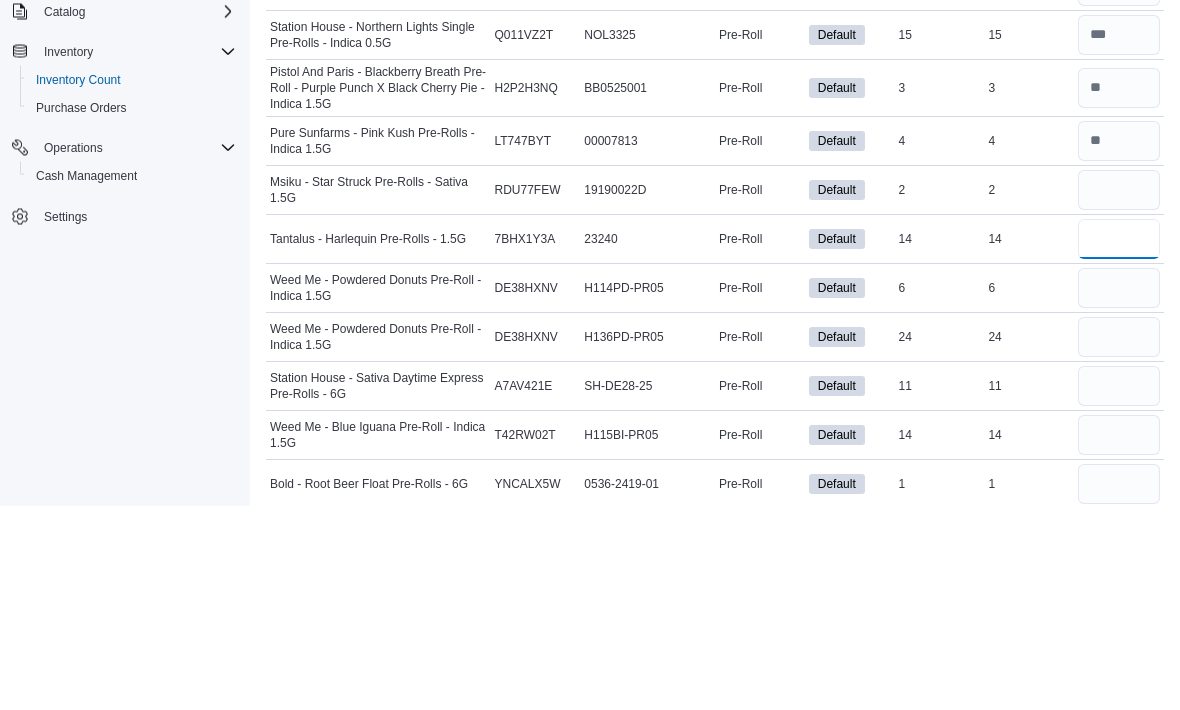 click at bounding box center [1119, 444] 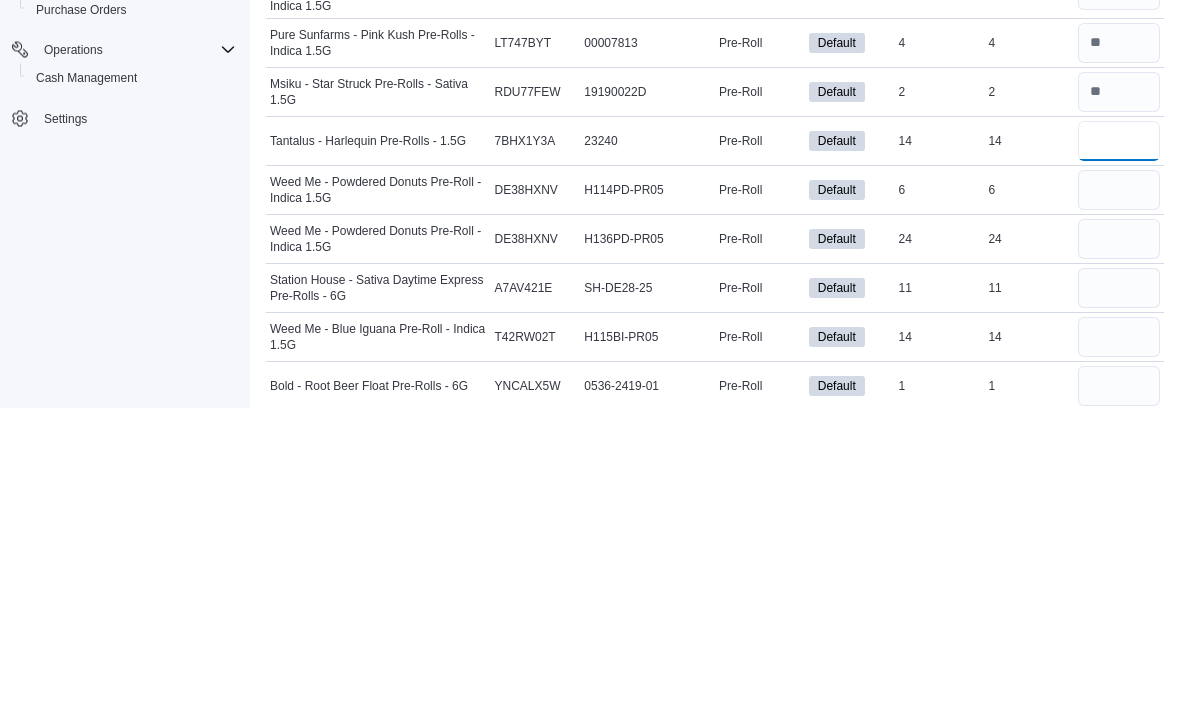 type on "**" 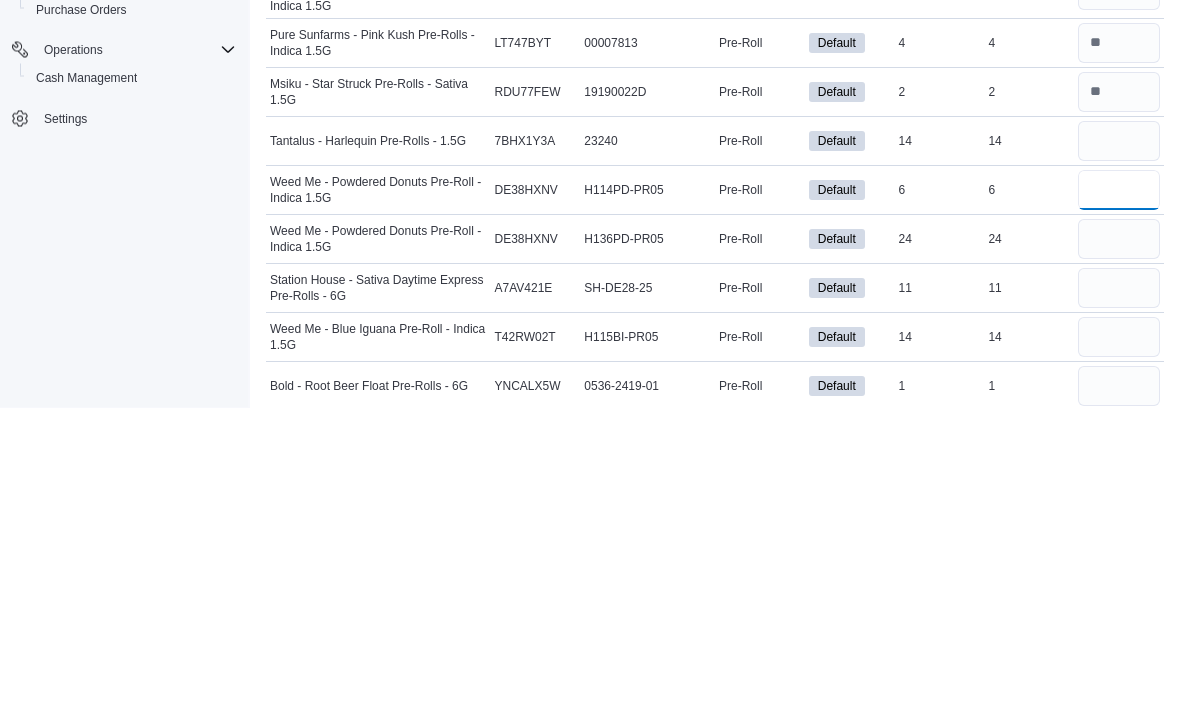 click at bounding box center [1119, 493] 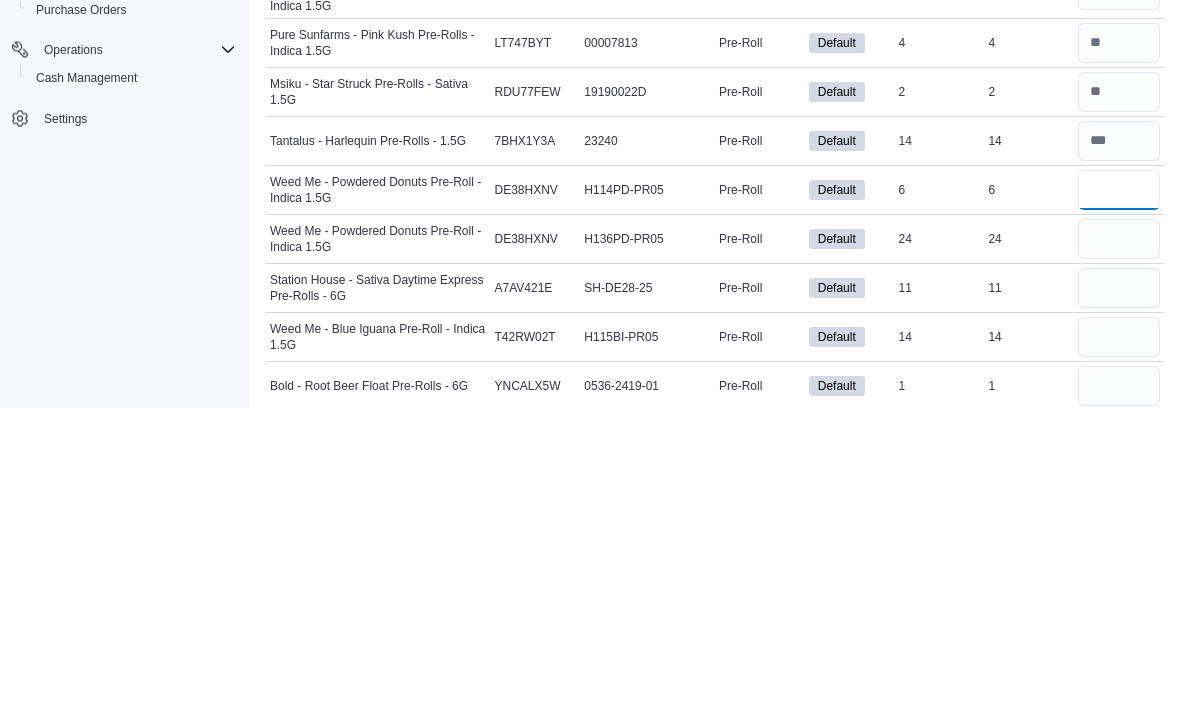 type on "*" 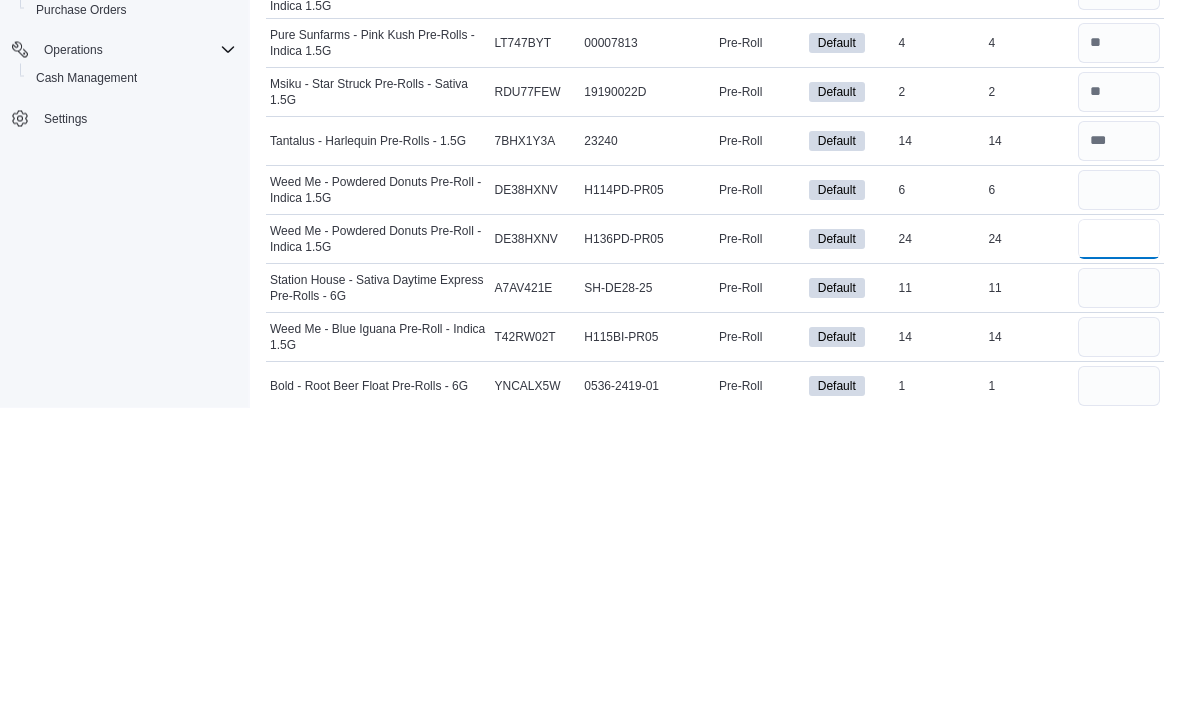 click at bounding box center [1119, 542] 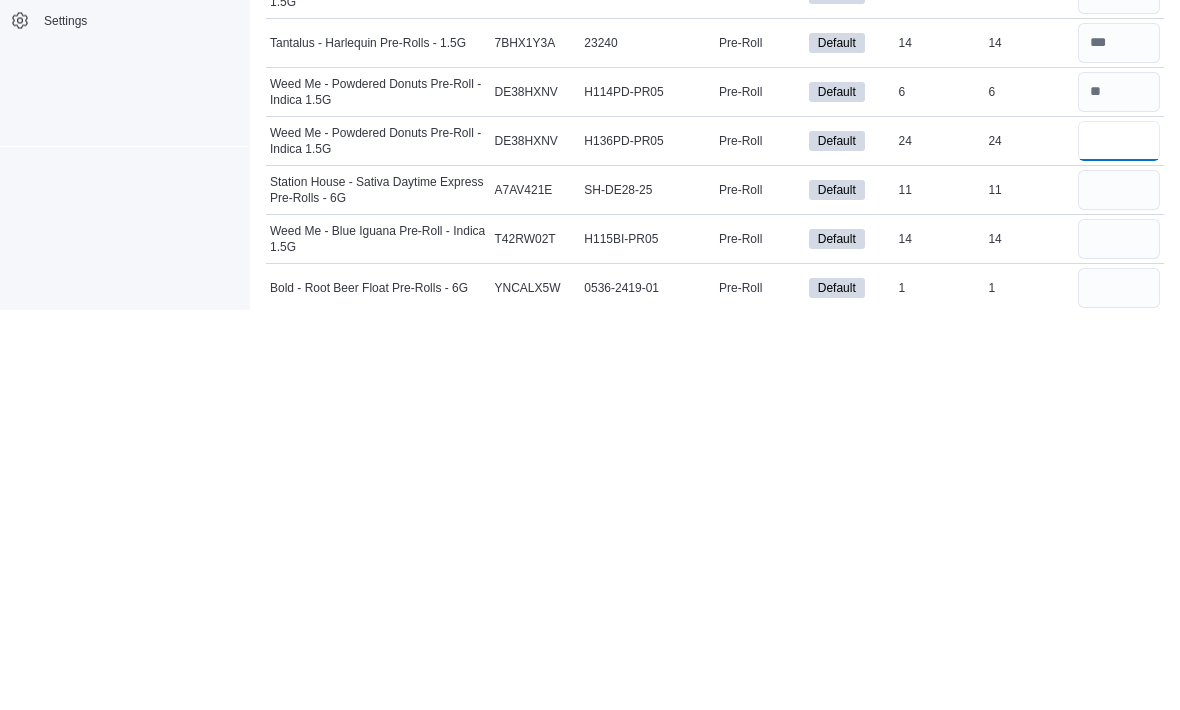 type on "**" 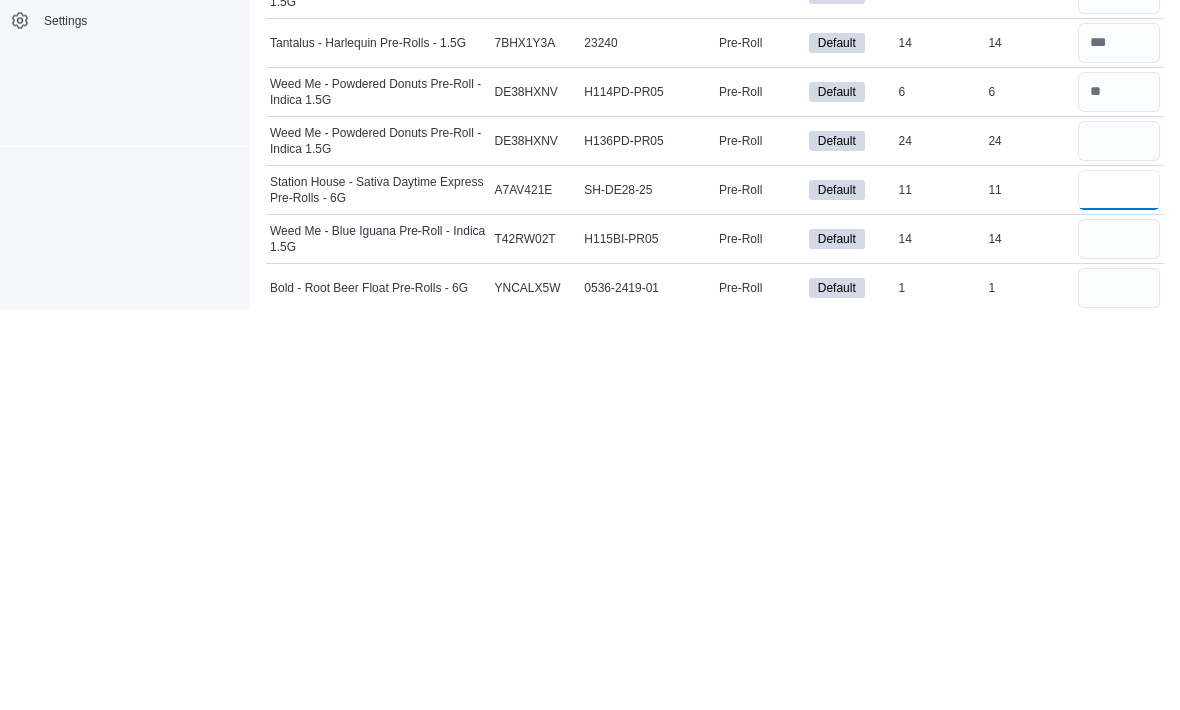 click at bounding box center [1119, 591] 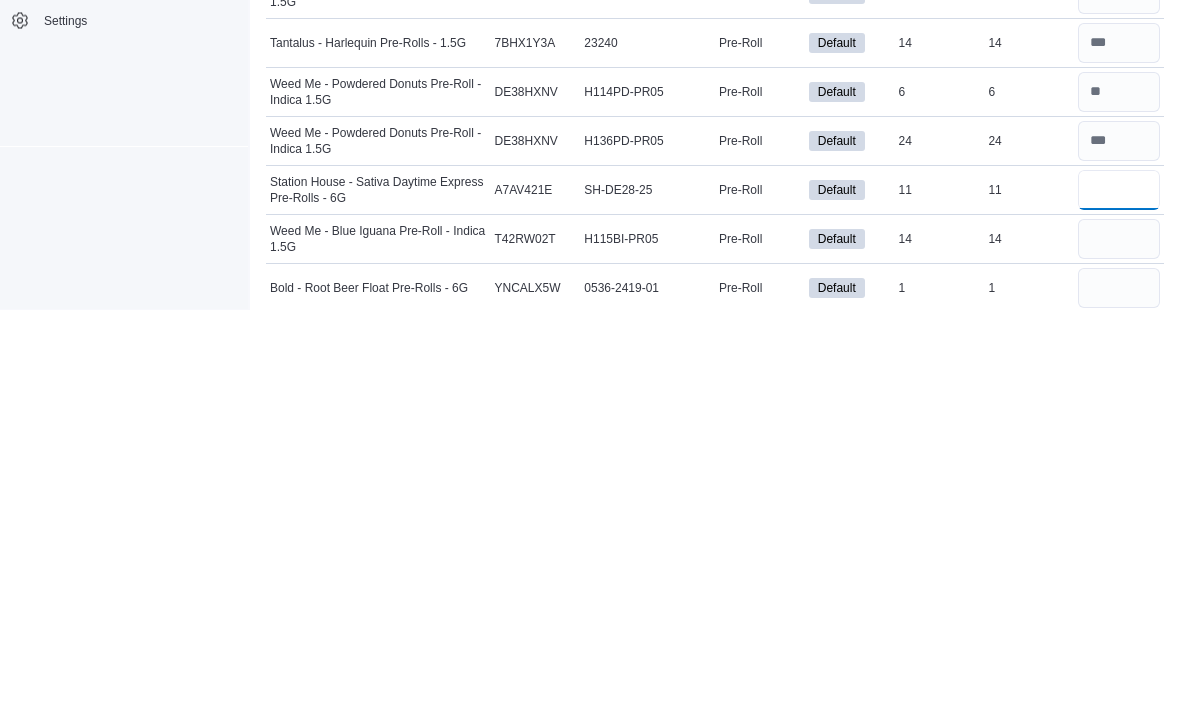 type on "**" 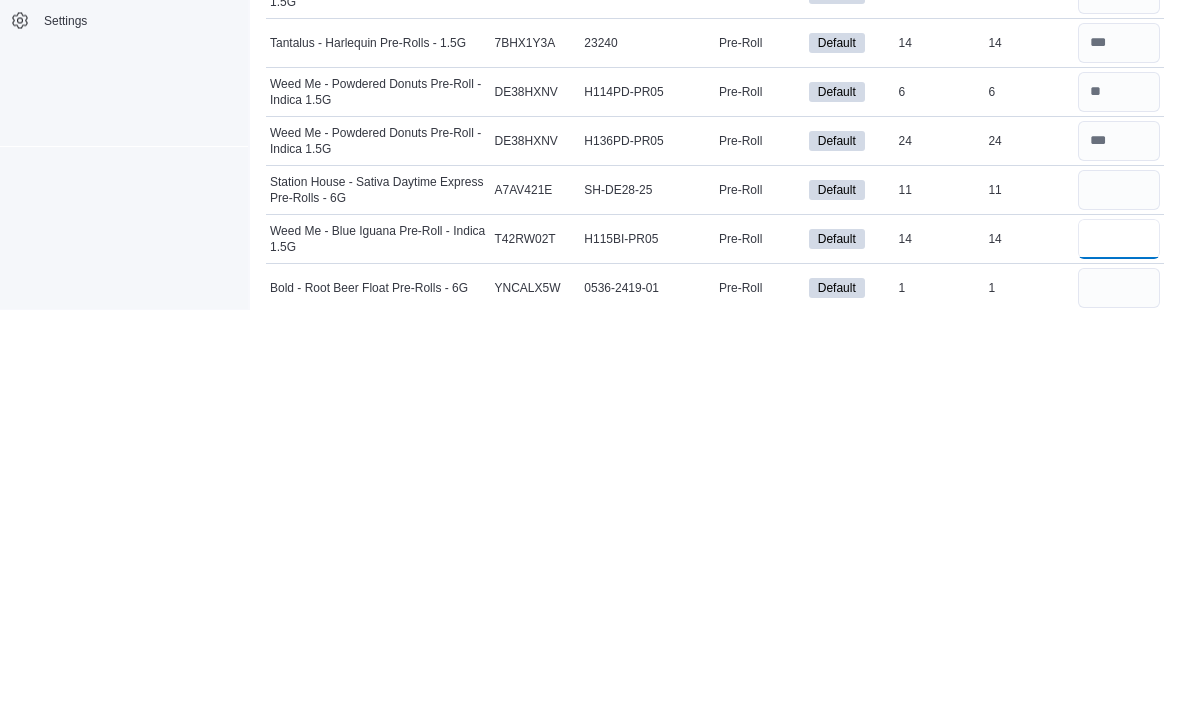 click at bounding box center (1119, 640) 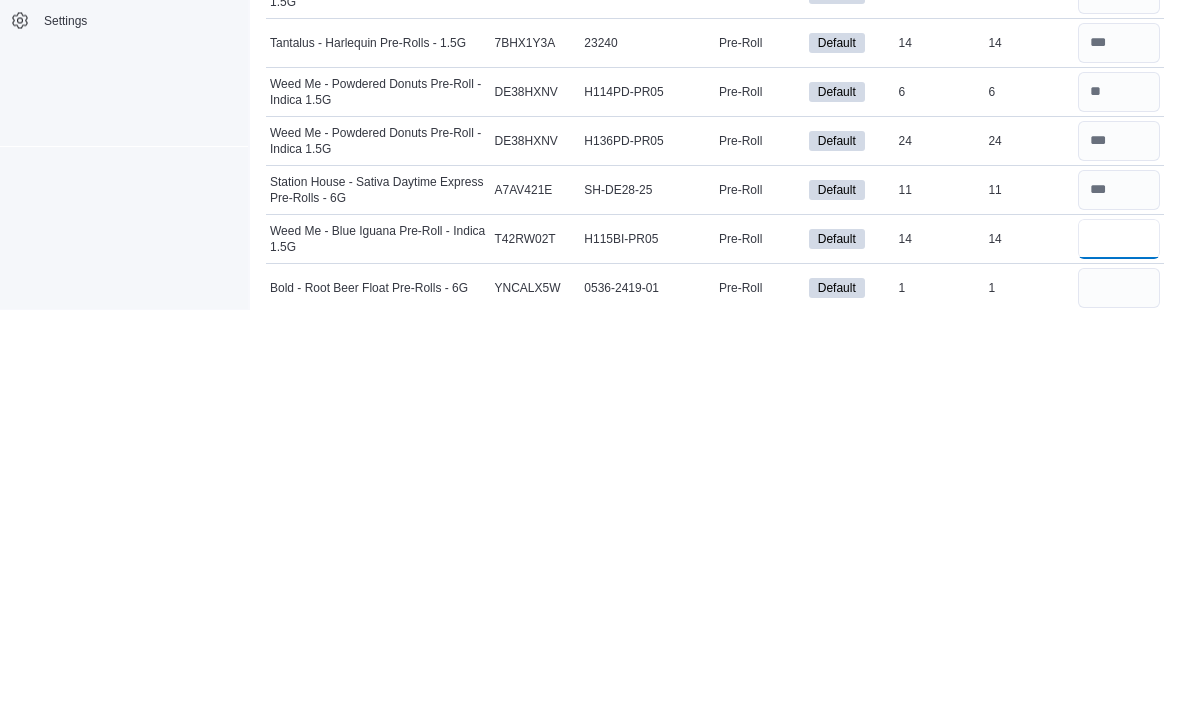 scroll, scrollTop: 1192, scrollLeft: 0, axis: vertical 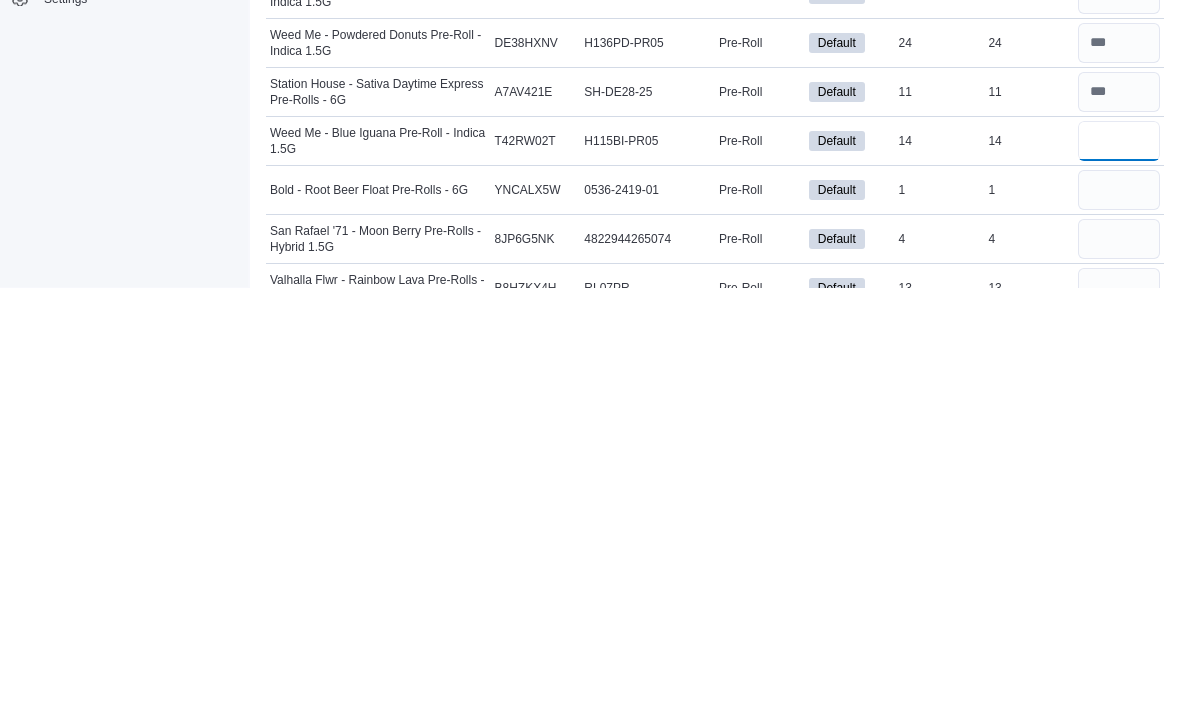 type on "**" 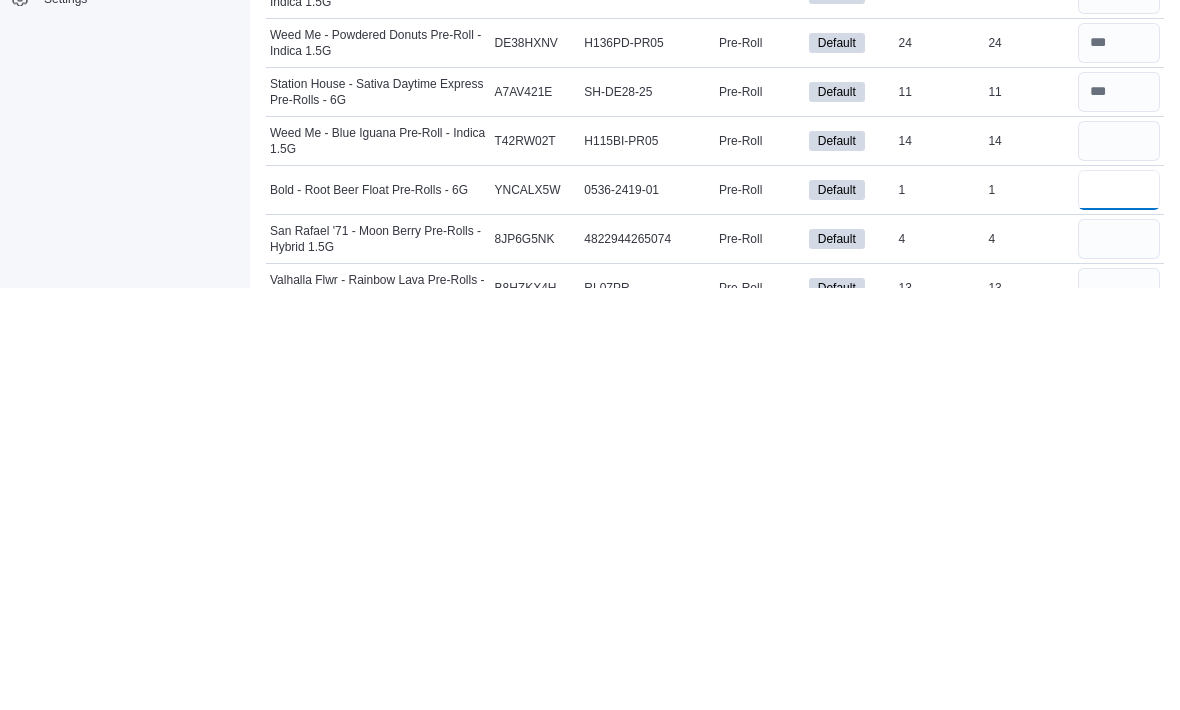 click at bounding box center (1119, 613) 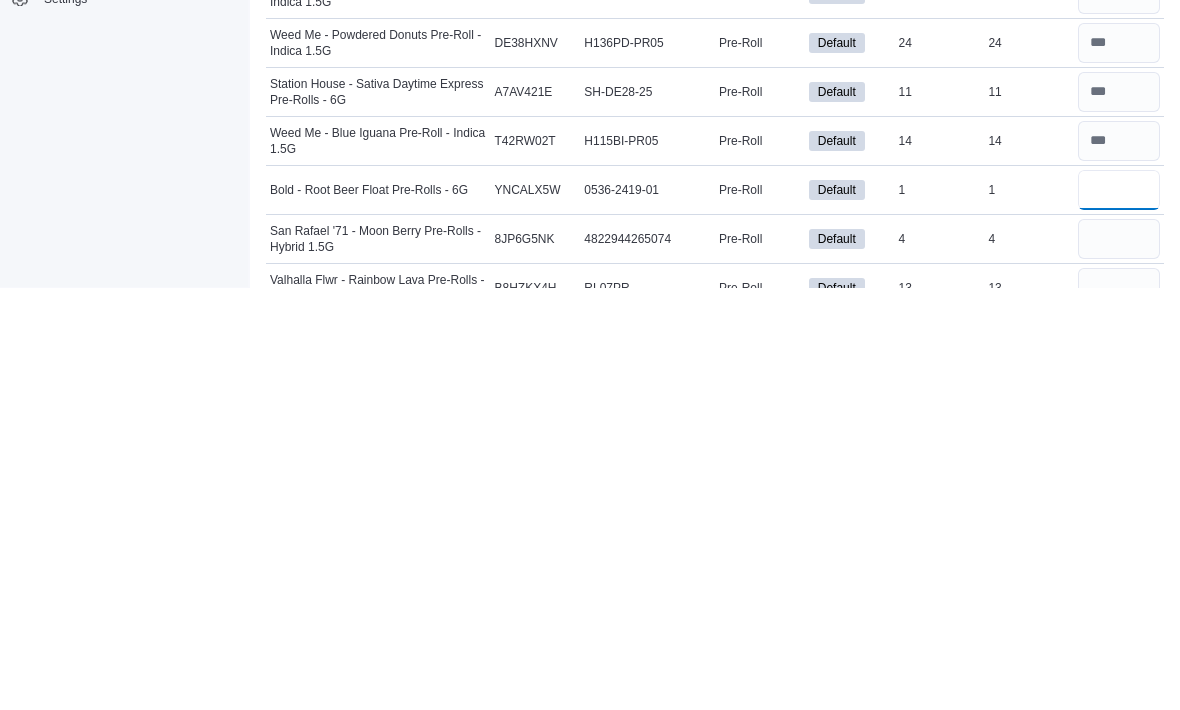 type on "*" 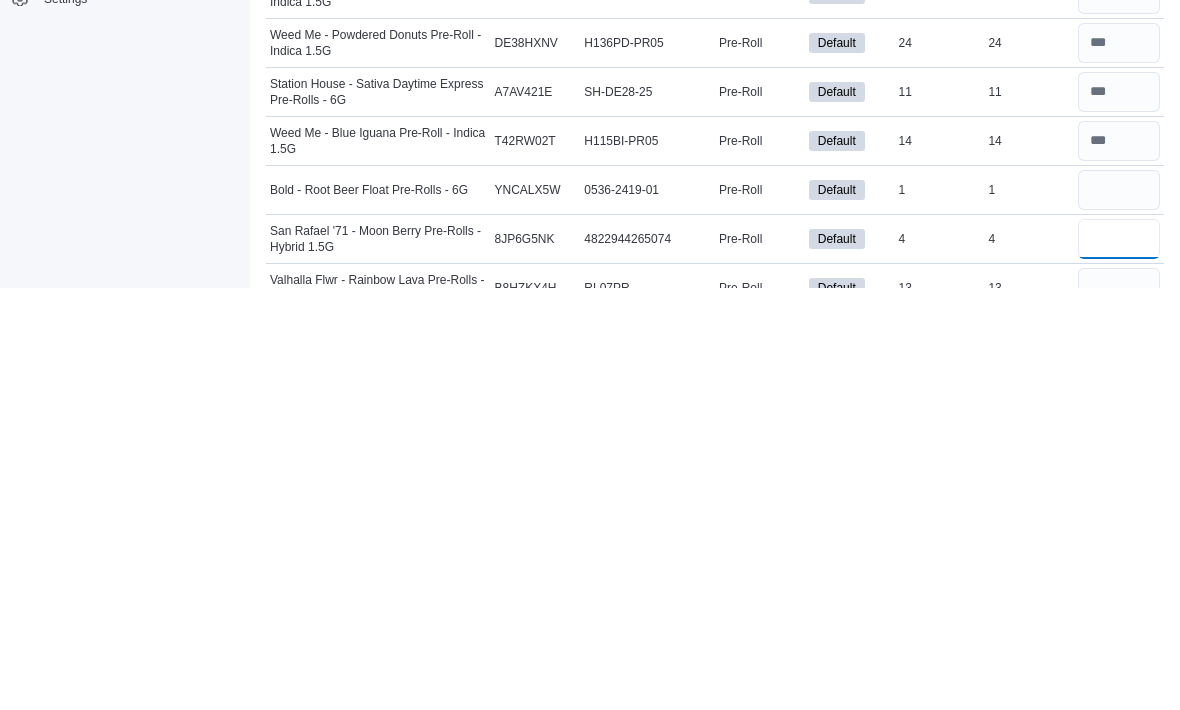 click at bounding box center [1119, 662] 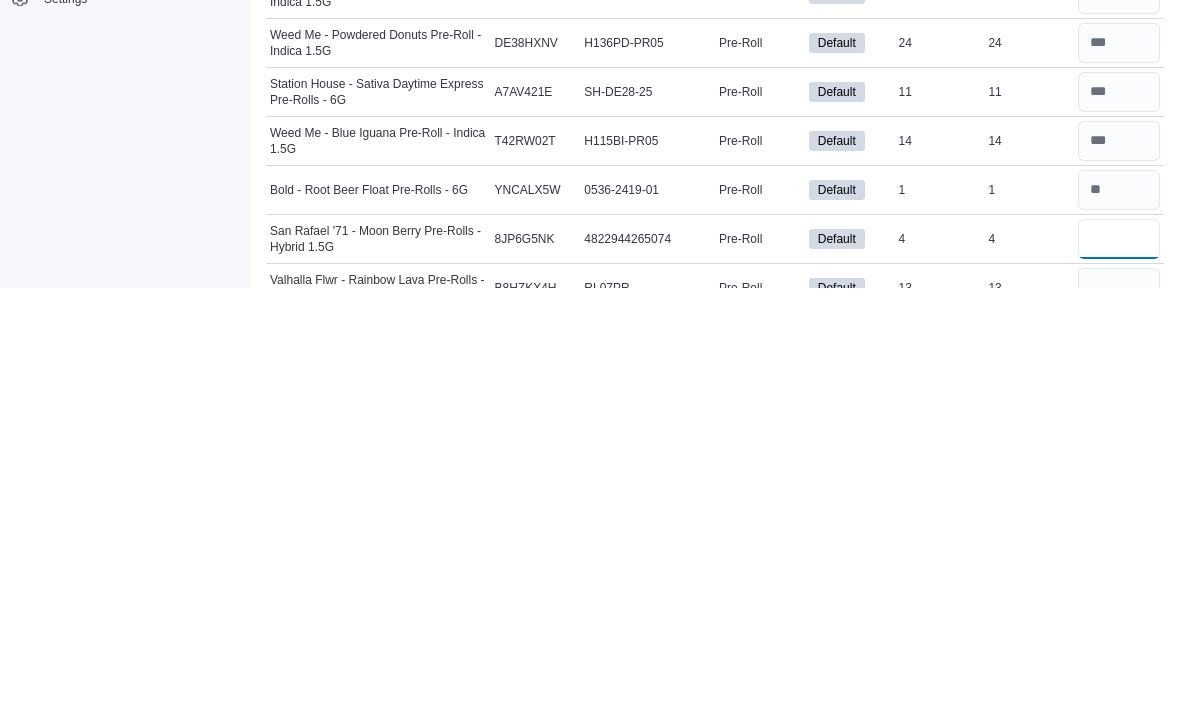 scroll, scrollTop: 1290, scrollLeft: 0, axis: vertical 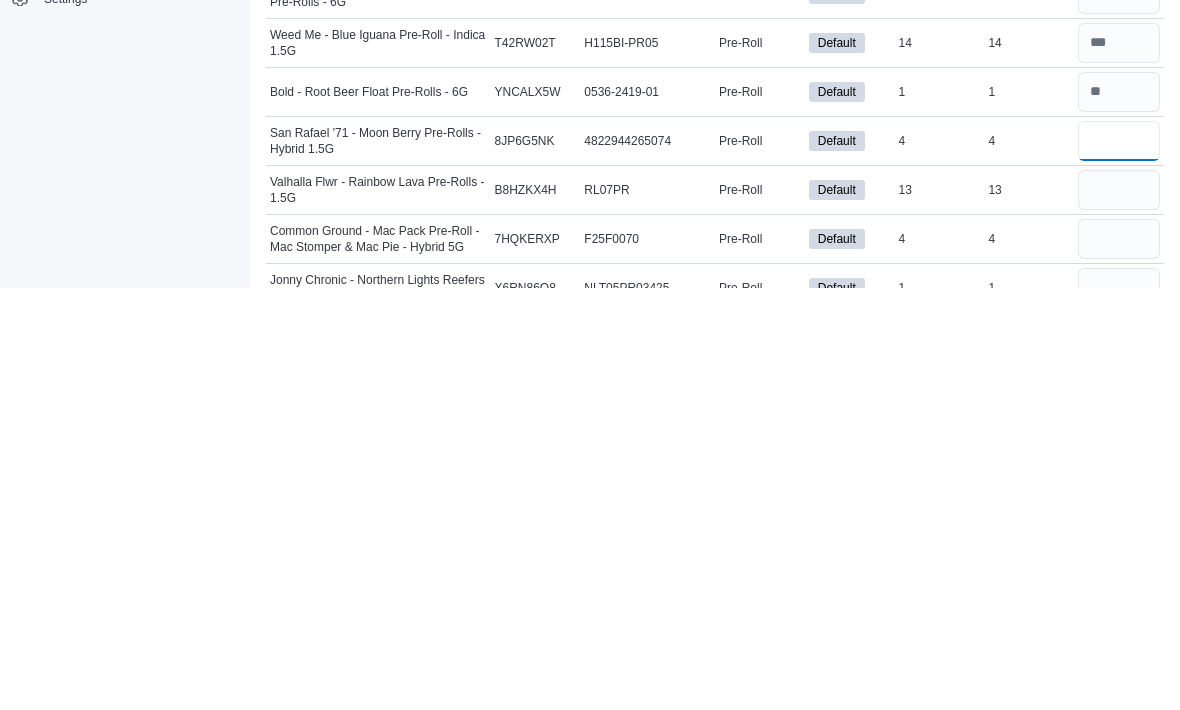 type on "*" 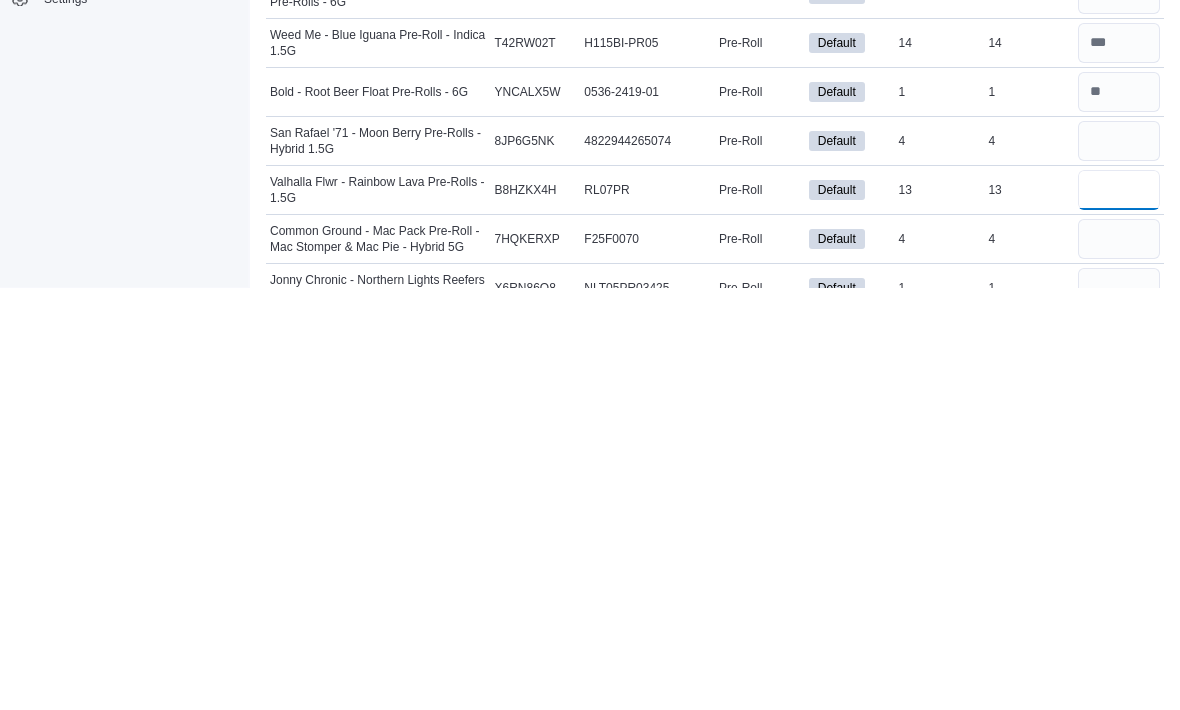 click at bounding box center [1119, 613] 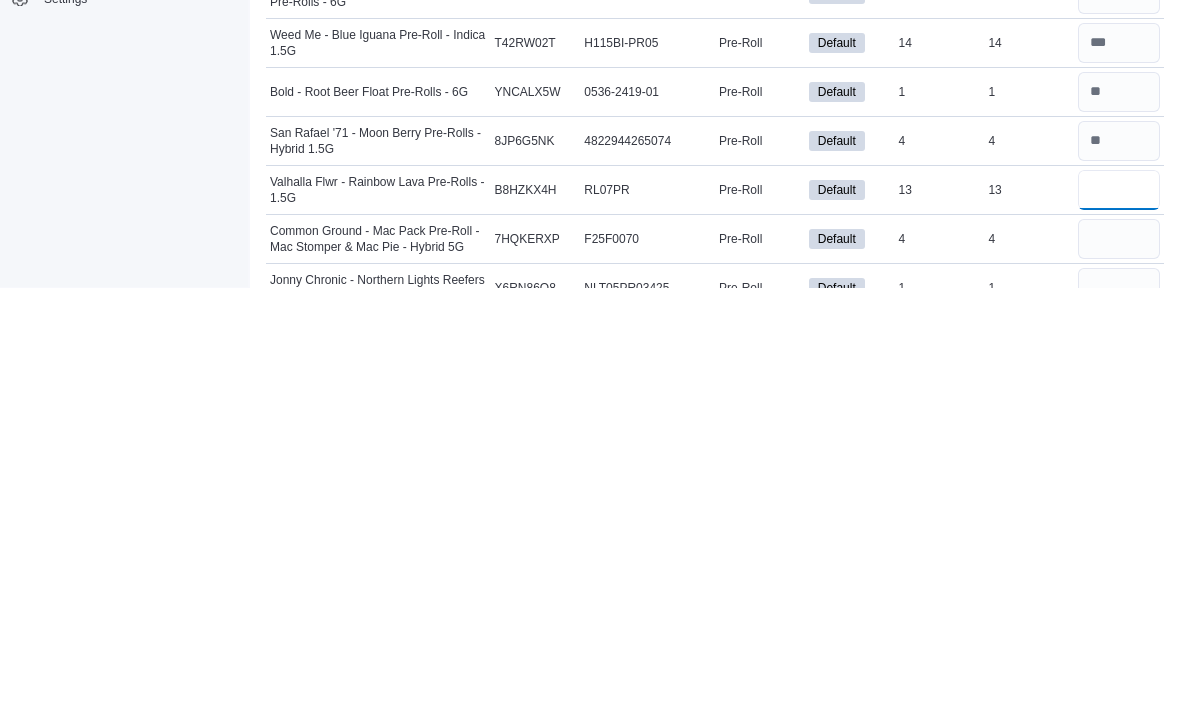 type on "**" 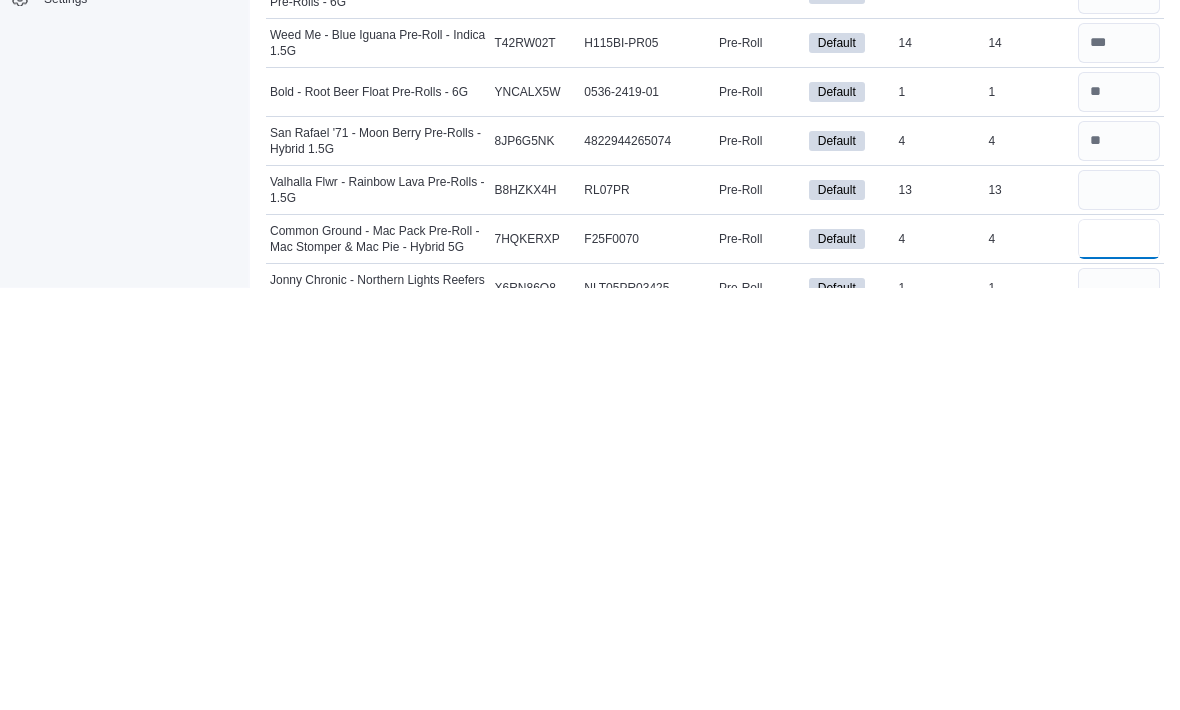 click at bounding box center [1119, 662] 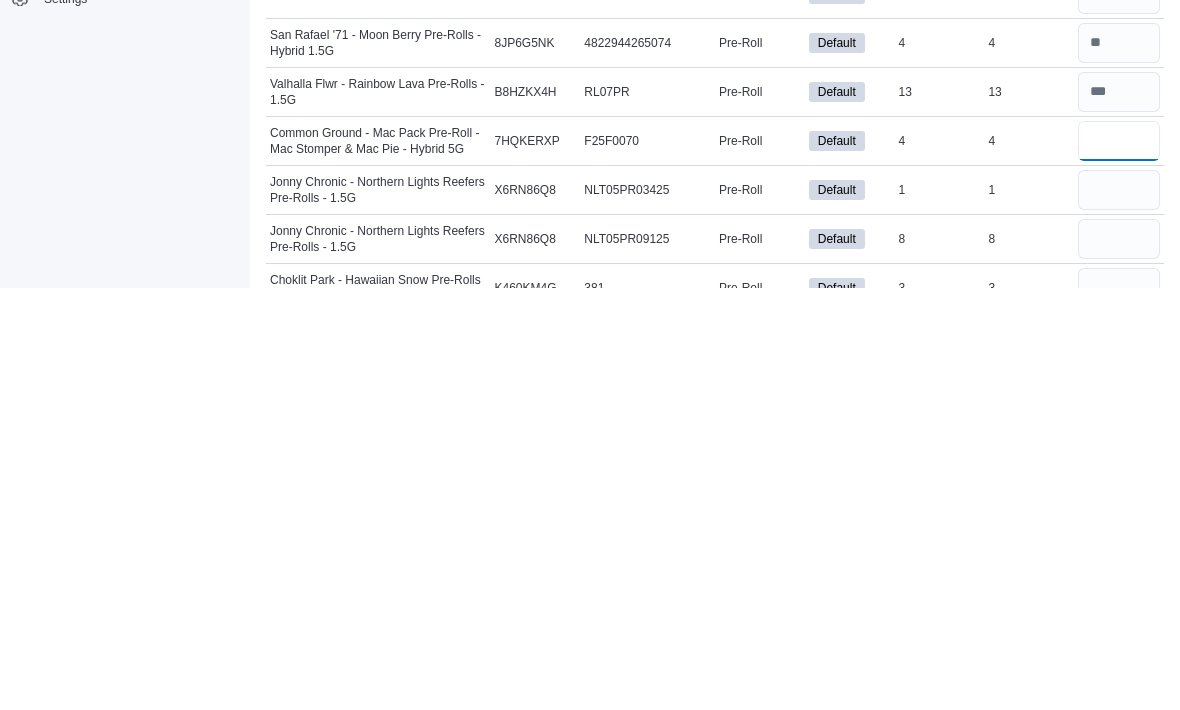 type on "*" 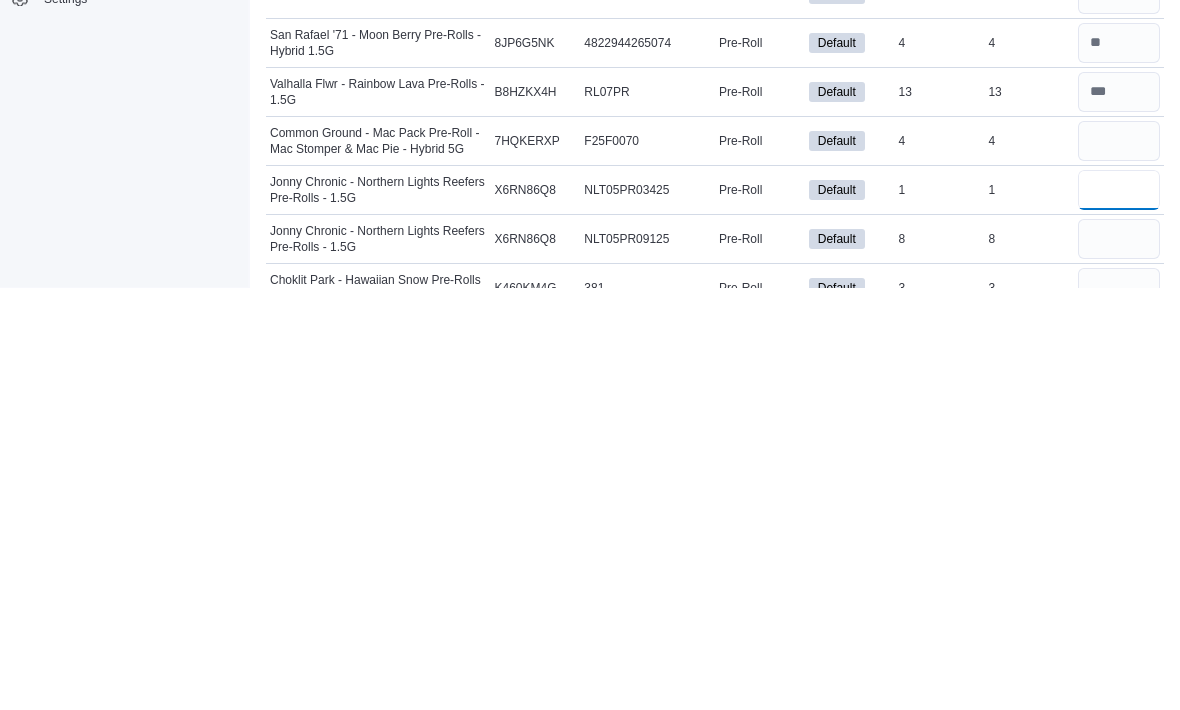 click at bounding box center (1119, 613) 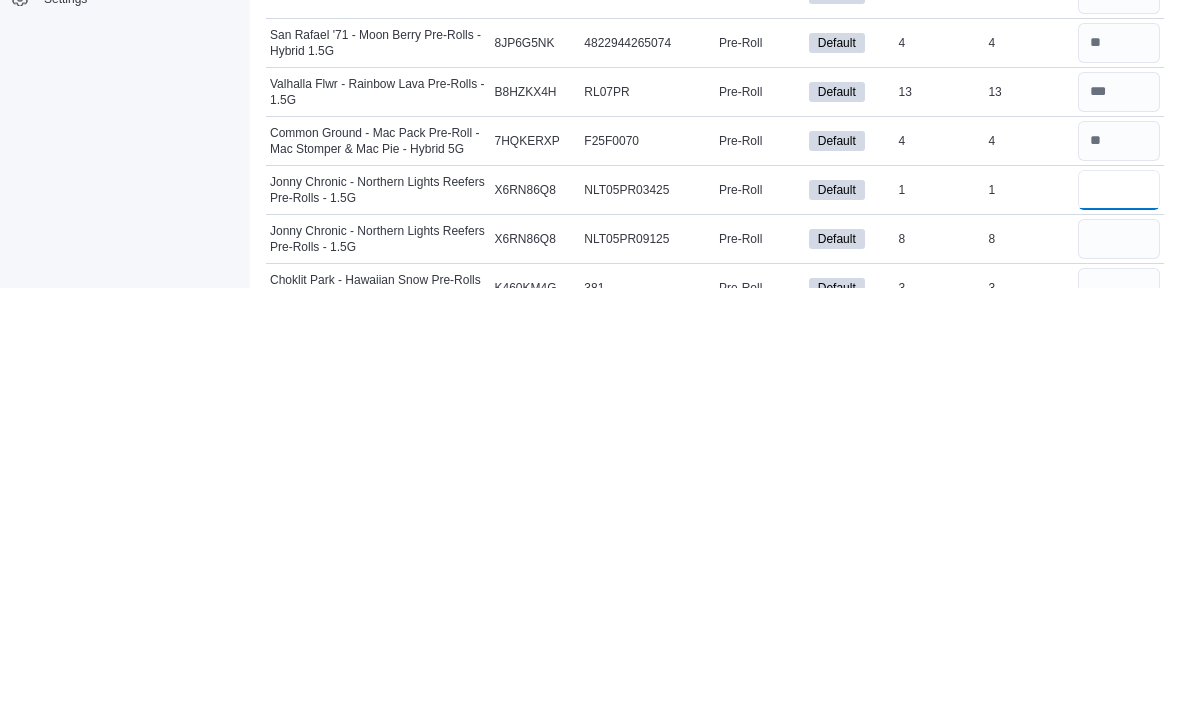 type on "*" 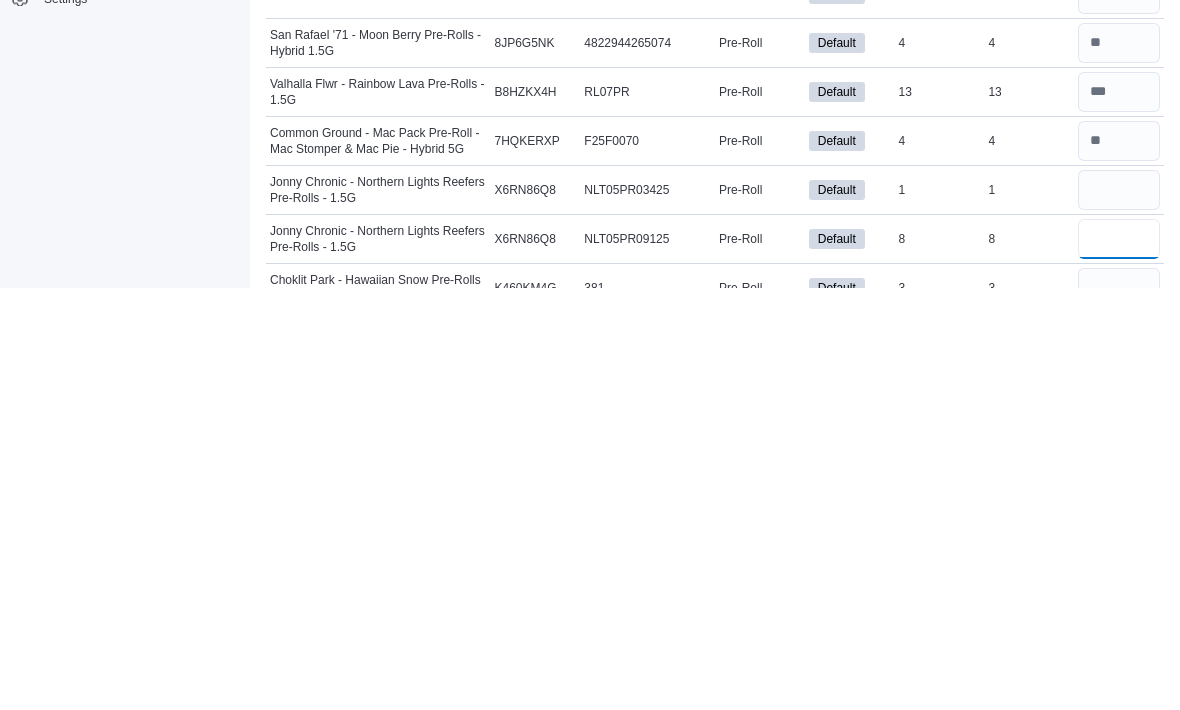 click at bounding box center (1119, 662) 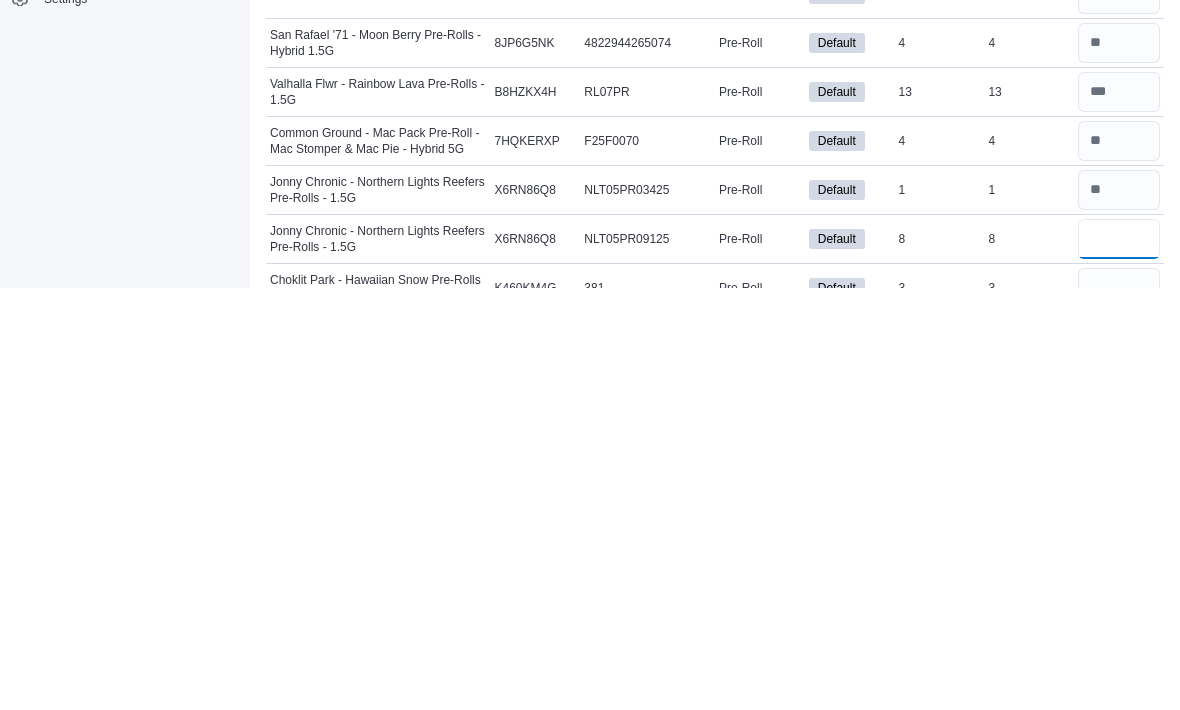 scroll, scrollTop: 1486, scrollLeft: 0, axis: vertical 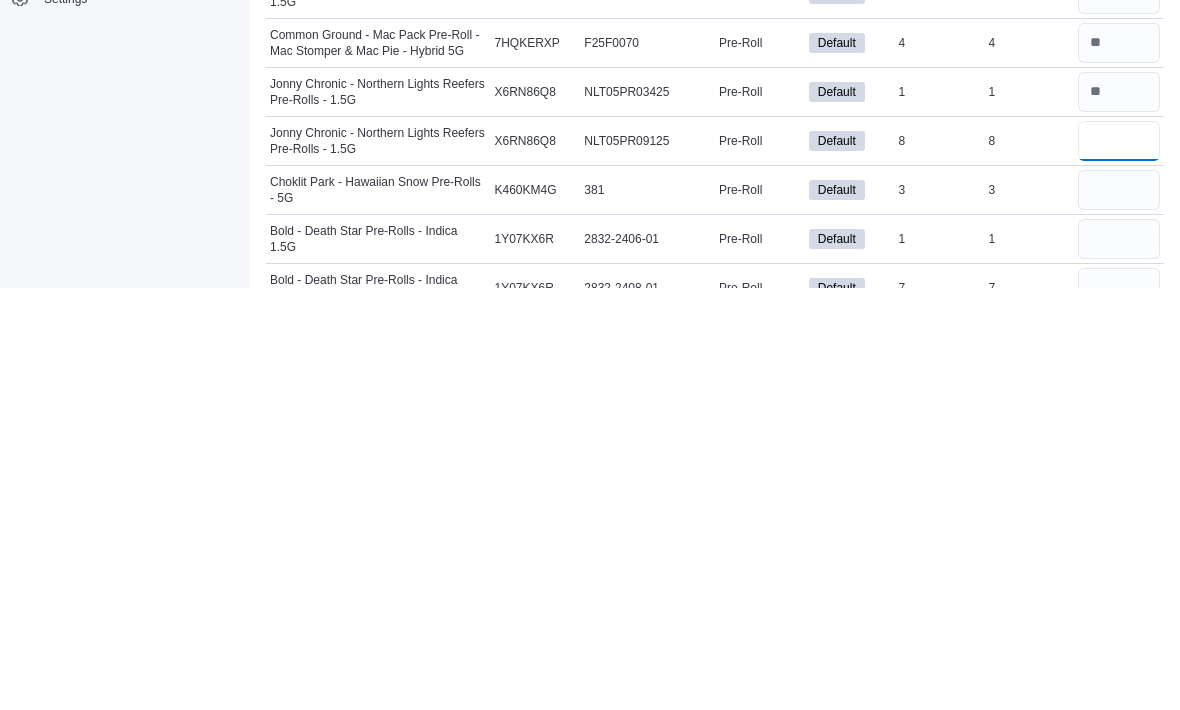 type on "*" 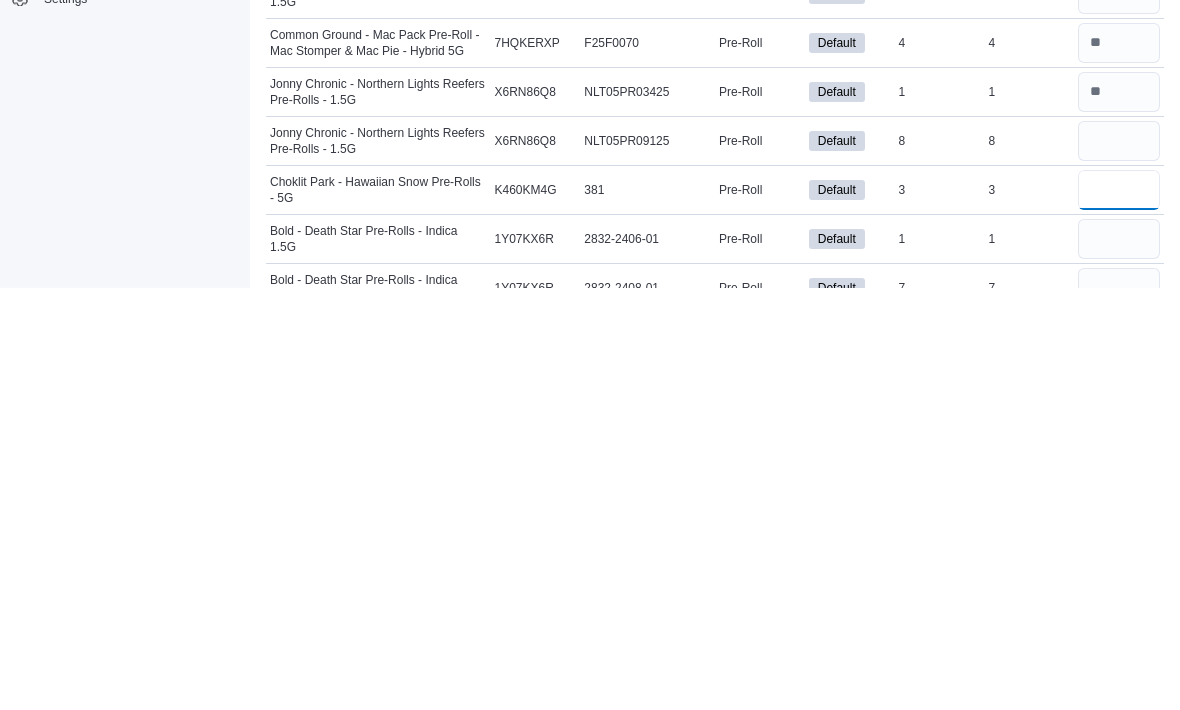click at bounding box center [1119, 613] 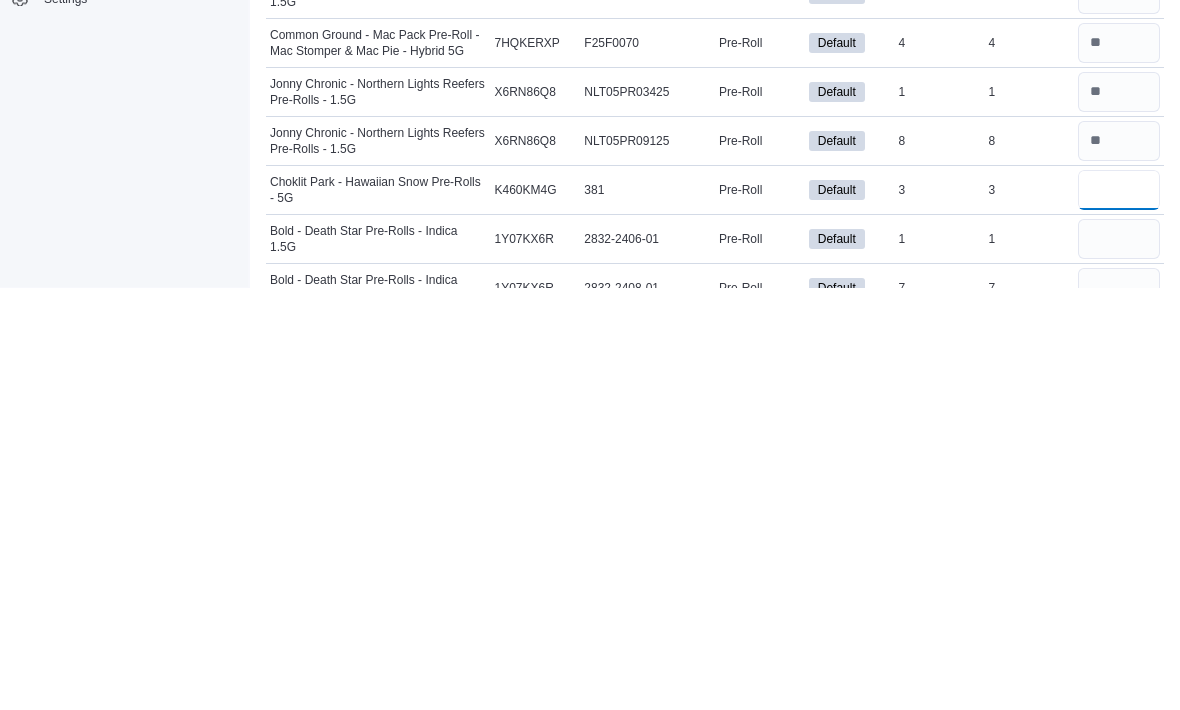 type on "*" 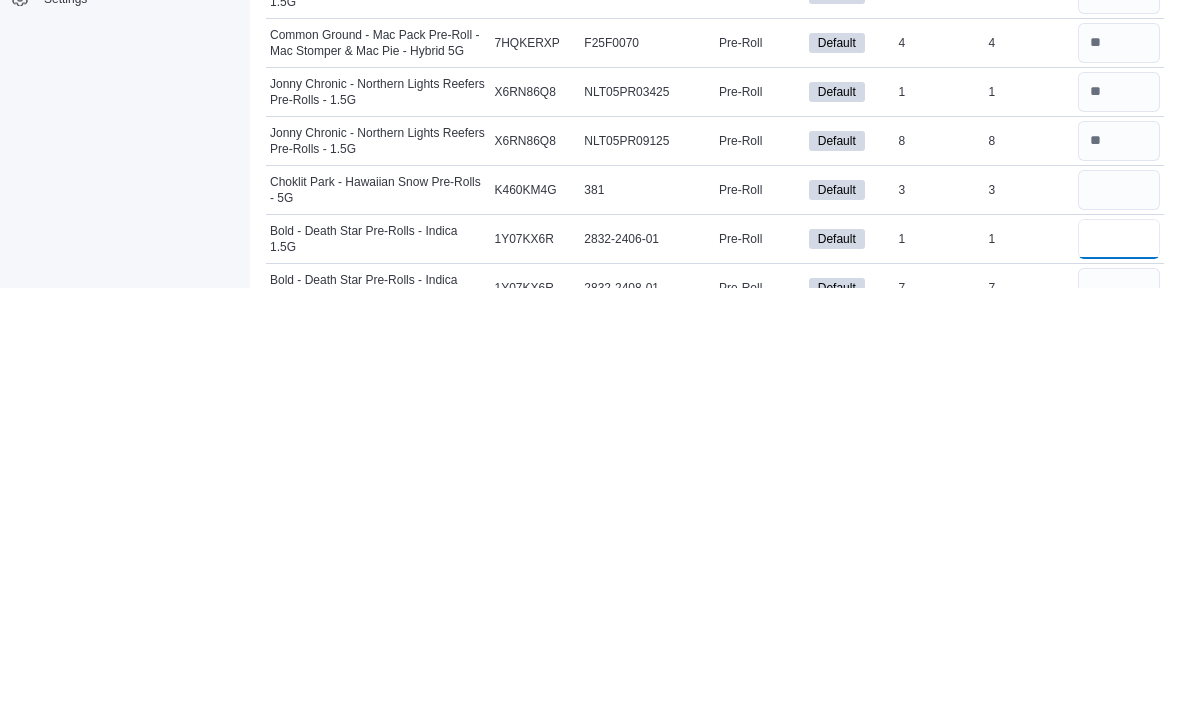 click at bounding box center [1119, 662] 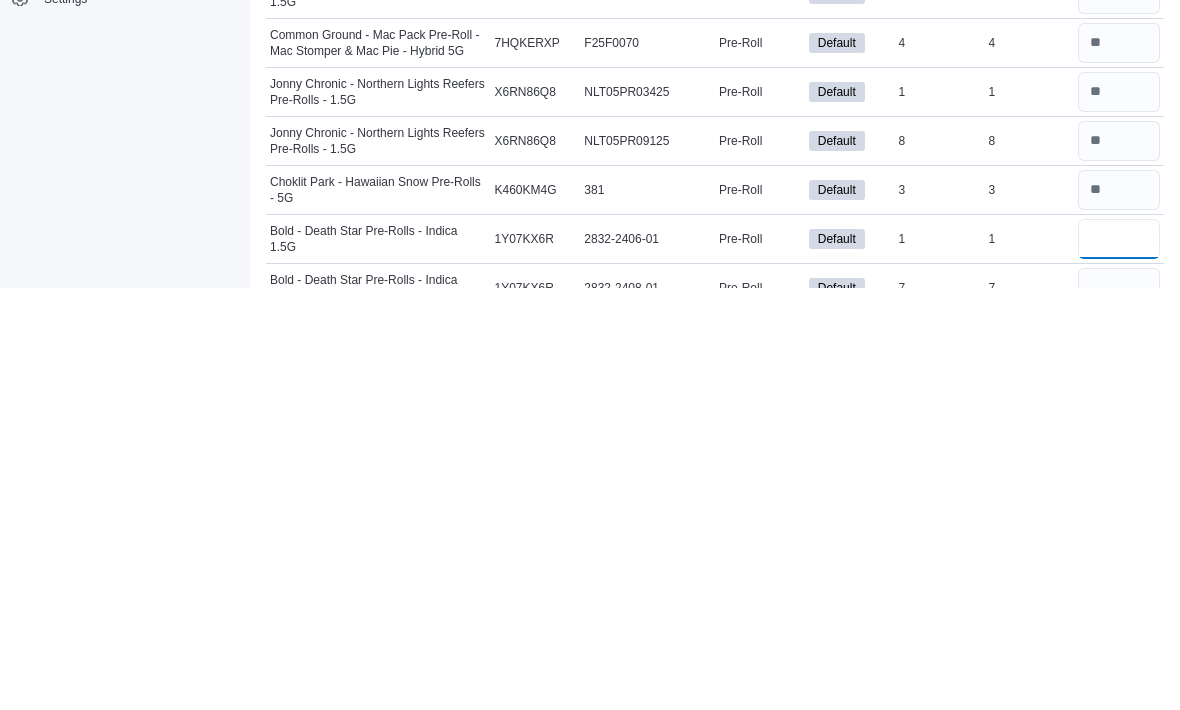 scroll, scrollTop: 1584, scrollLeft: 0, axis: vertical 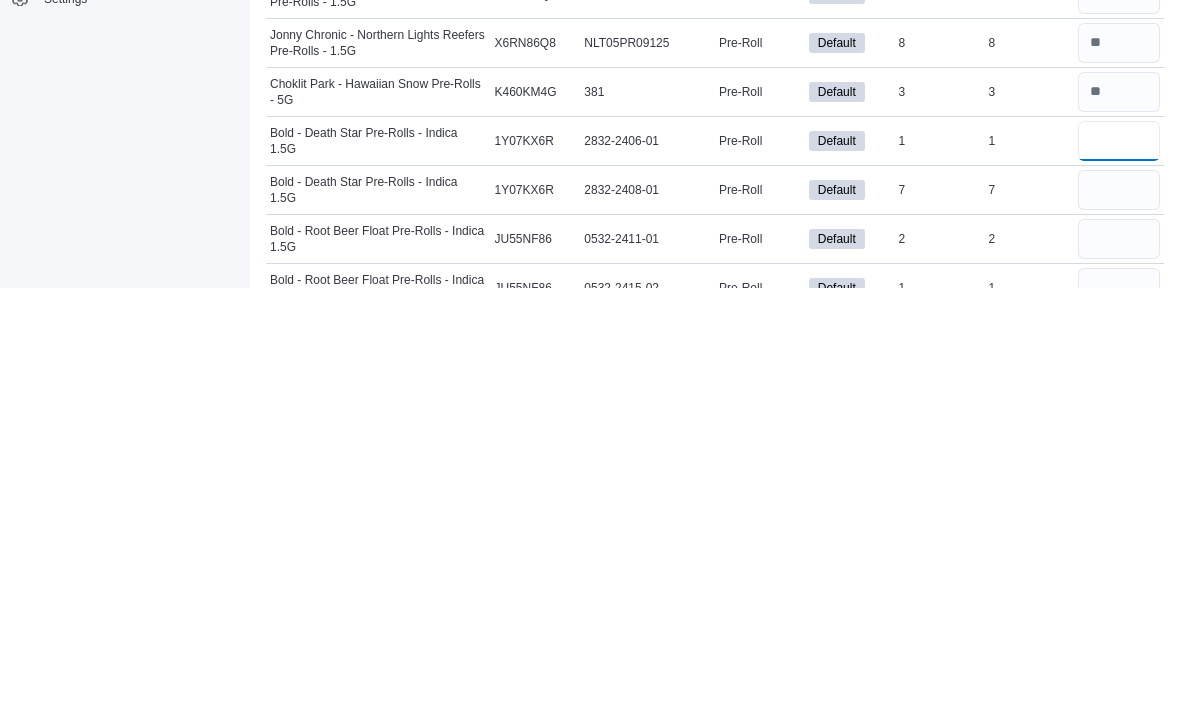 type on "*" 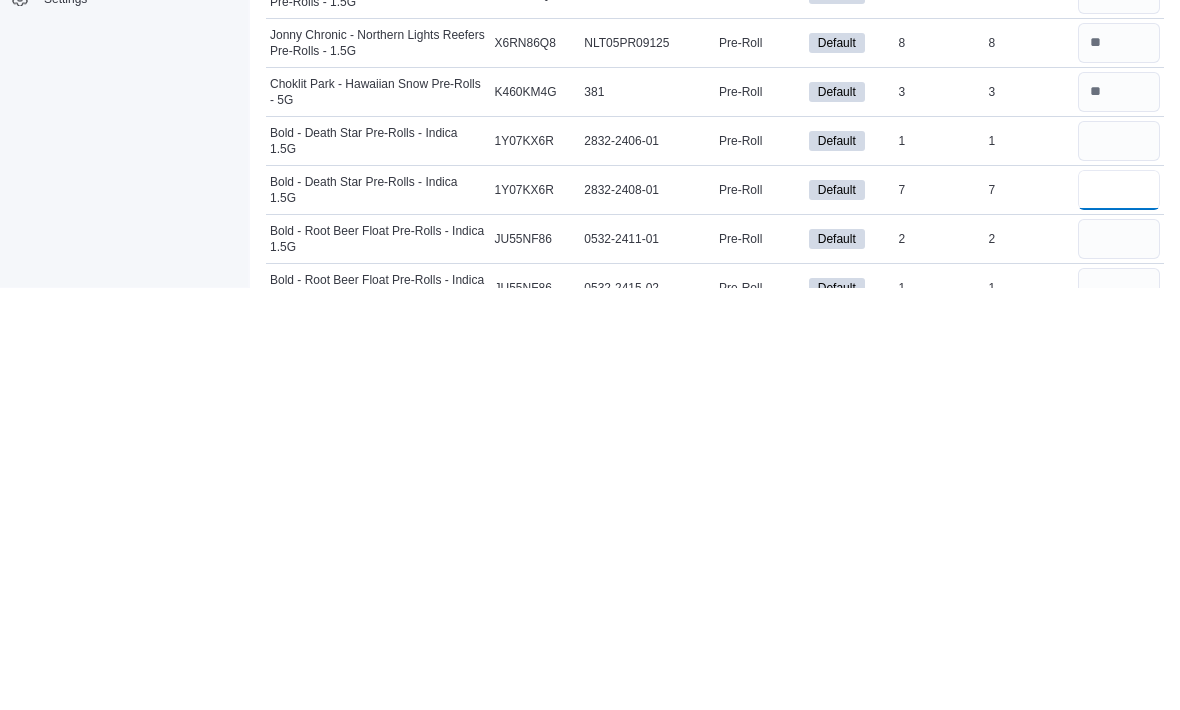 click at bounding box center (1119, 613) 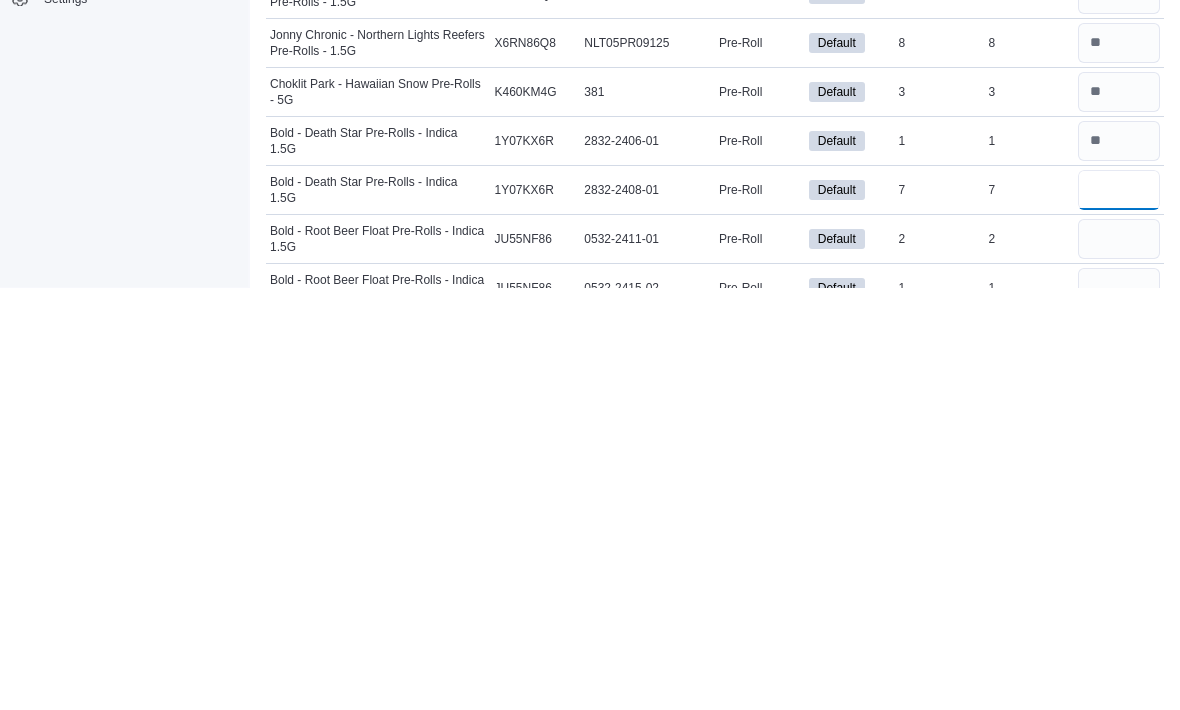type on "*" 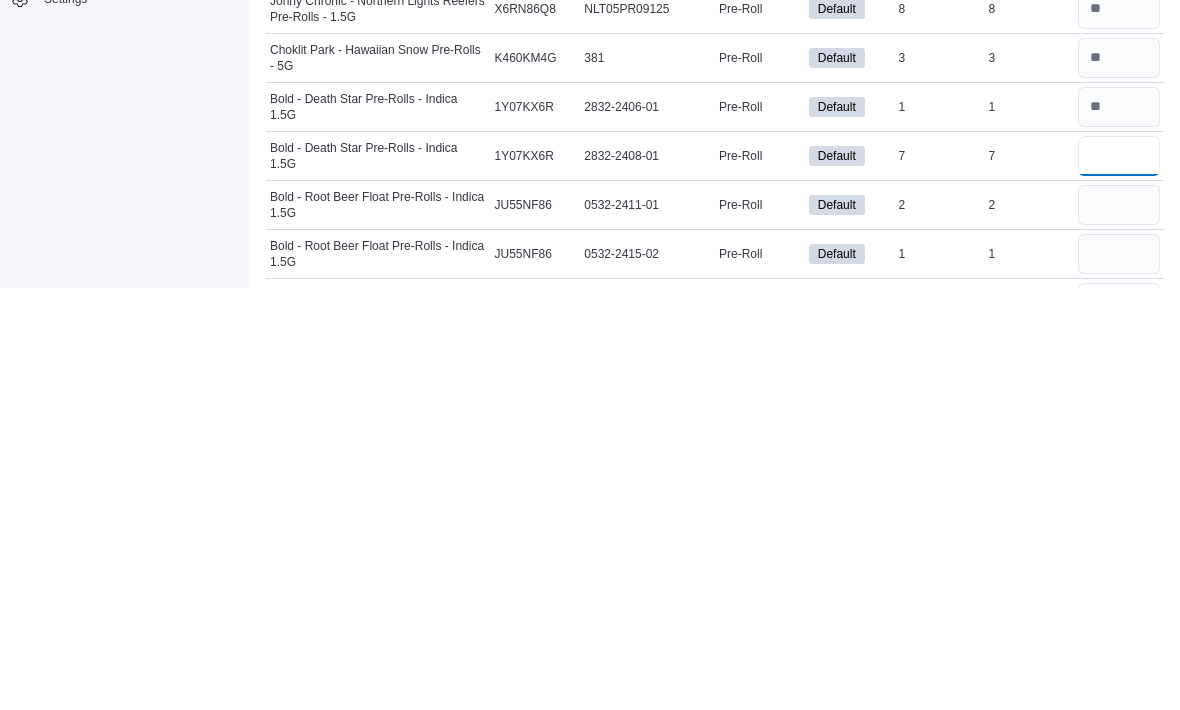 scroll, scrollTop: 1622, scrollLeft: 0, axis: vertical 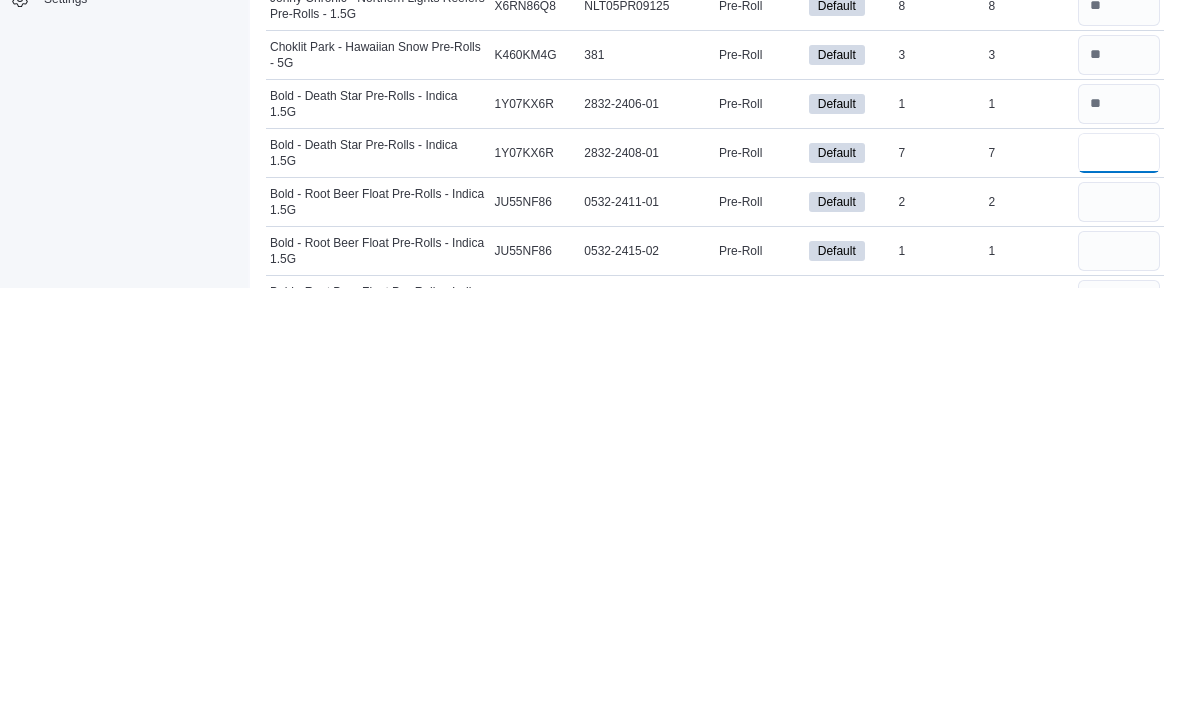 type on "*" 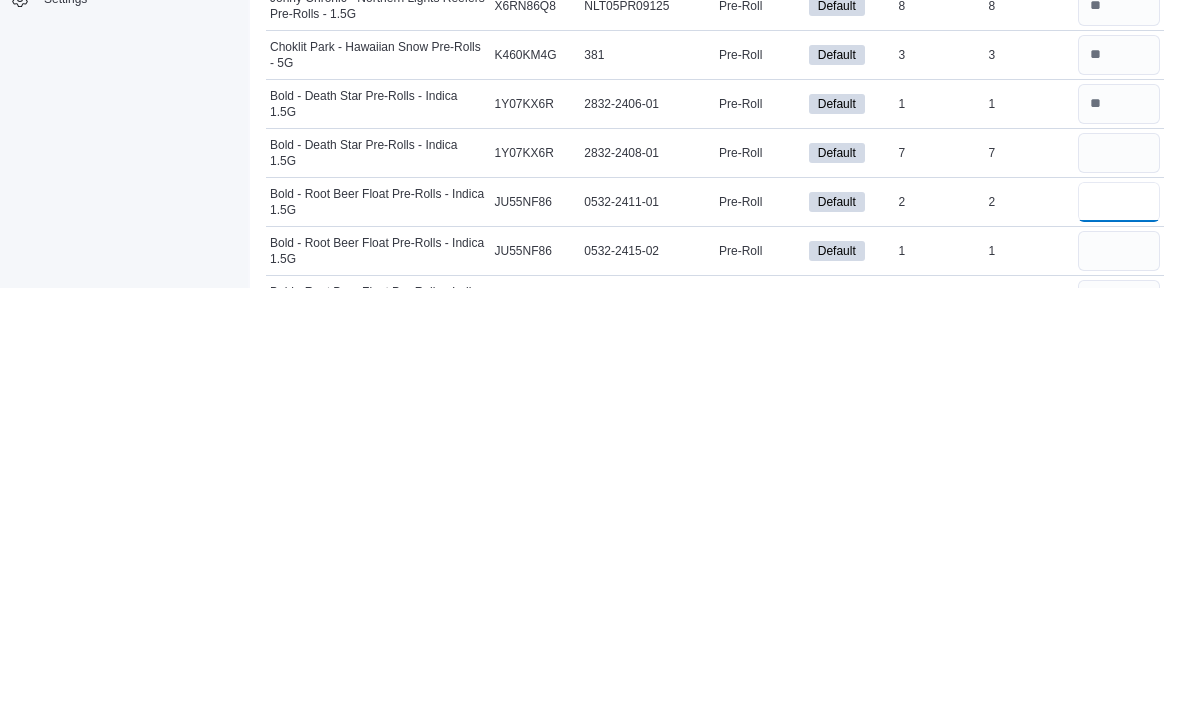 click at bounding box center (1119, 624) 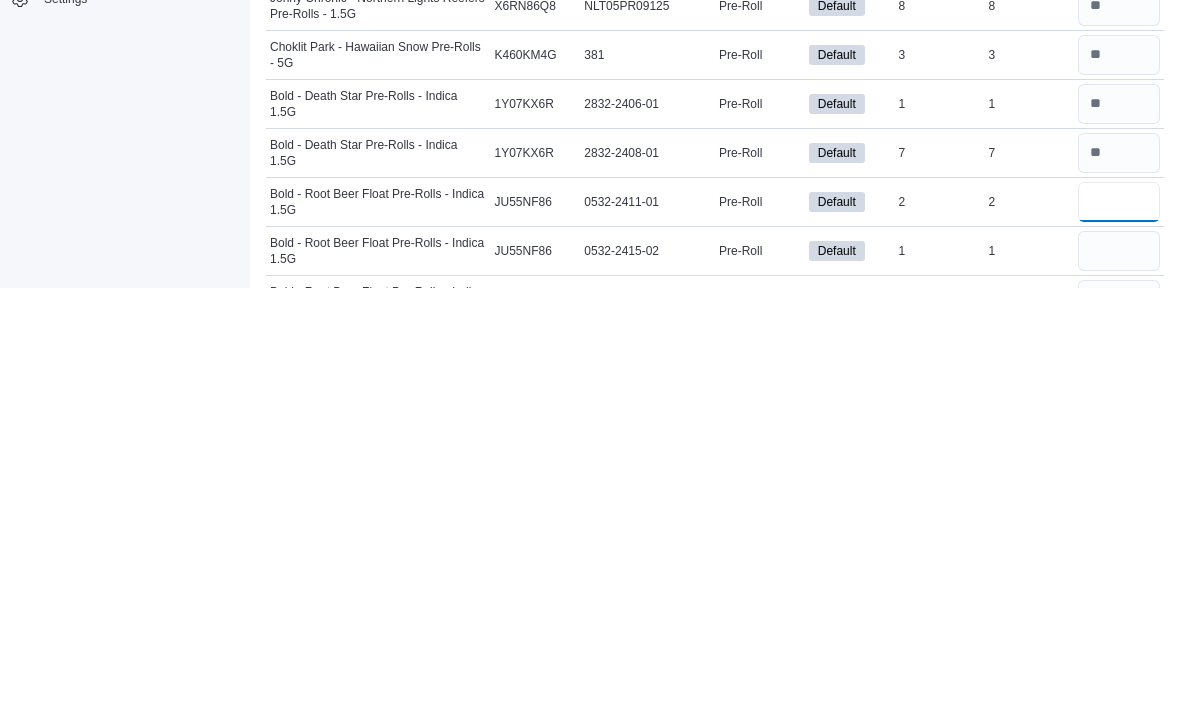 type on "*" 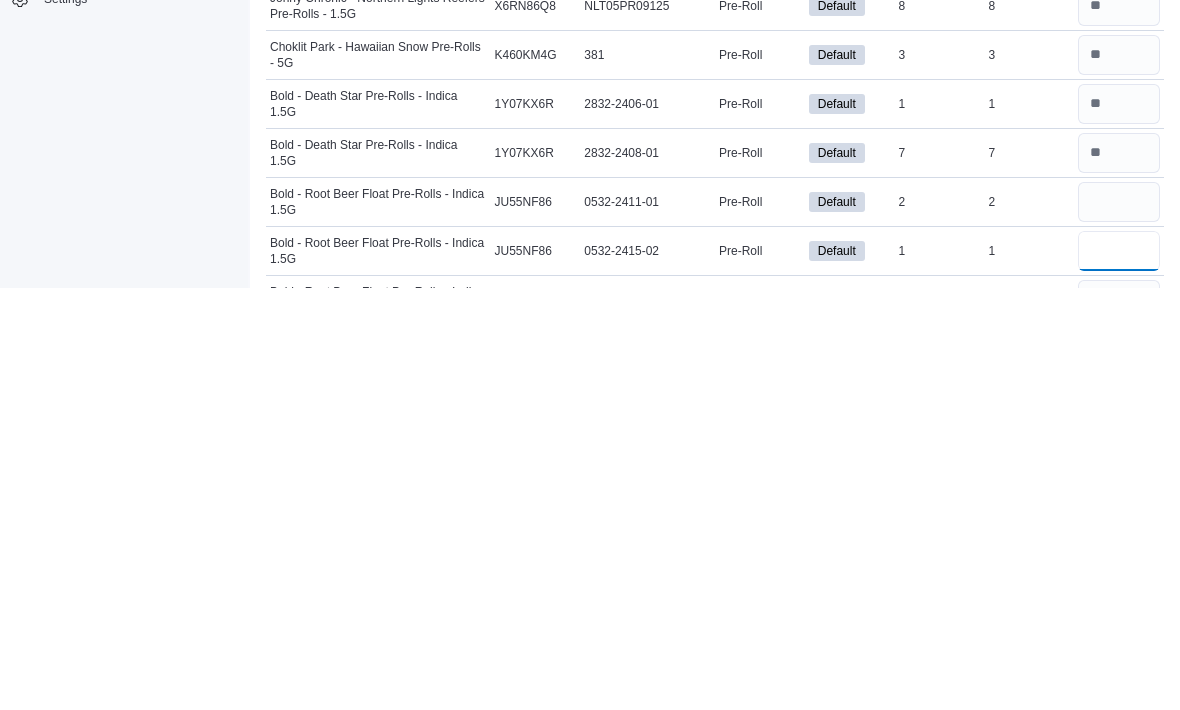 click at bounding box center (1119, 673) 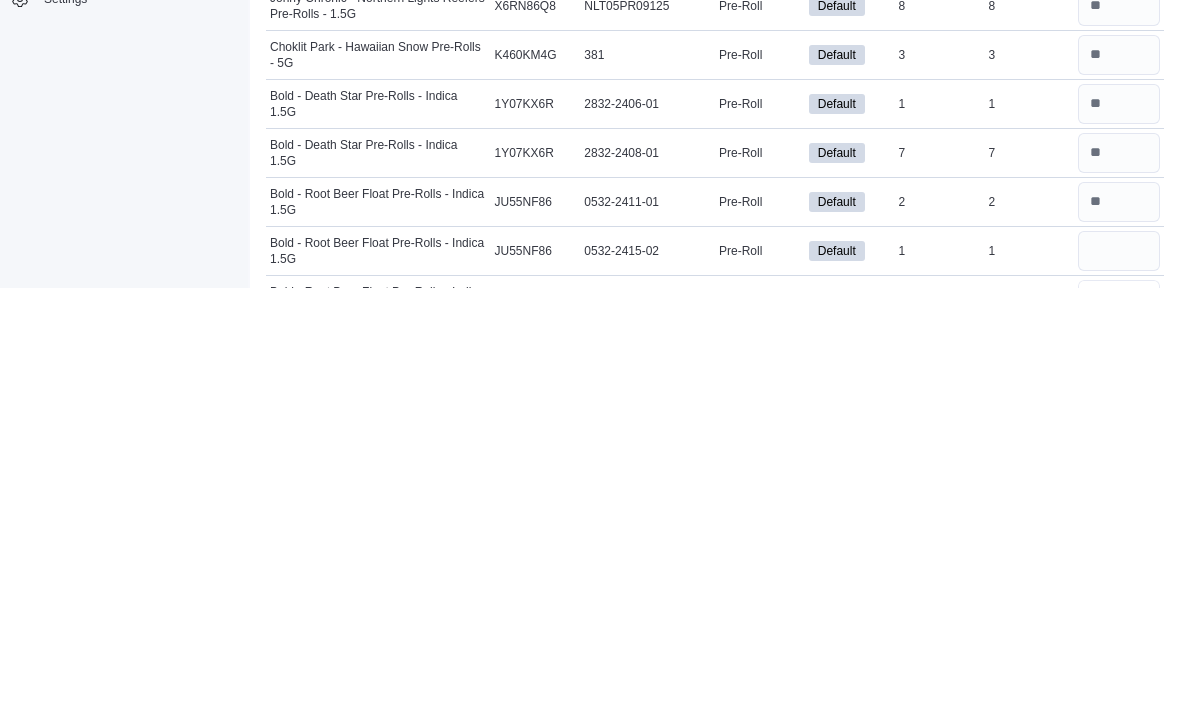 click at bounding box center (1119, 722) 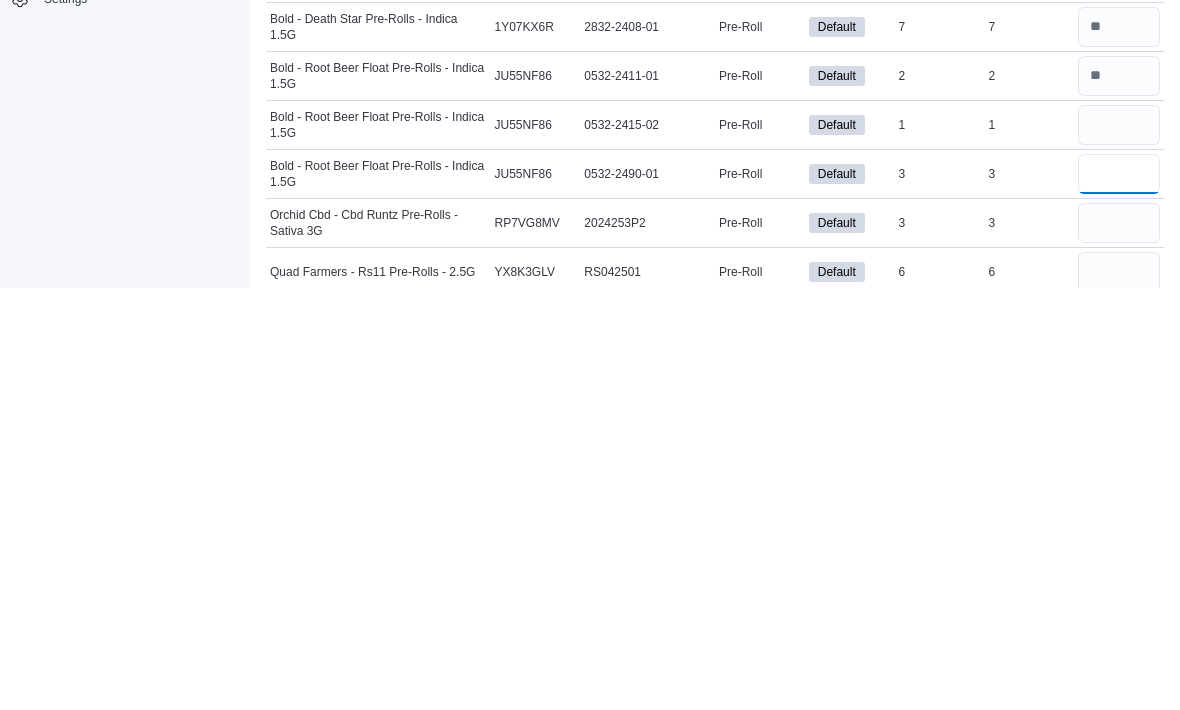 type on "*" 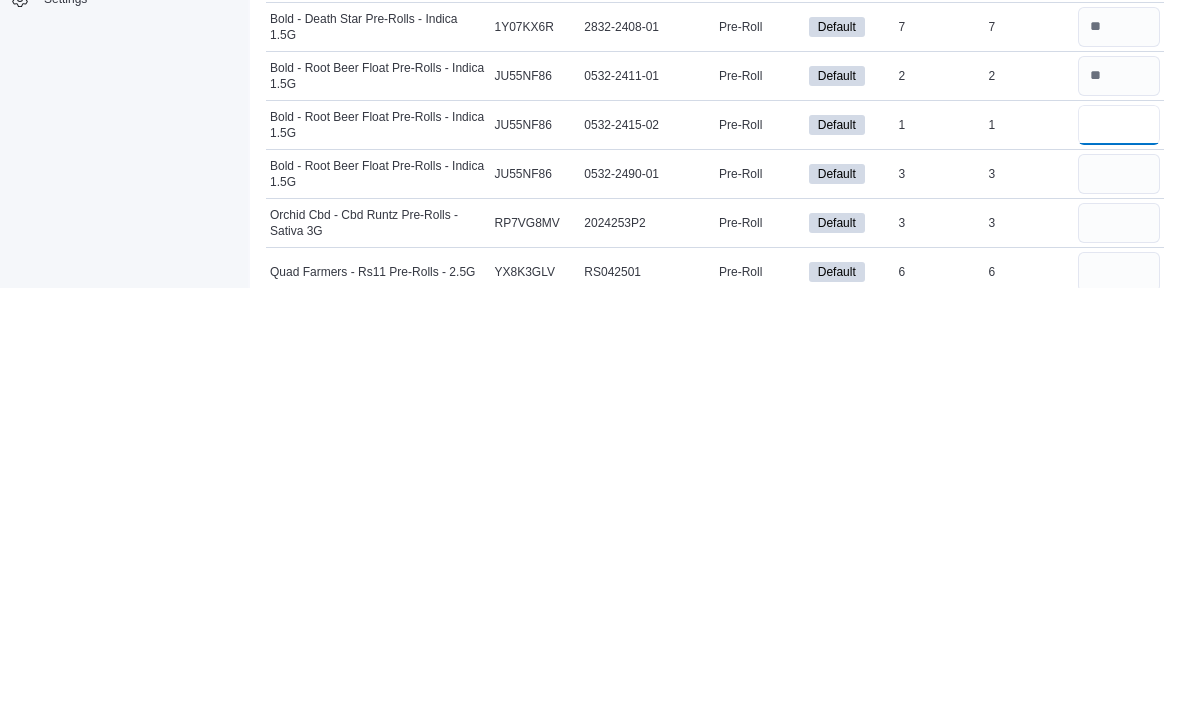 click at bounding box center [1119, 547] 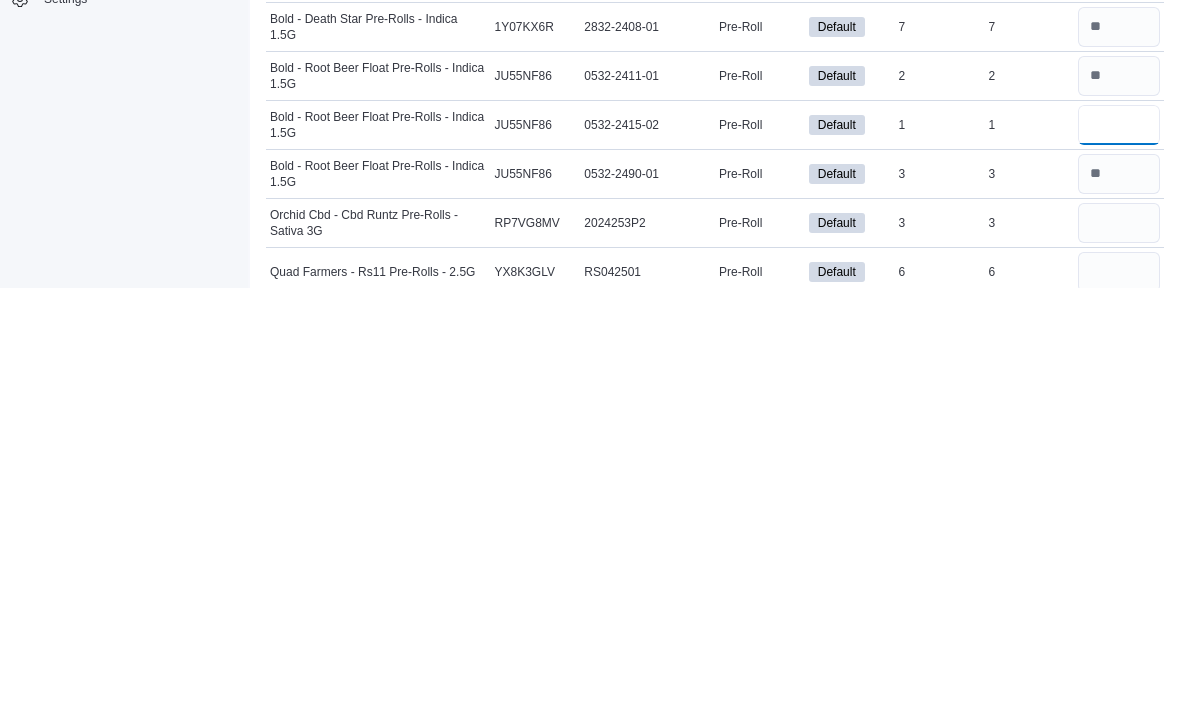 type on "*" 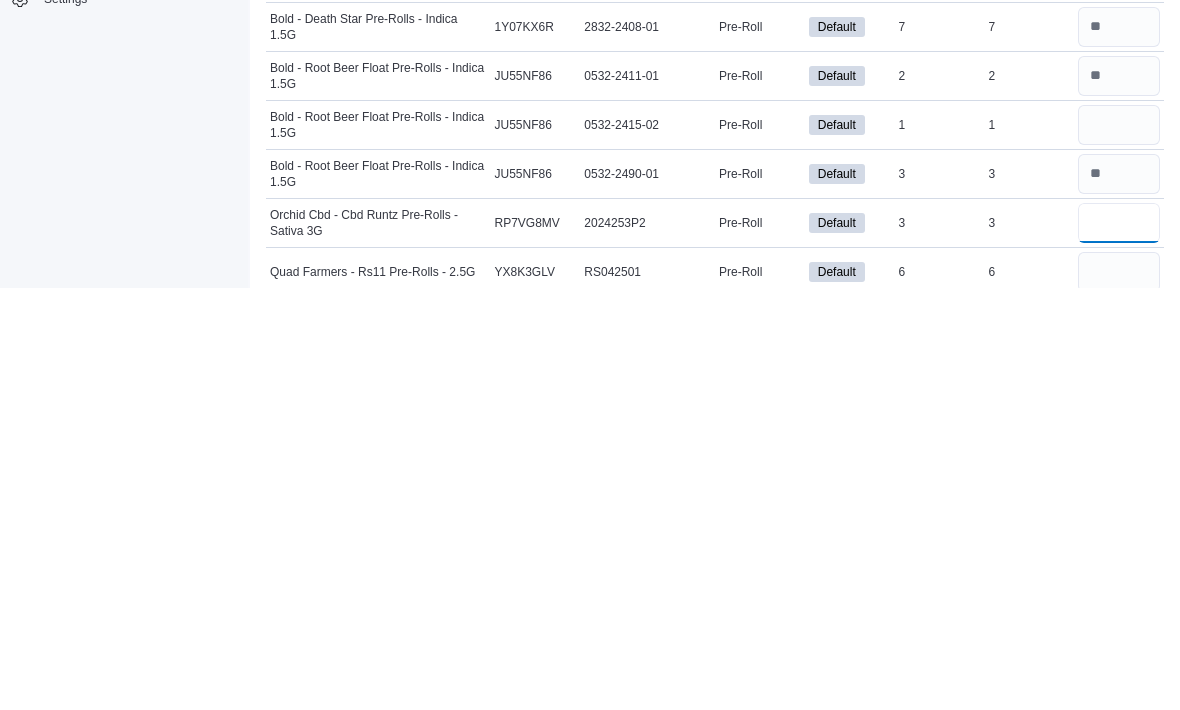click at bounding box center (1119, 645) 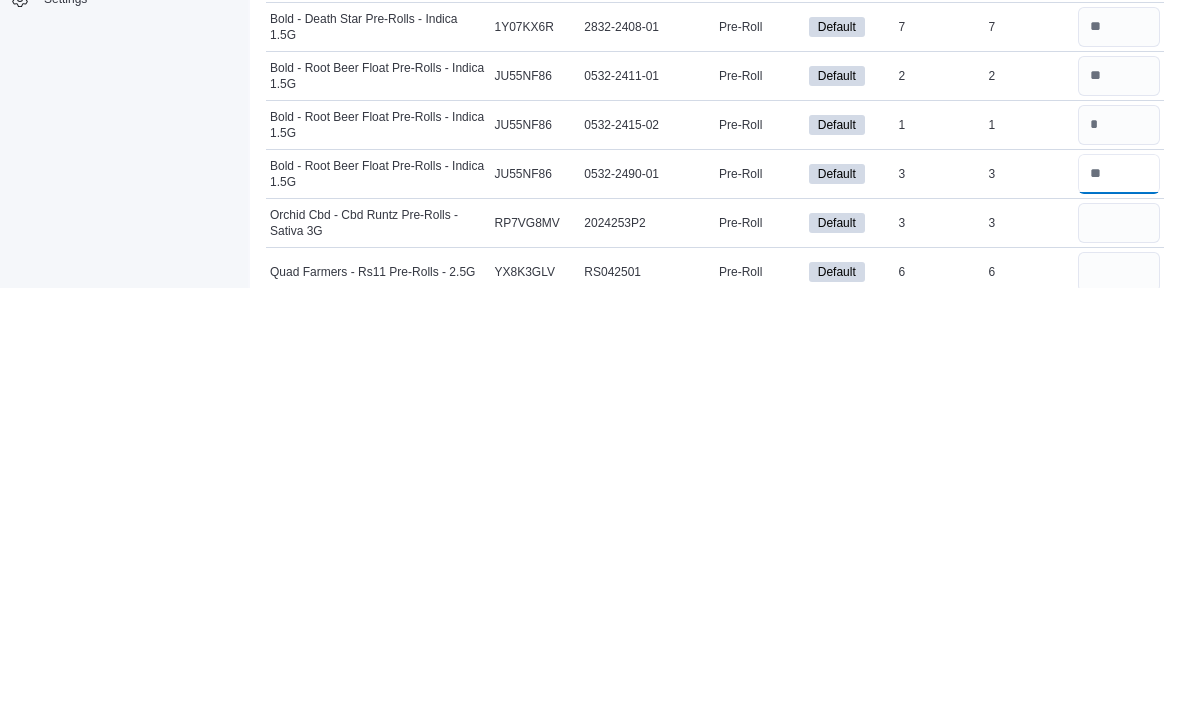 click at bounding box center [1119, 596] 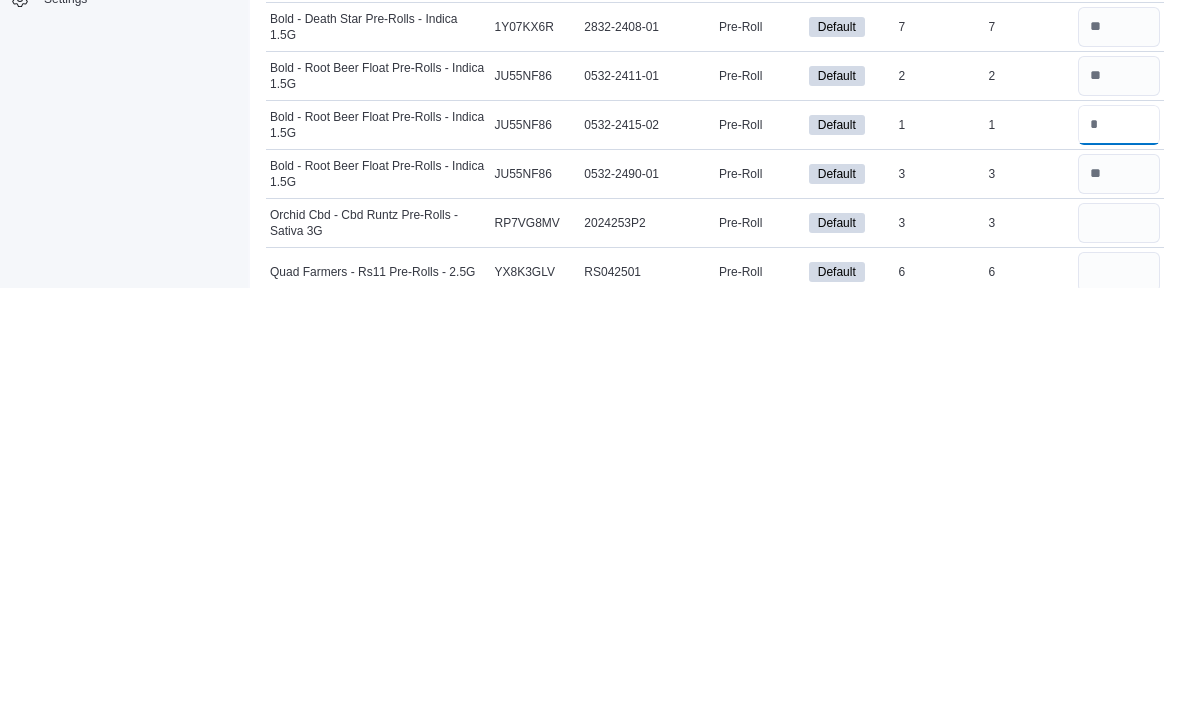 click at bounding box center [1119, 547] 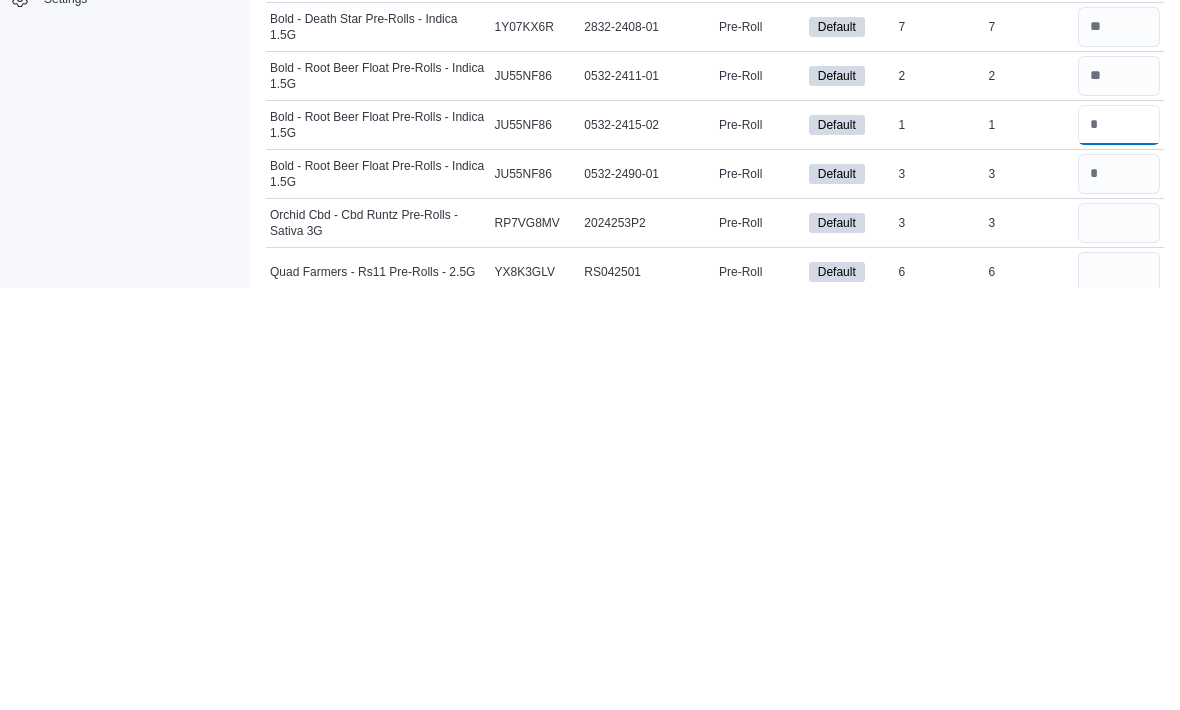 type on "*" 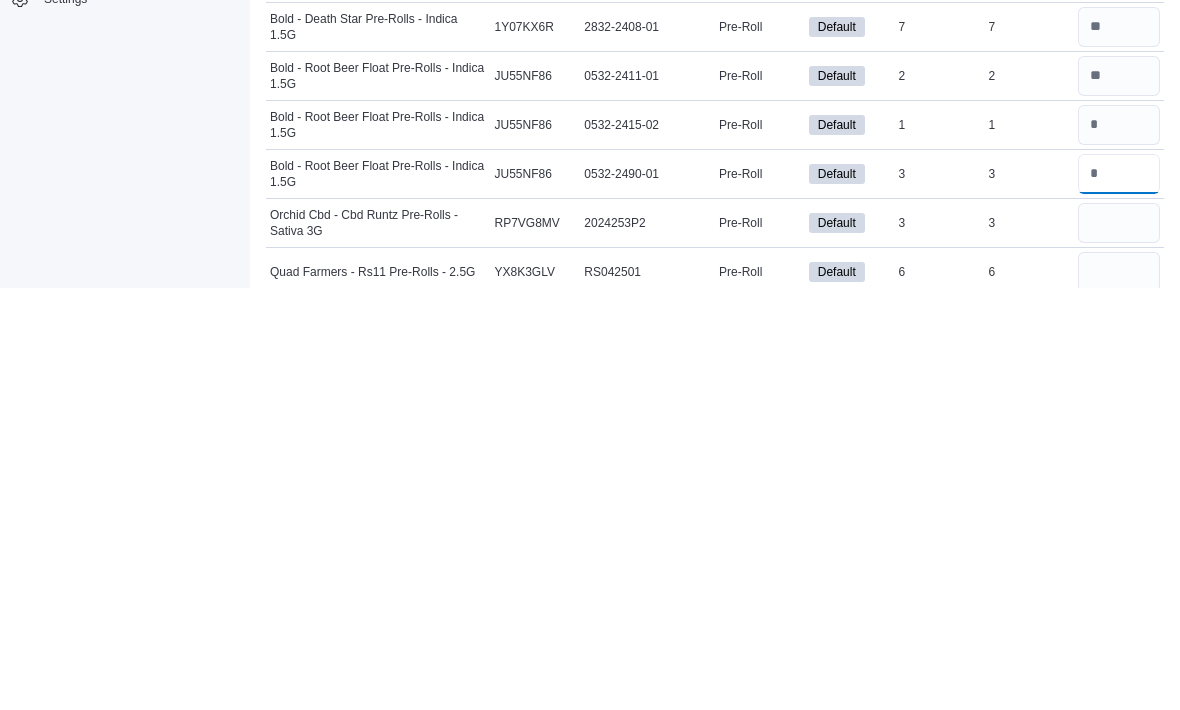 click at bounding box center (1119, 596) 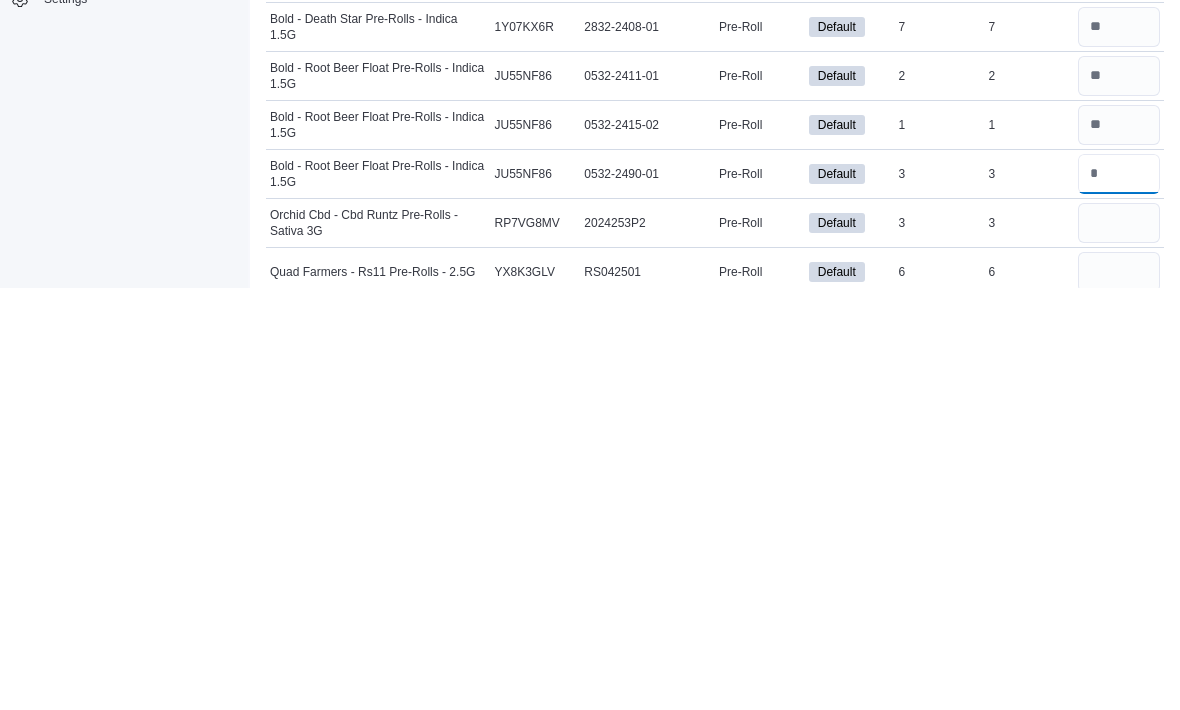 type on "*" 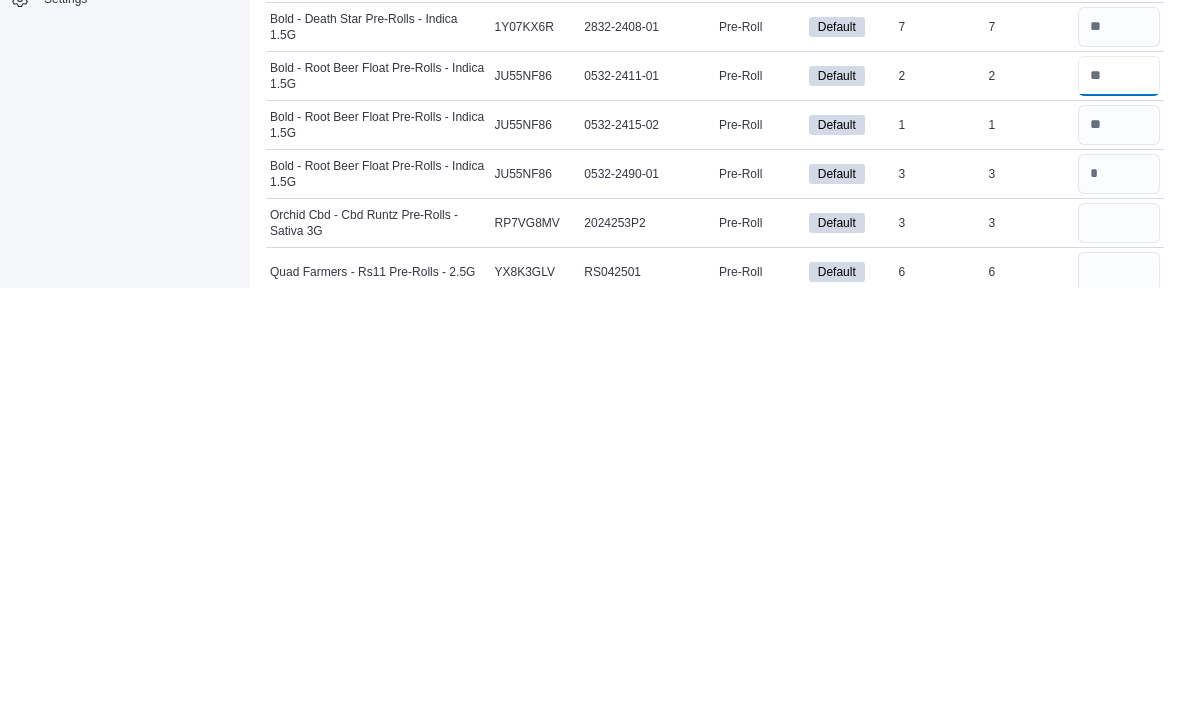 click at bounding box center (1119, 498) 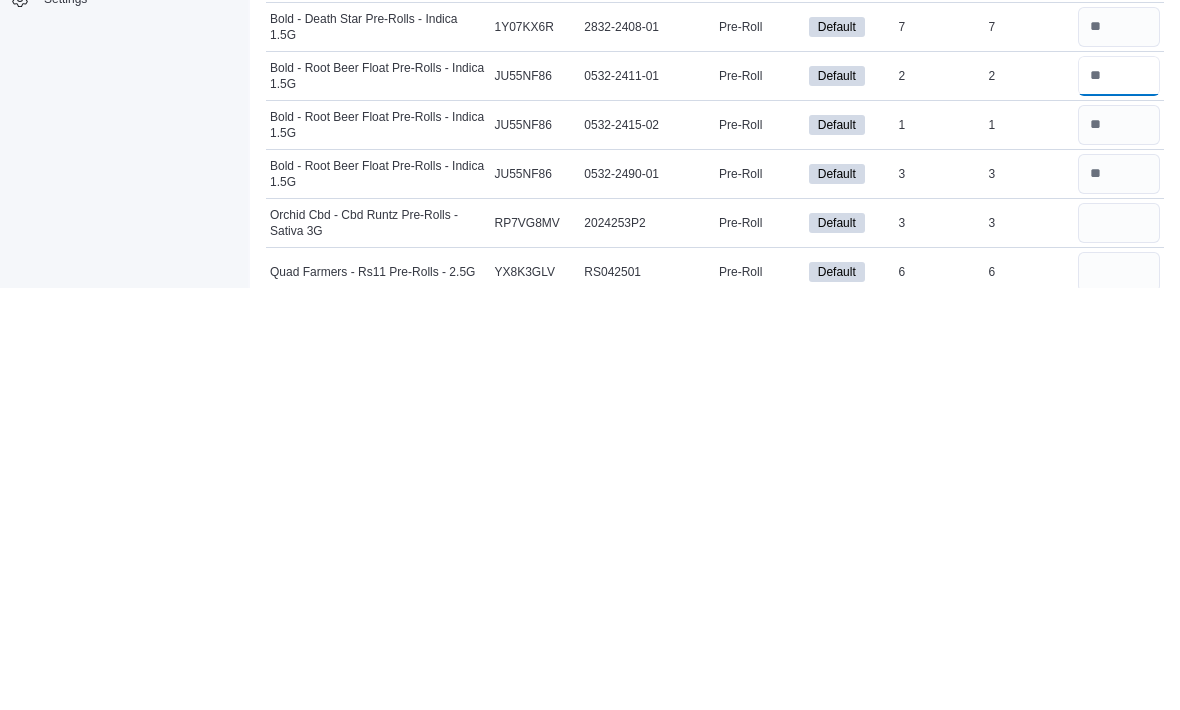 type on "*" 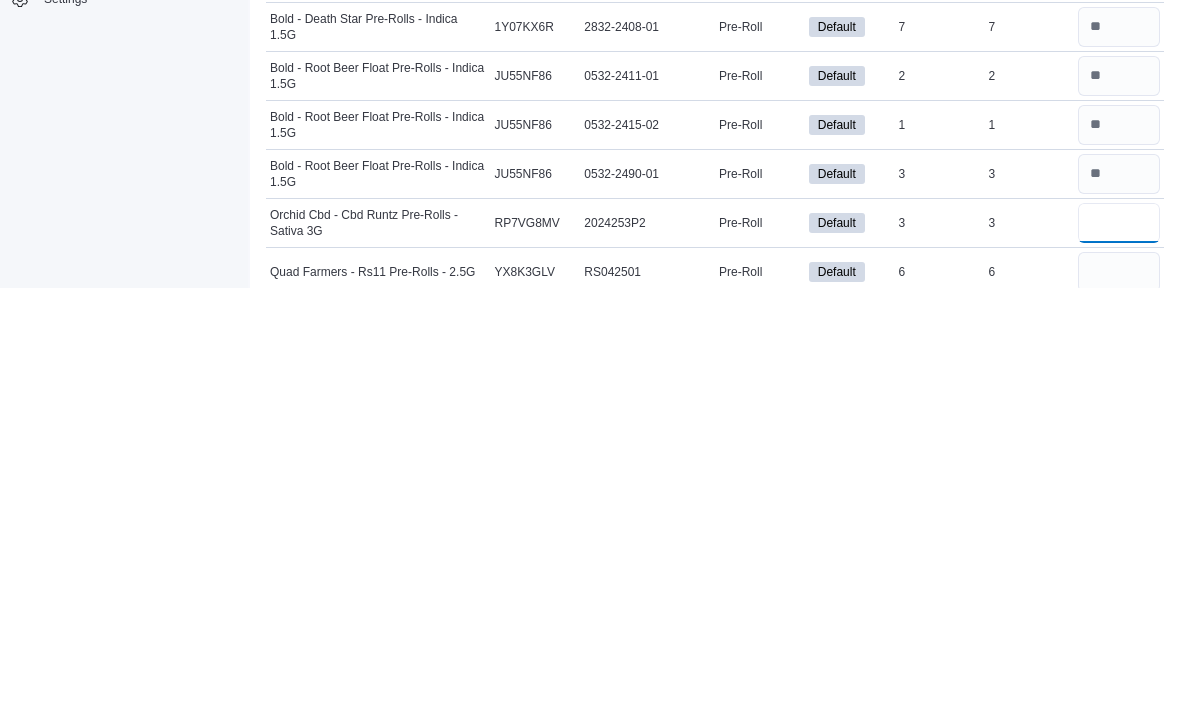 click at bounding box center (1119, 645) 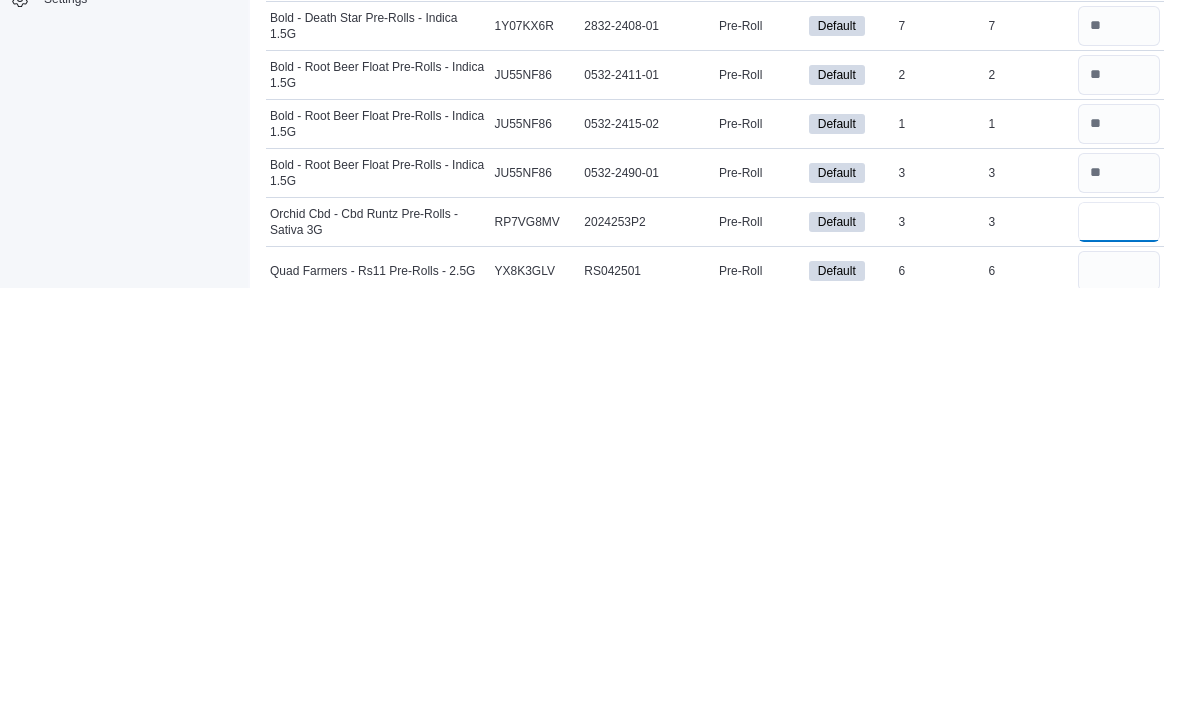 type on "*" 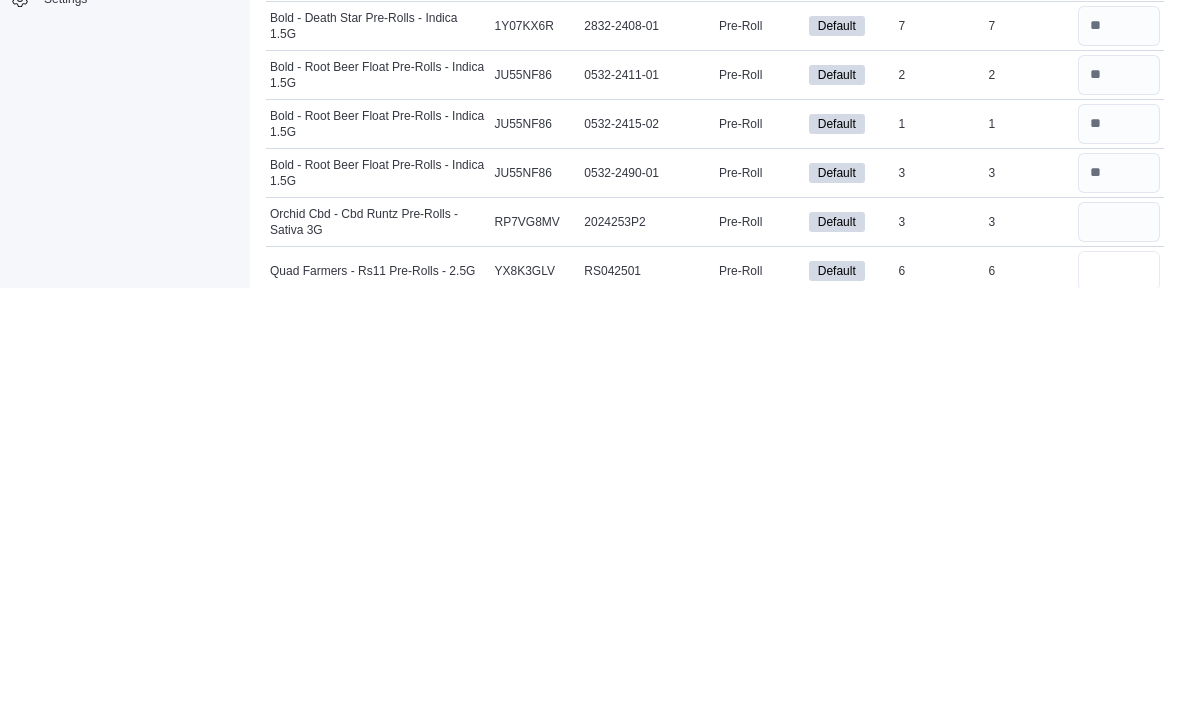 click at bounding box center (1119, 693) 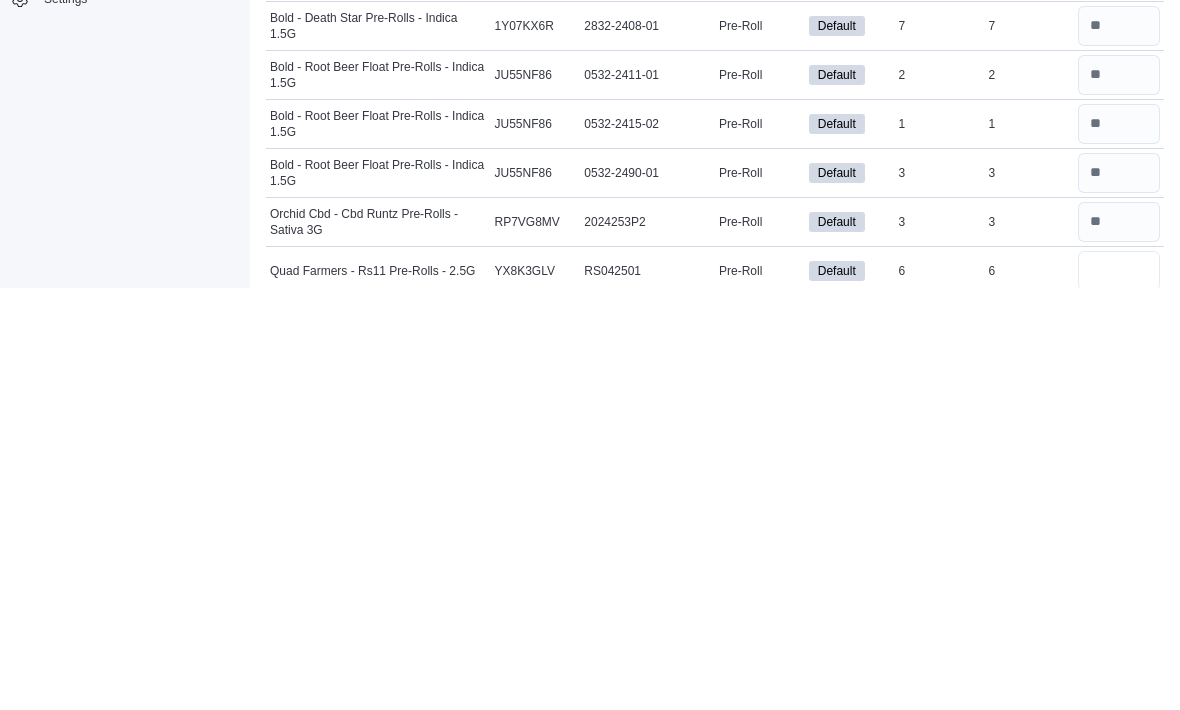 type on "*" 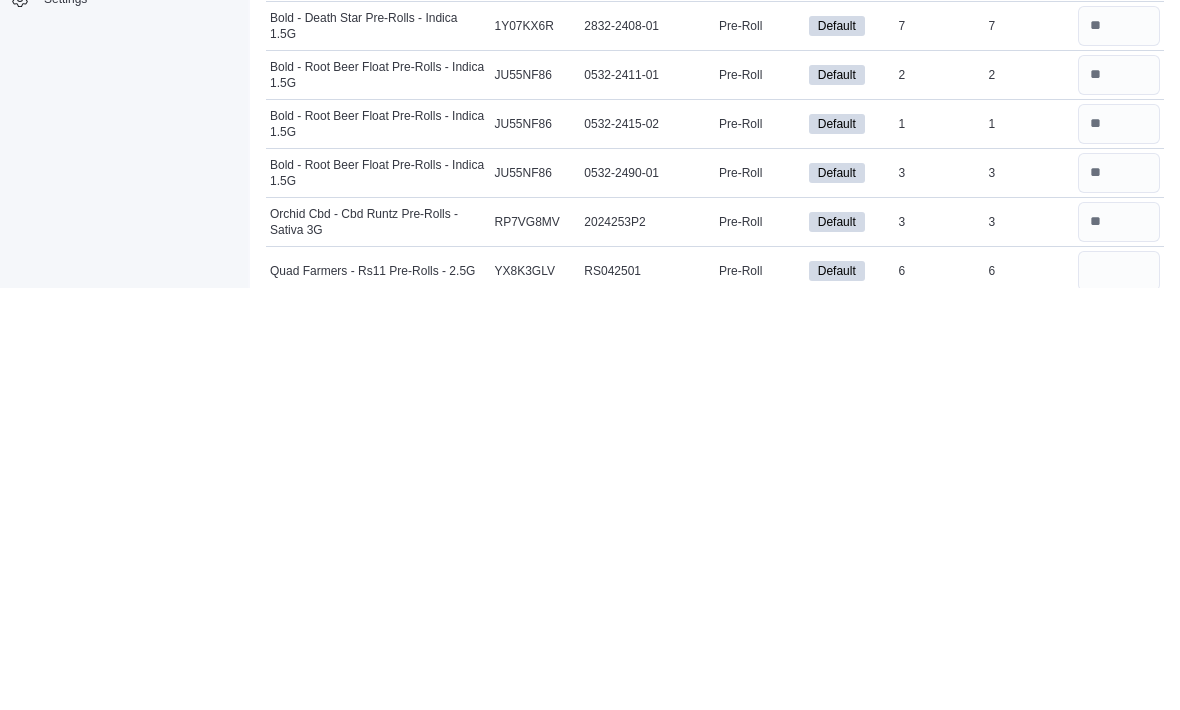 click at bounding box center [1119, 742] 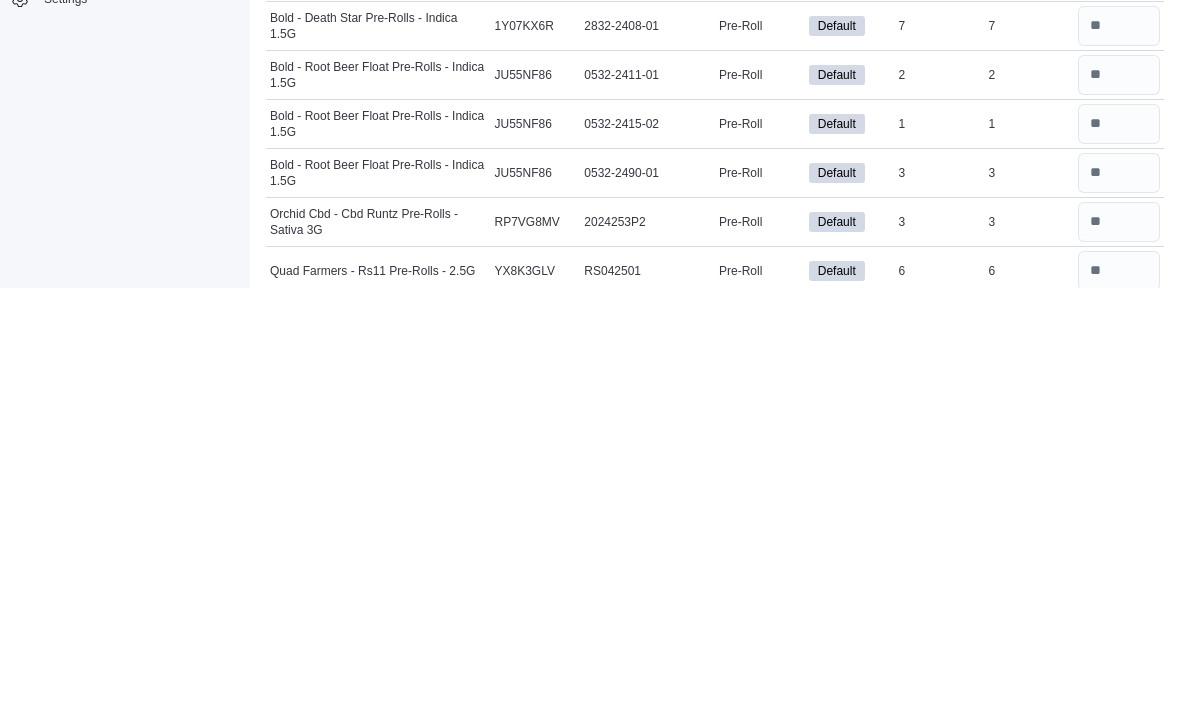scroll, scrollTop: 1895, scrollLeft: 0, axis: vertical 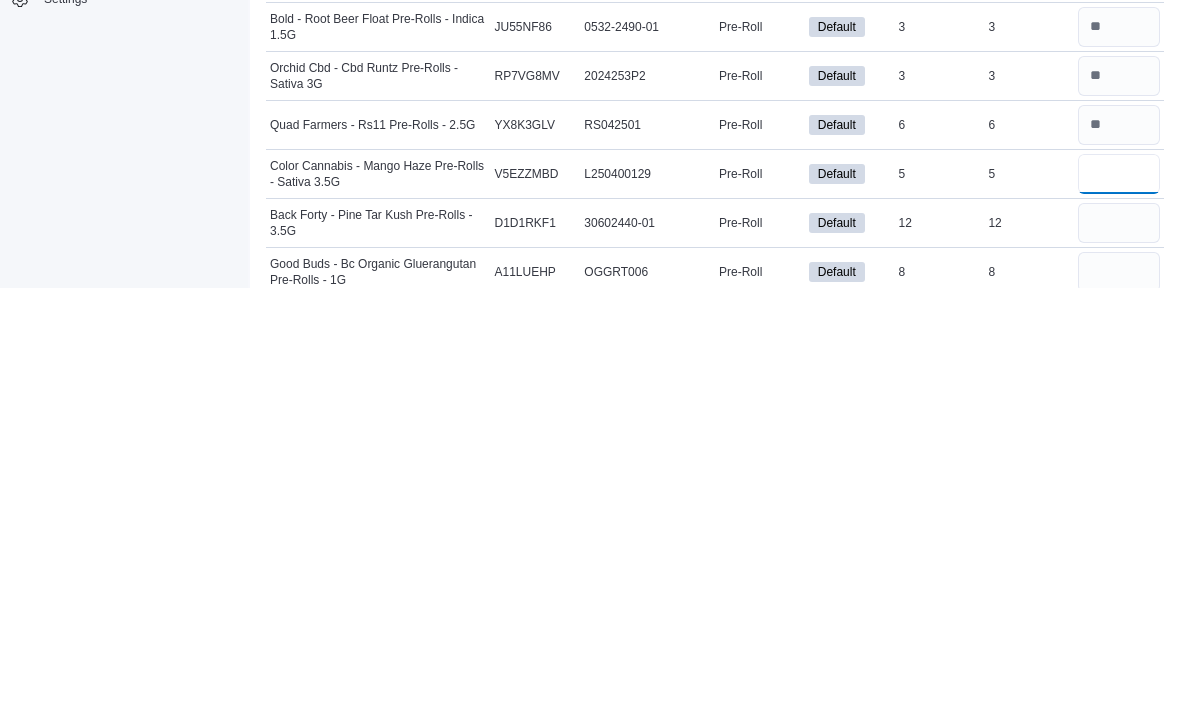 type on "*" 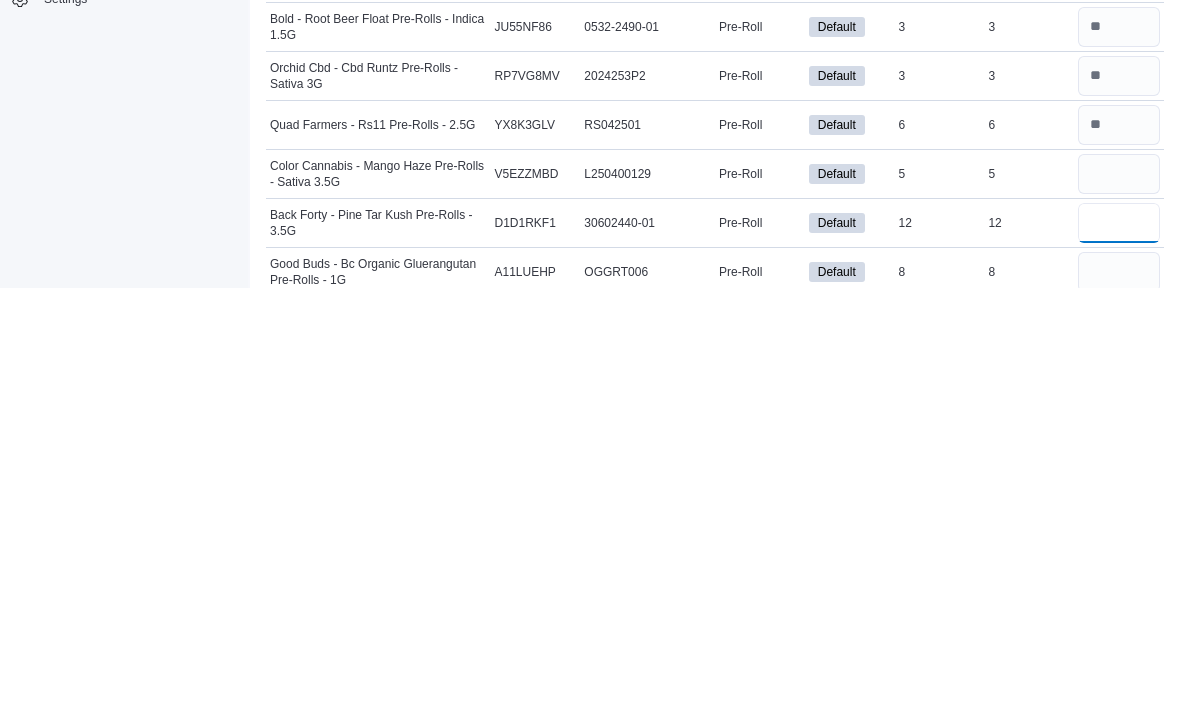 click at bounding box center [1119, 645] 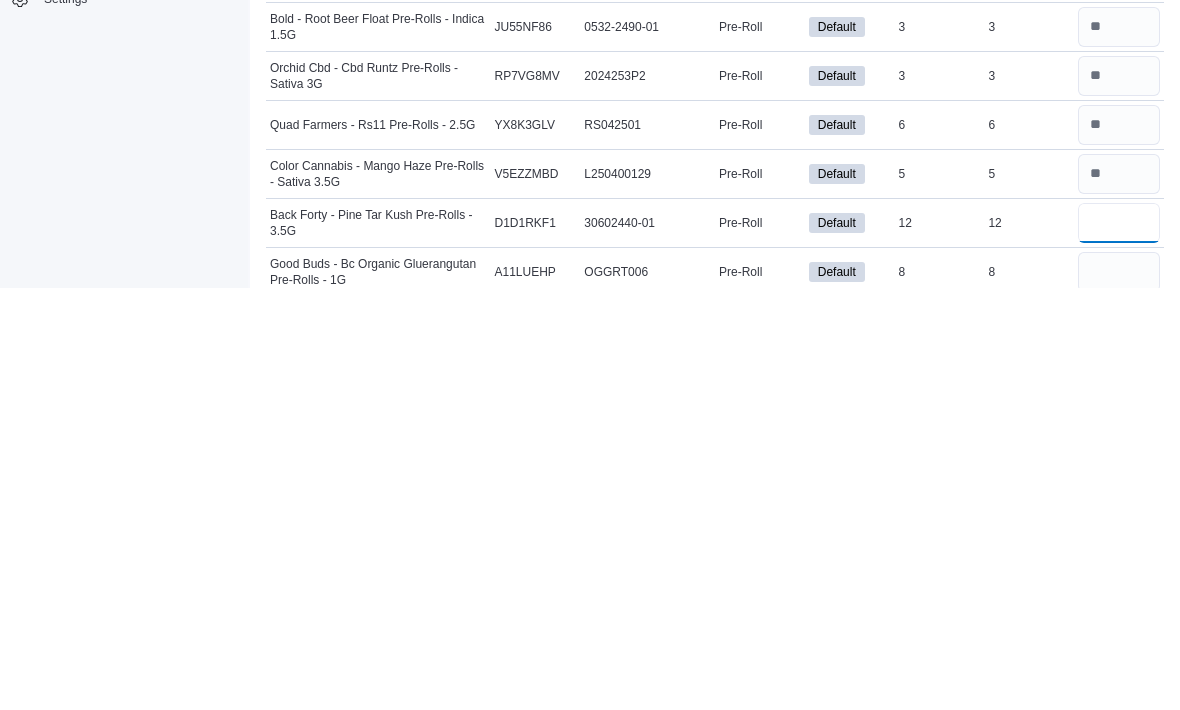 type on "**" 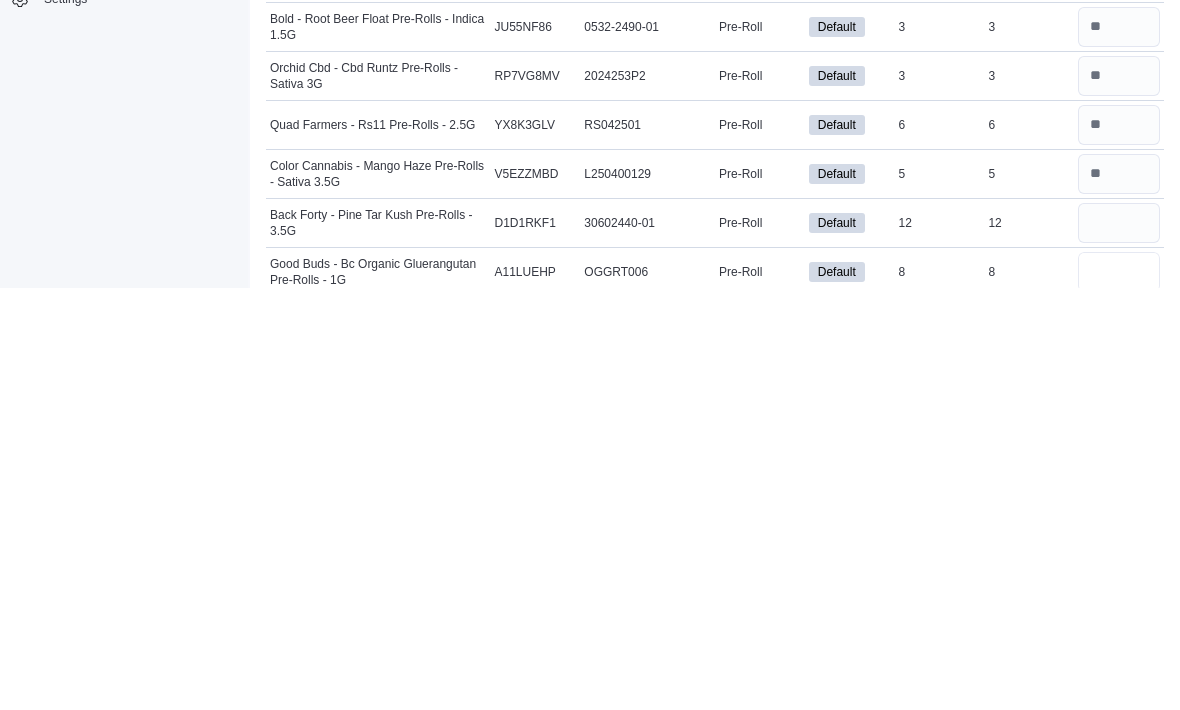 click at bounding box center [1119, 694] 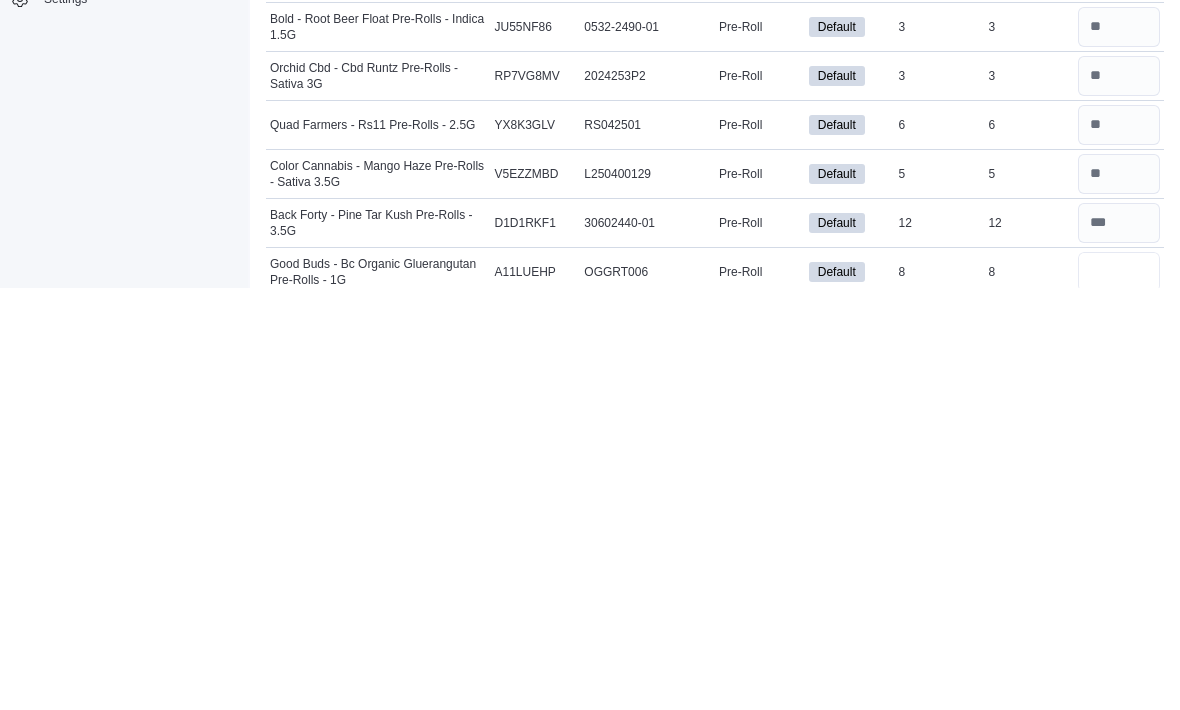 type on "*" 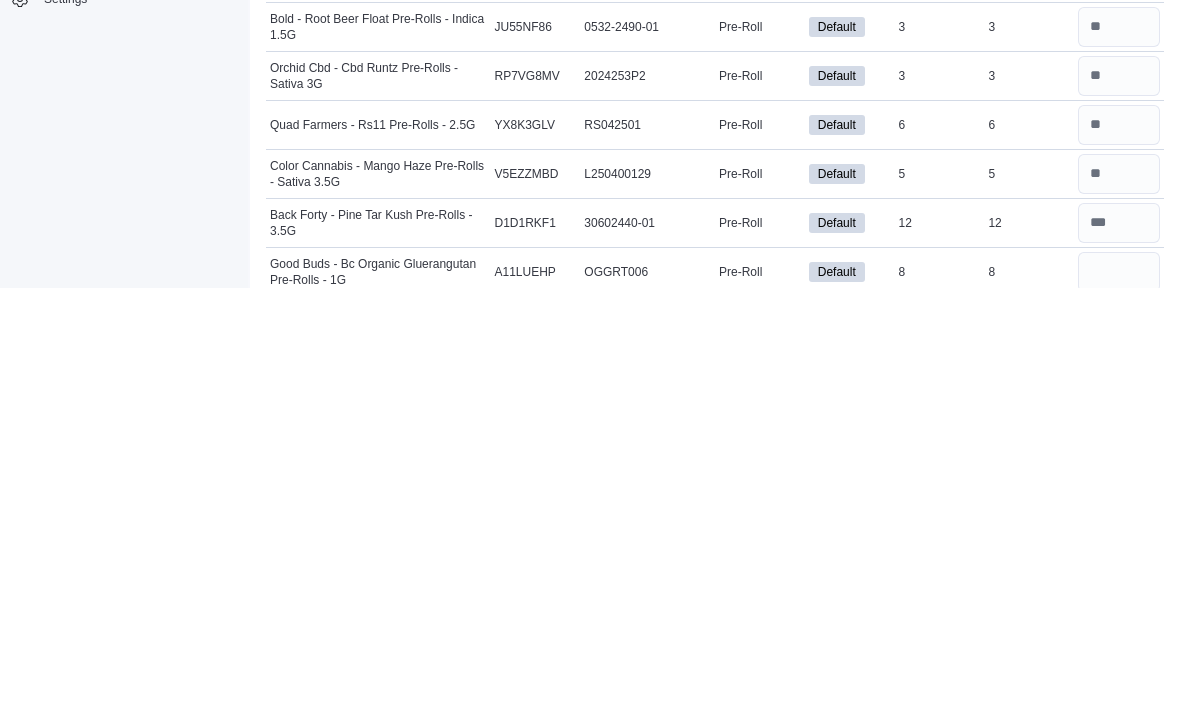 click at bounding box center (1119, 743) 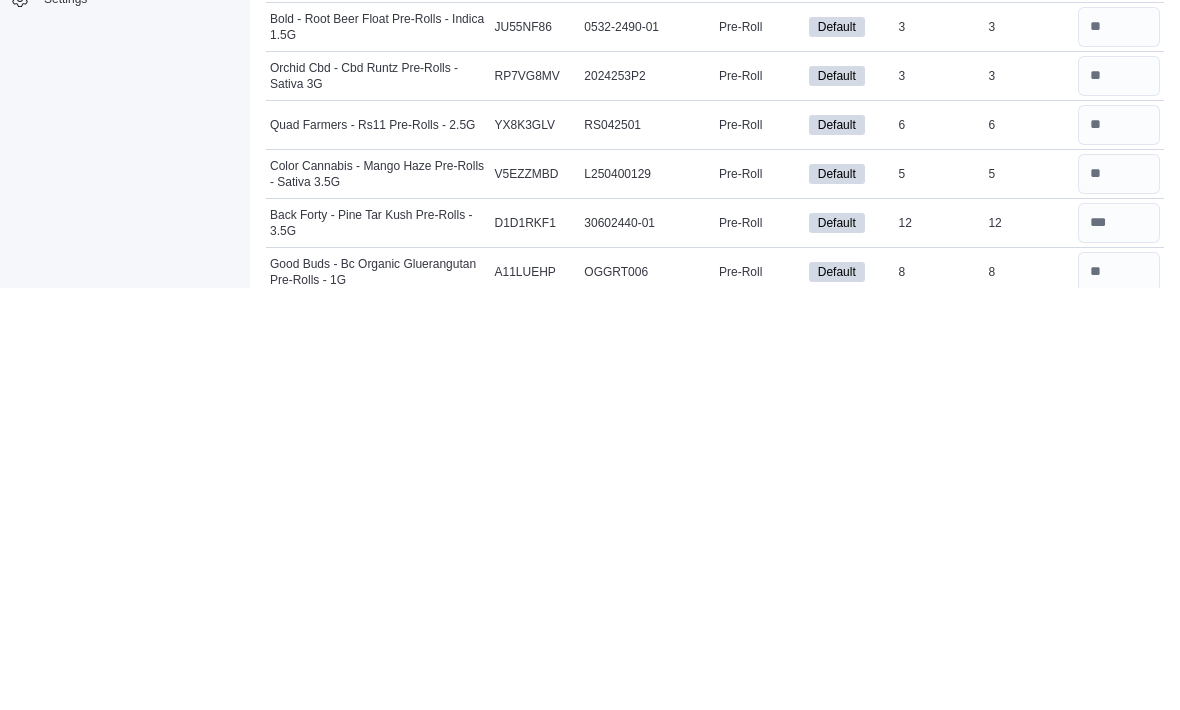 scroll, scrollTop: 2042, scrollLeft: 0, axis: vertical 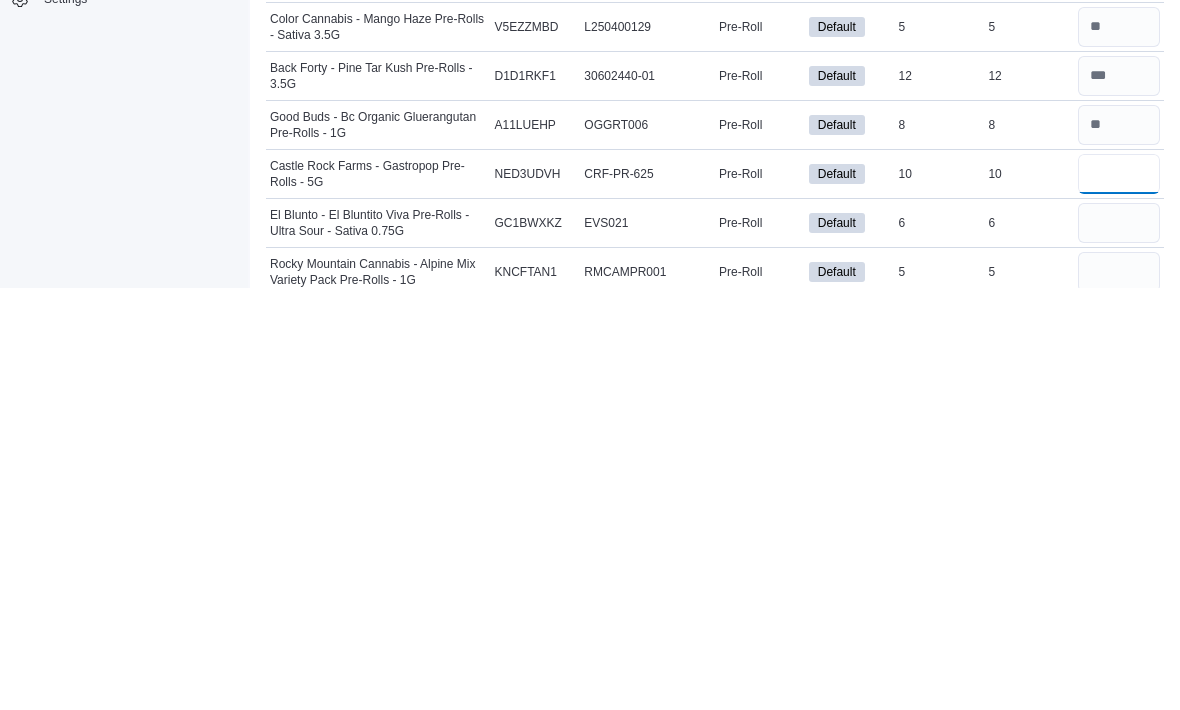 type on "**" 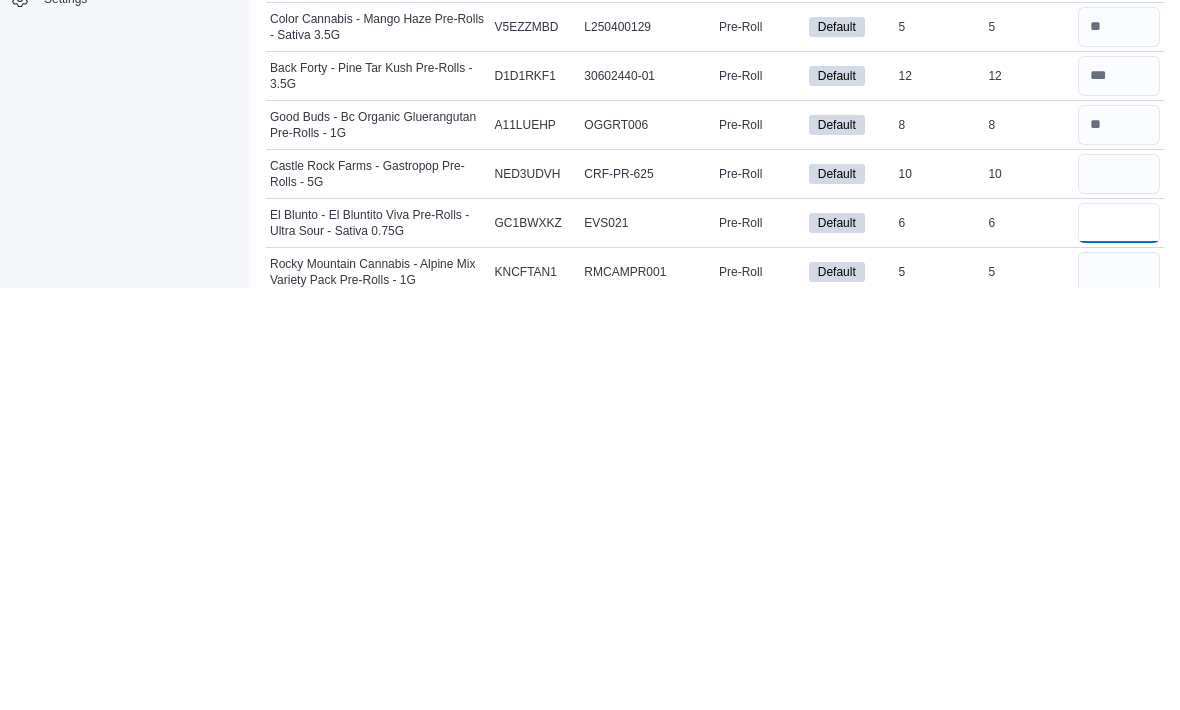 click at bounding box center (1119, 645) 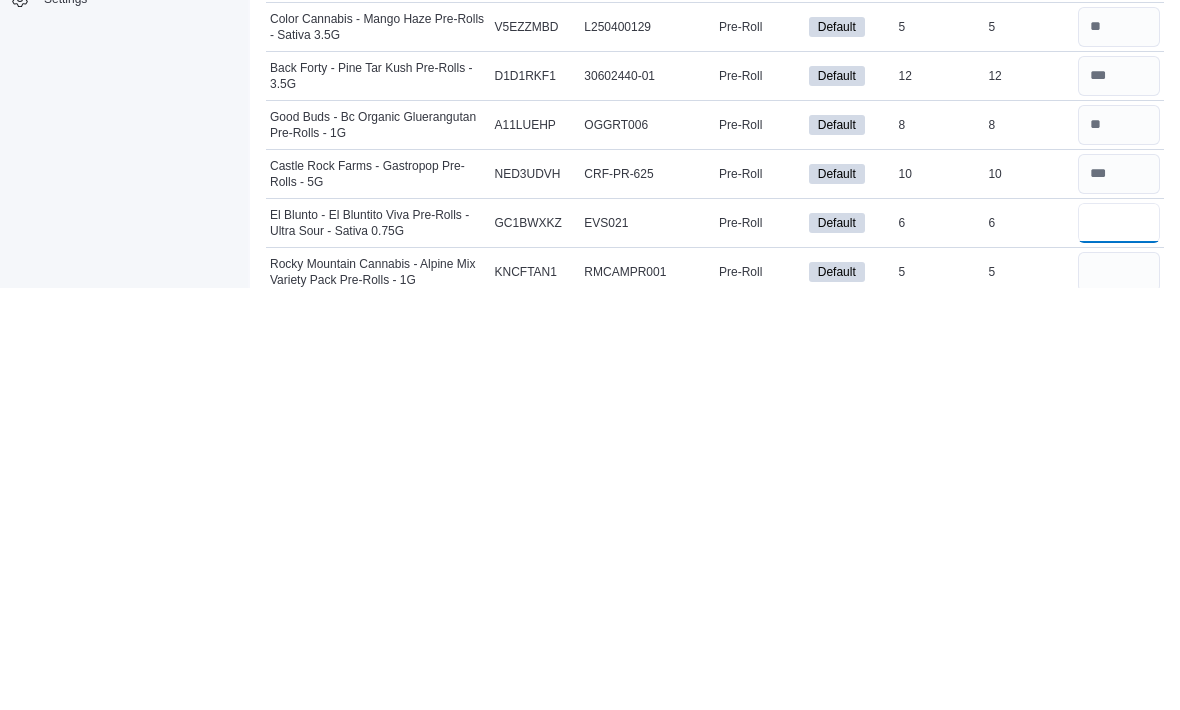 type on "*" 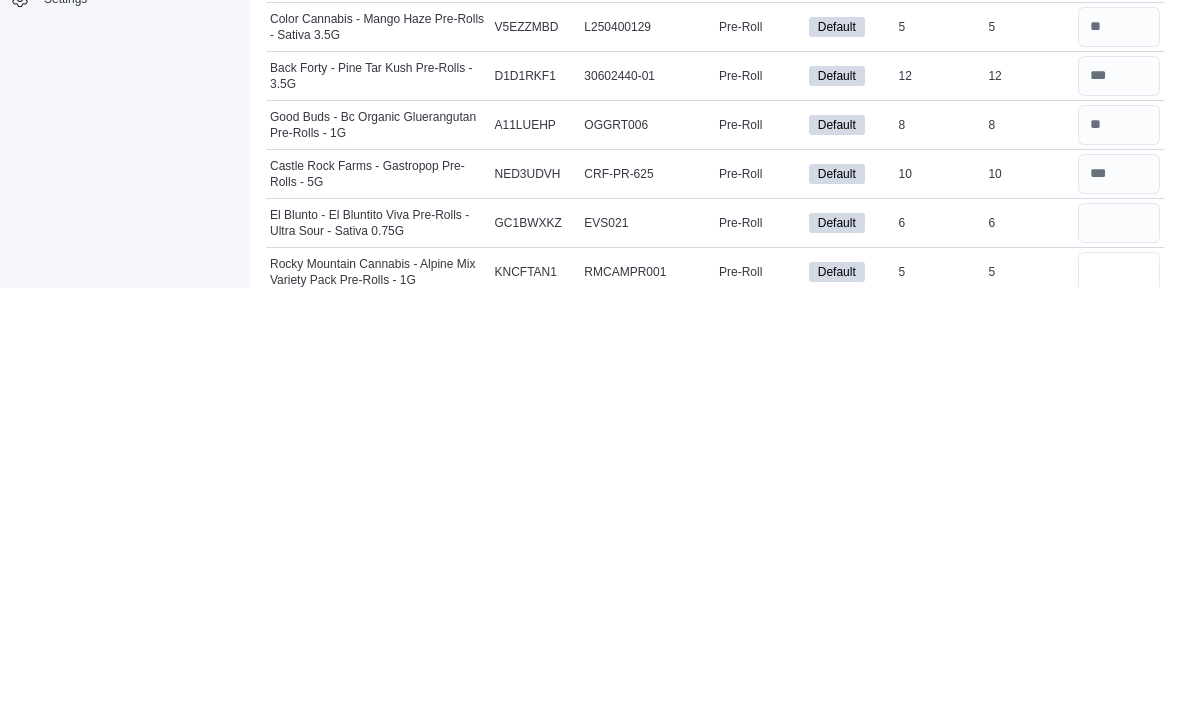 click at bounding box center (1119, 694) 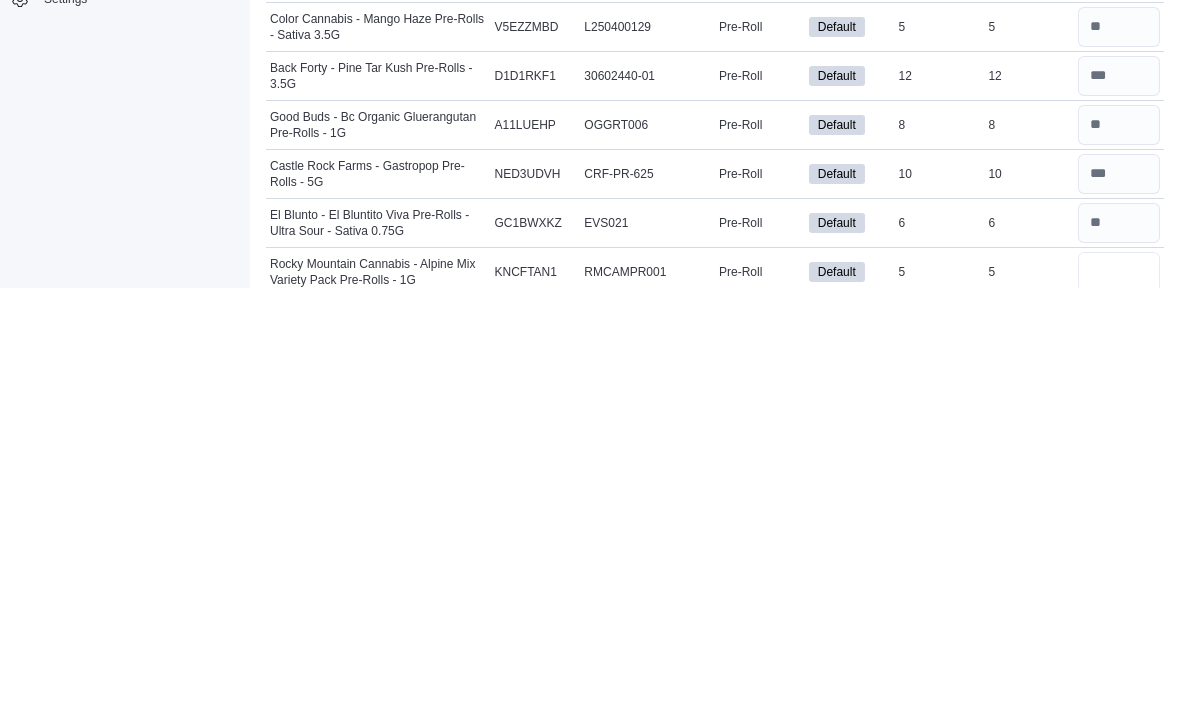 type on "*" 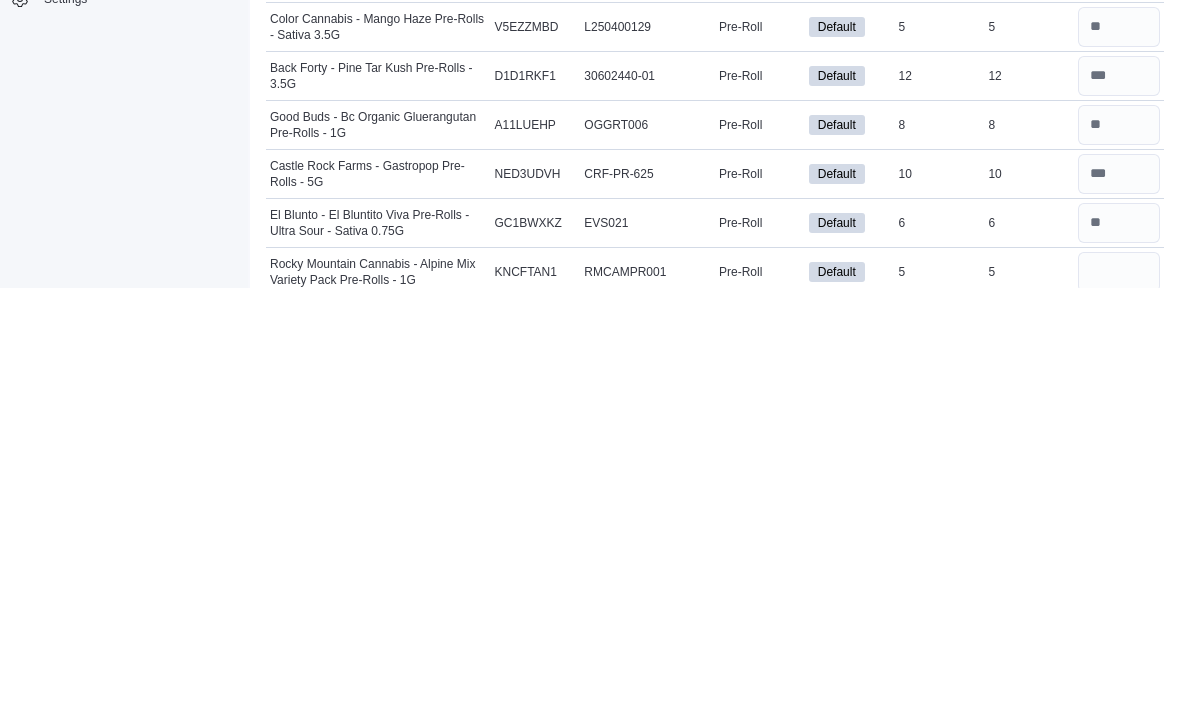 click at bounding box center (1119, 743) 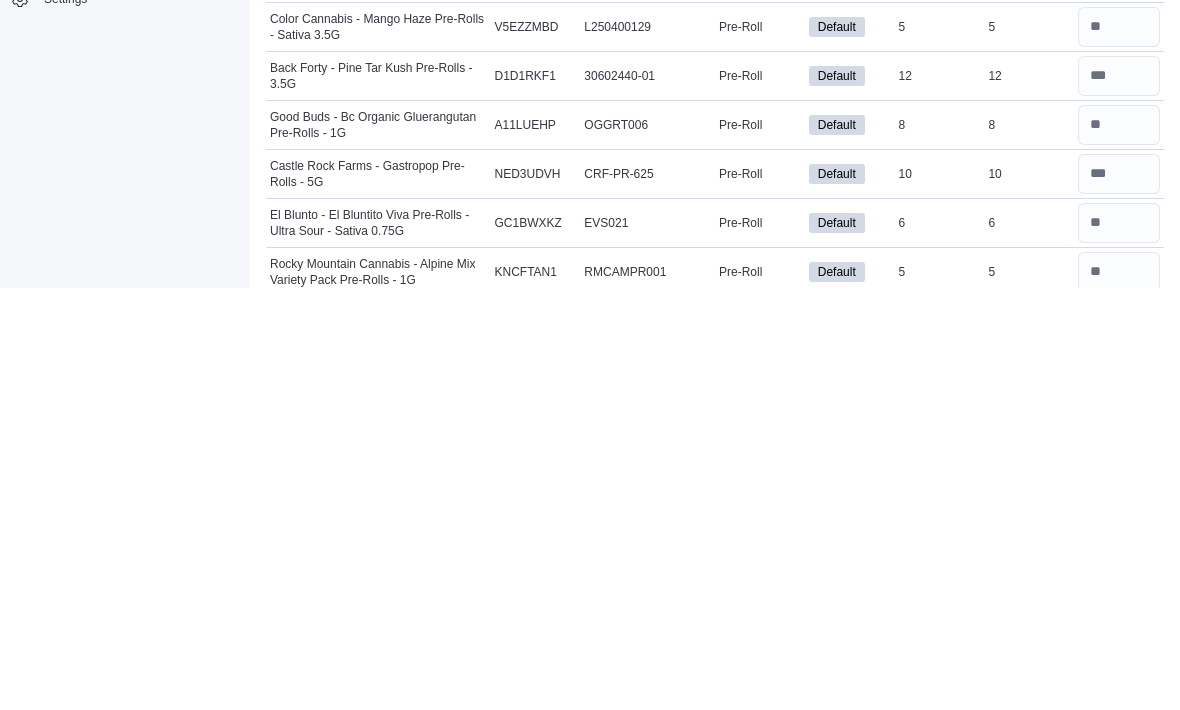 scroll, scrollTop: 2189, scrollLeft: 0, axis: vertical 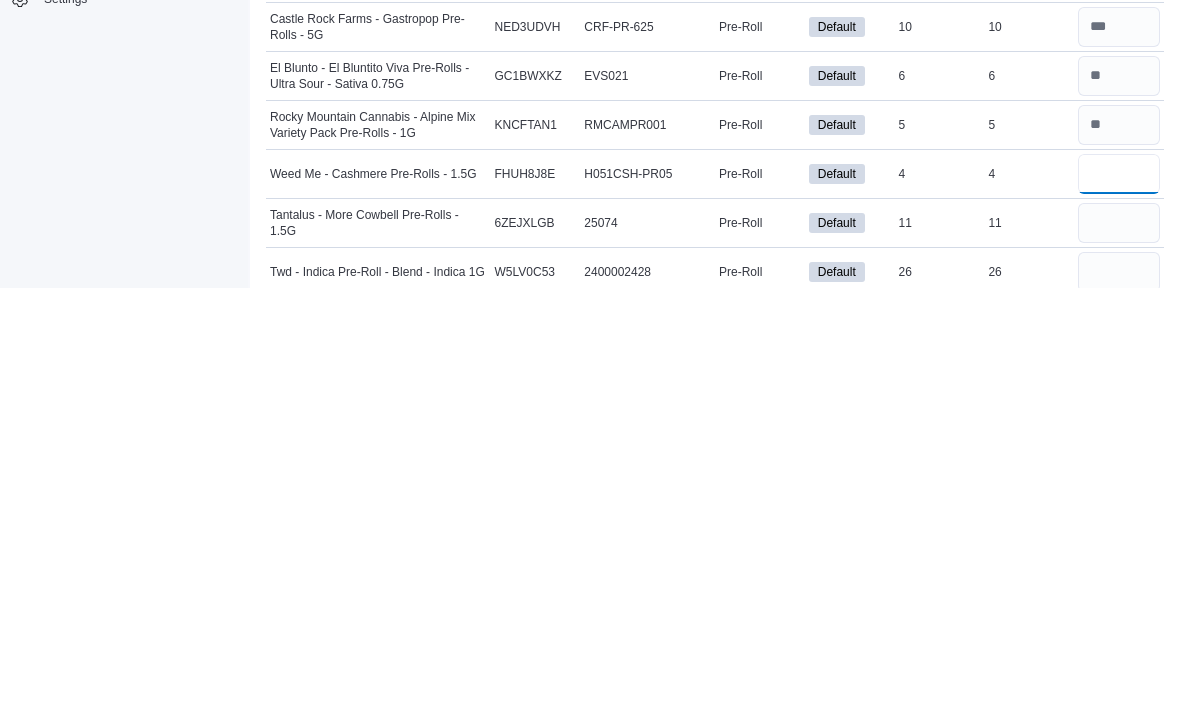 type on "*" 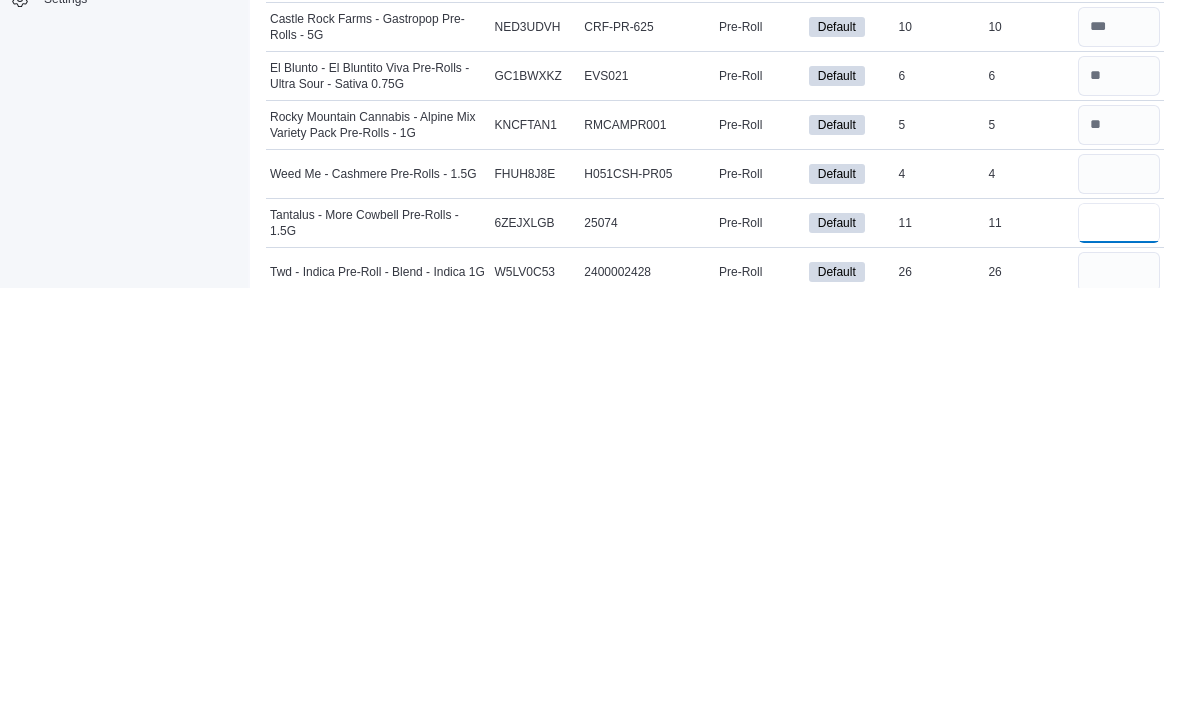 click at bounding box center [1119, 645] 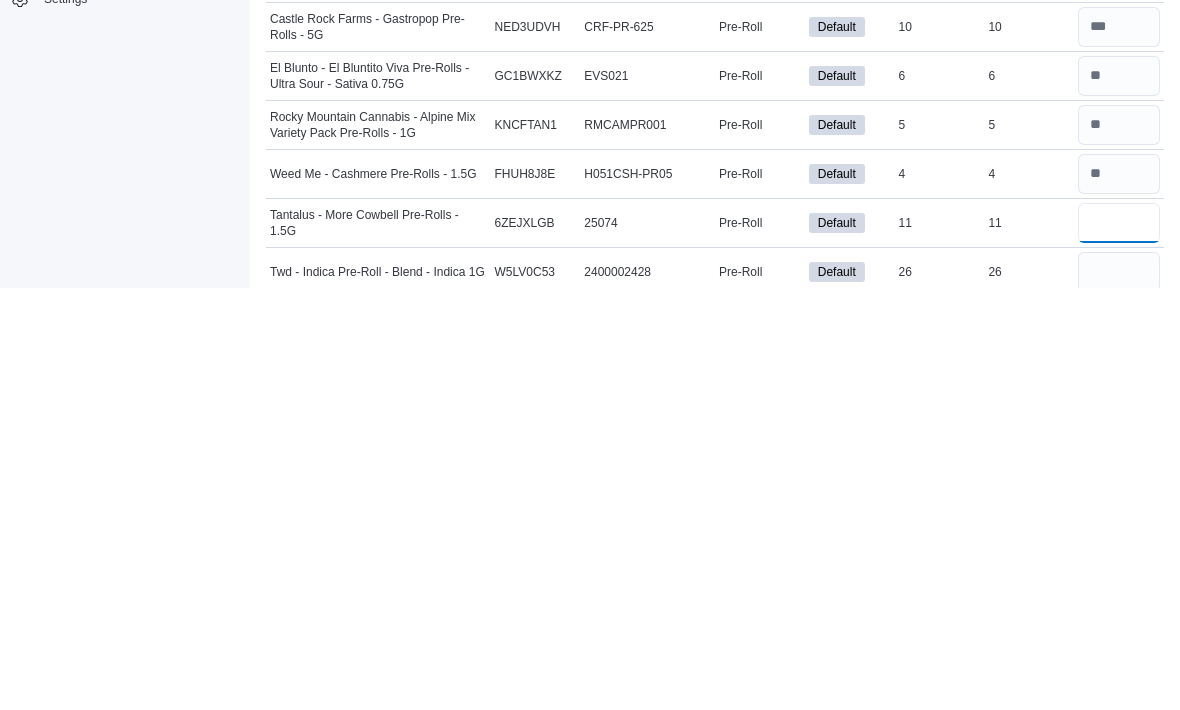 type on "**" 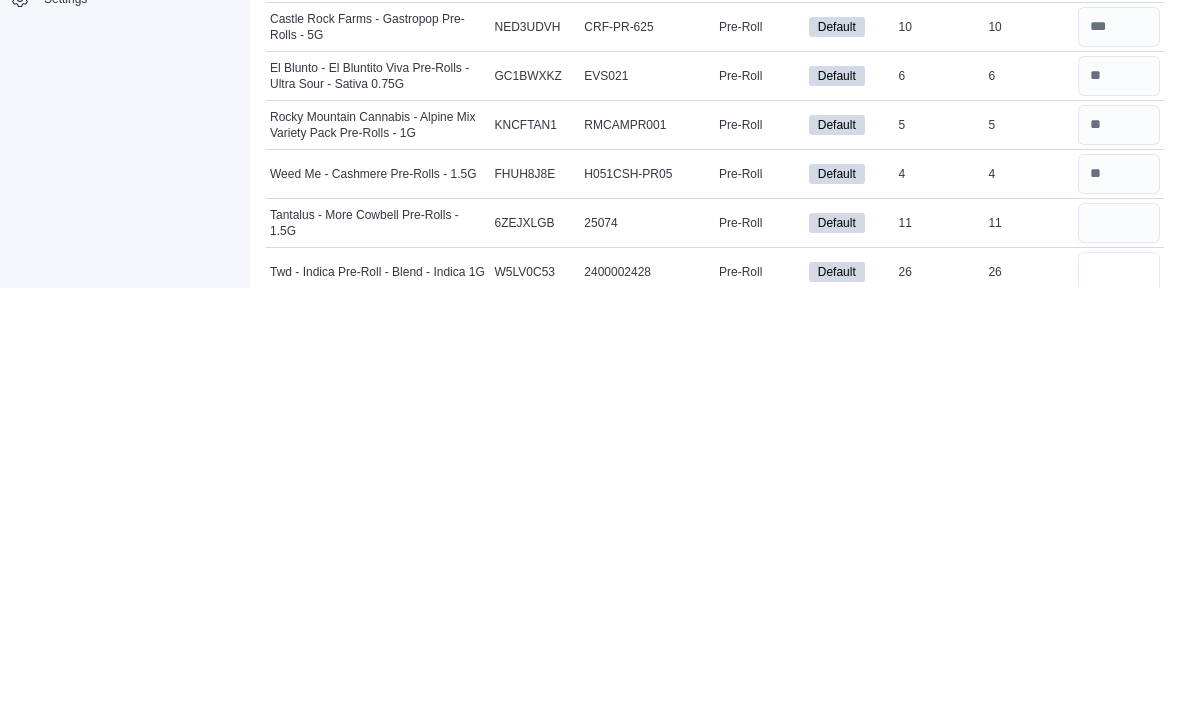 click at bounding box center [1119, 694] 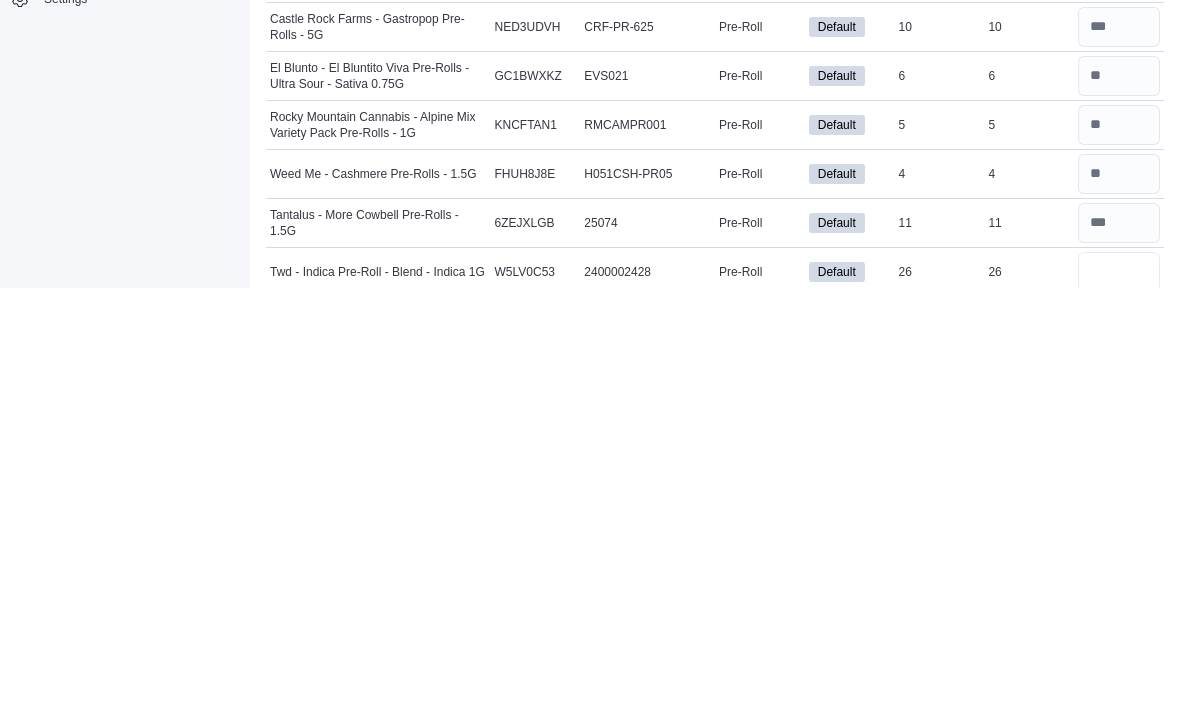type on "**" 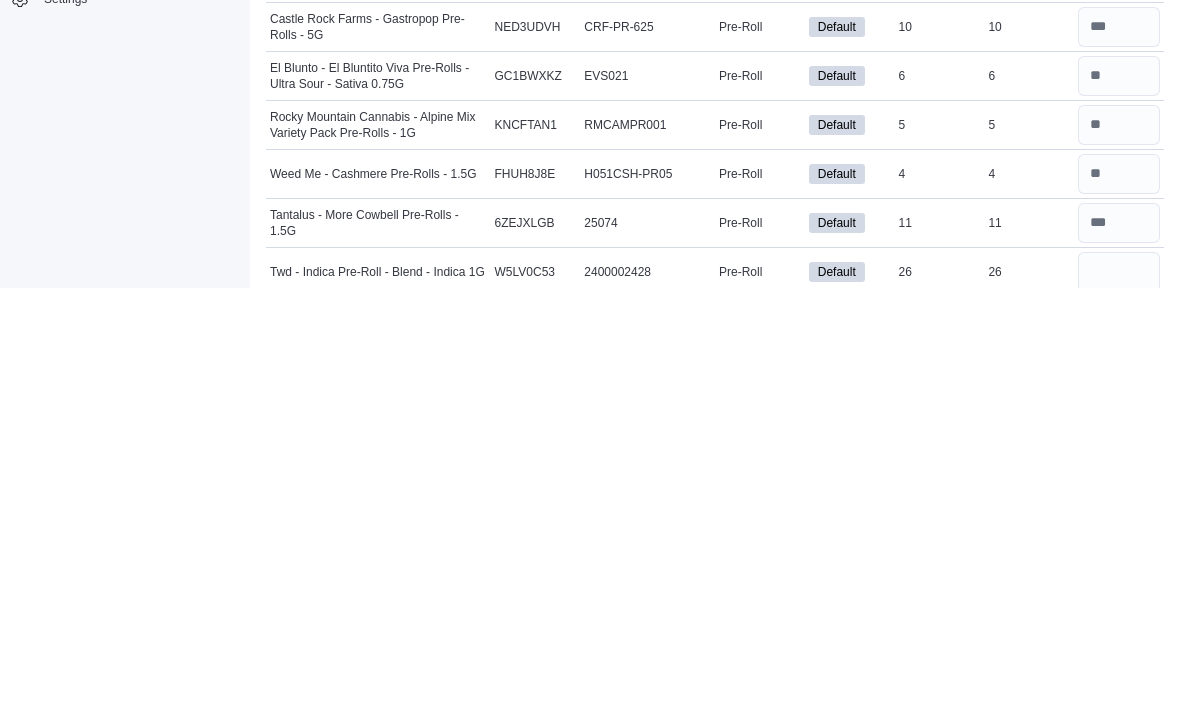 click at bounding box center (1119, 743) 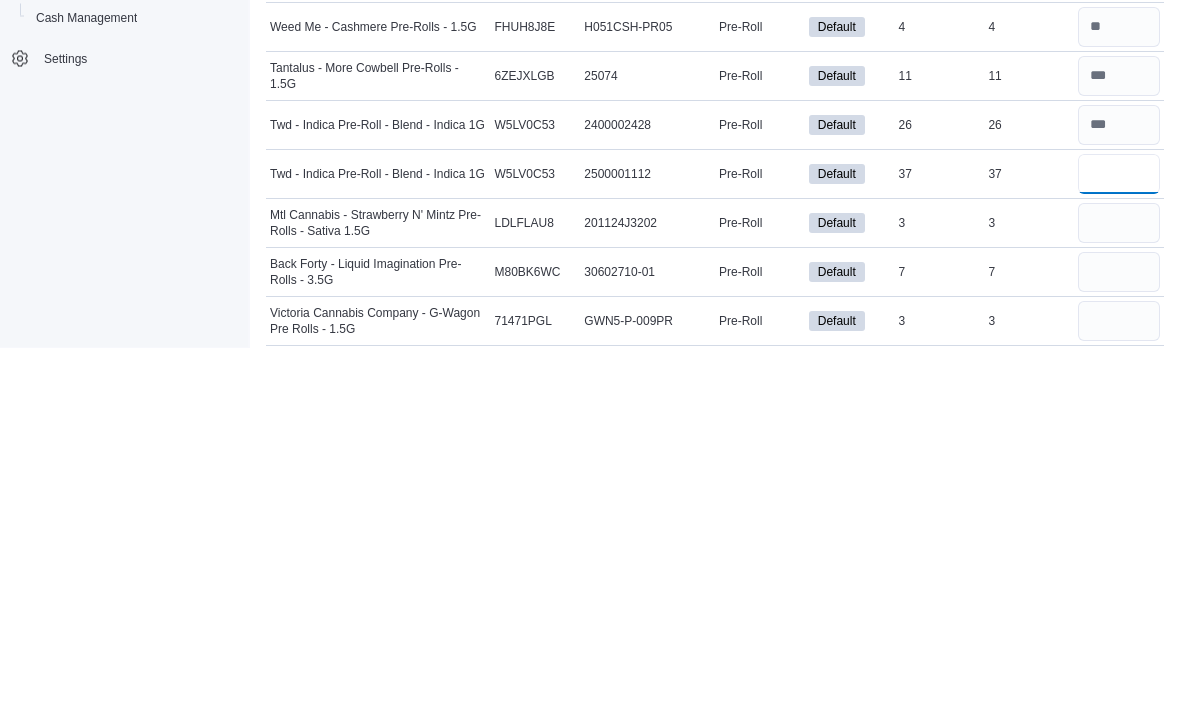 type on "**" 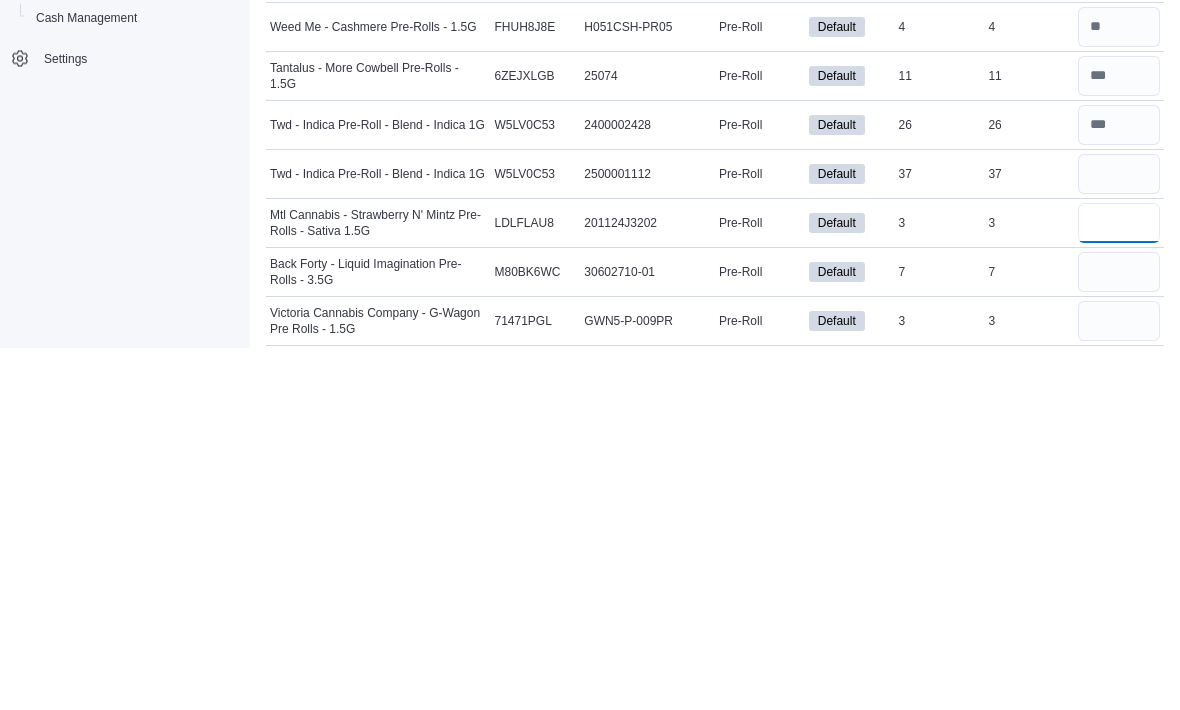 click at bounding box center [1119, 586] 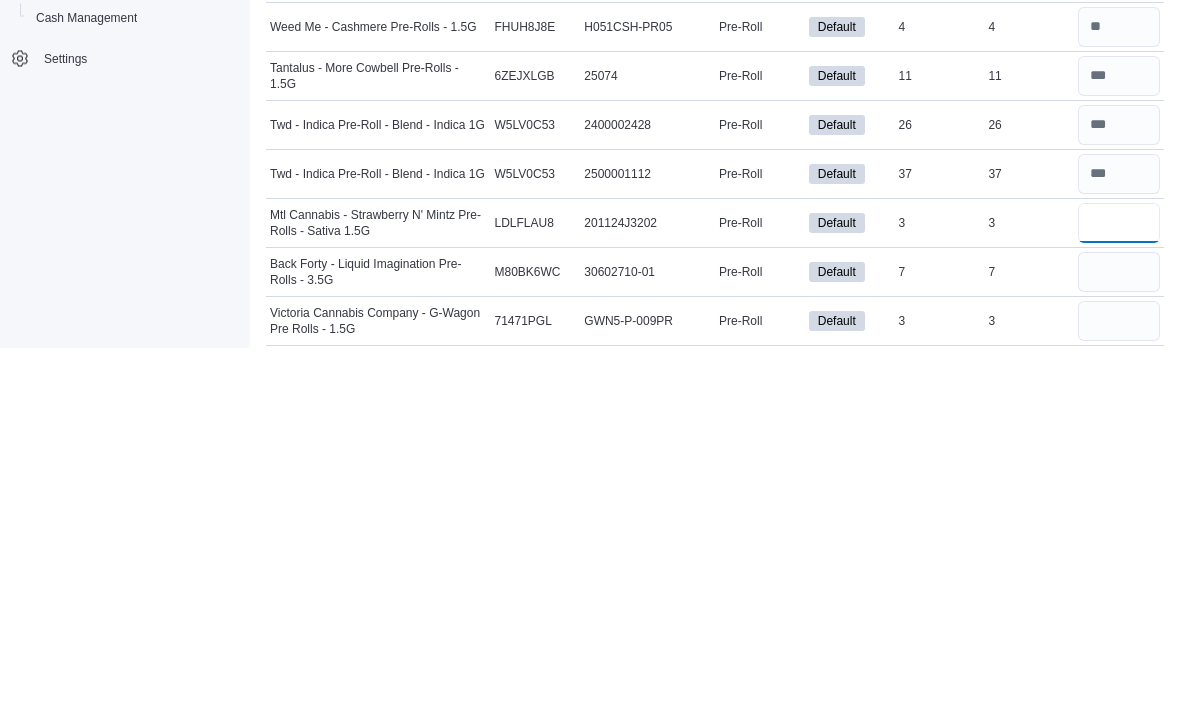 type on "*" 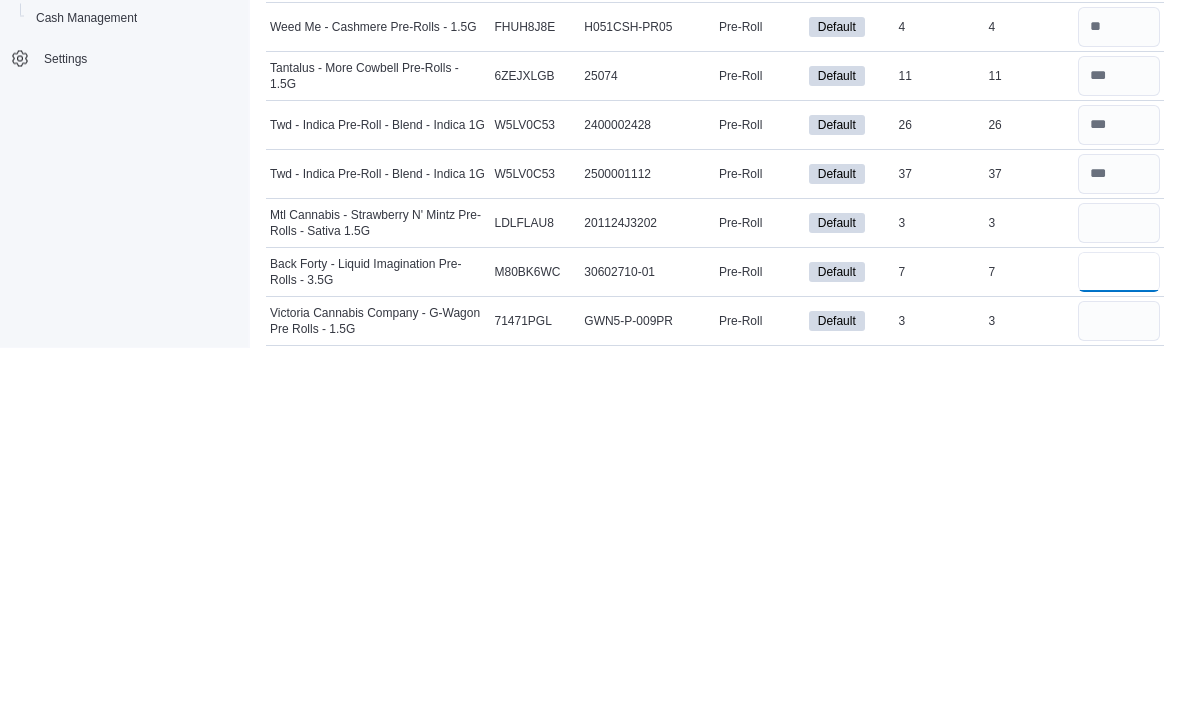 click at bounding box center (1119, 635) 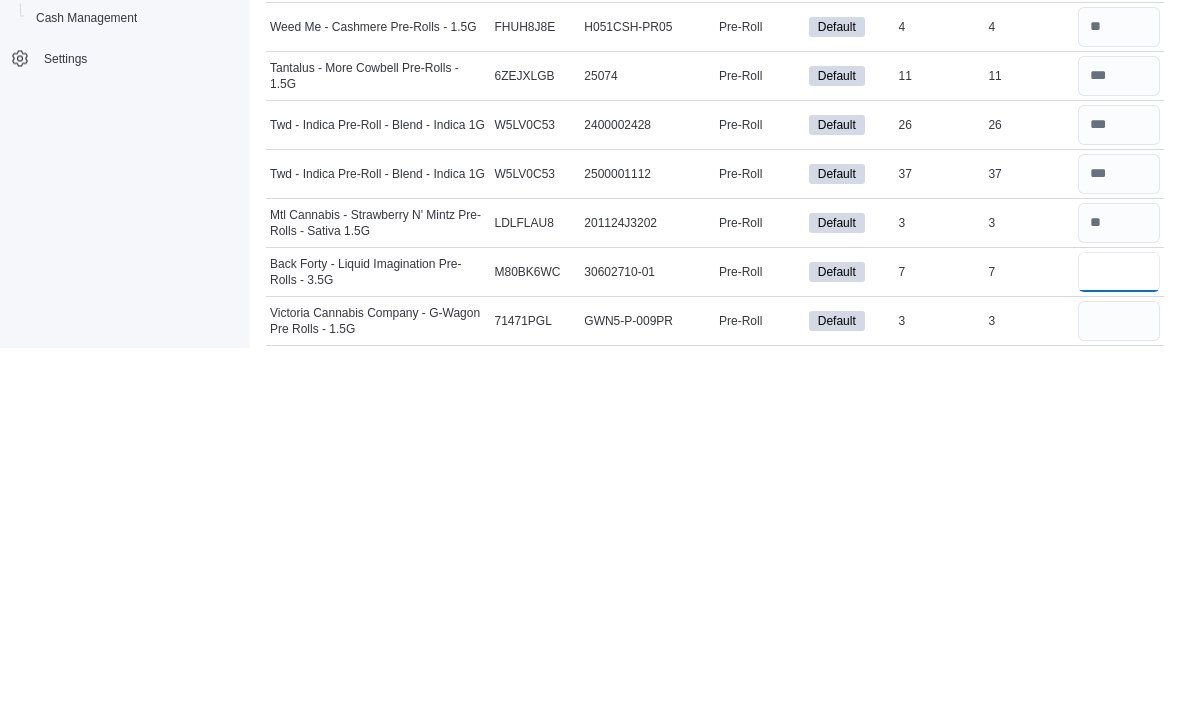 type on "*" 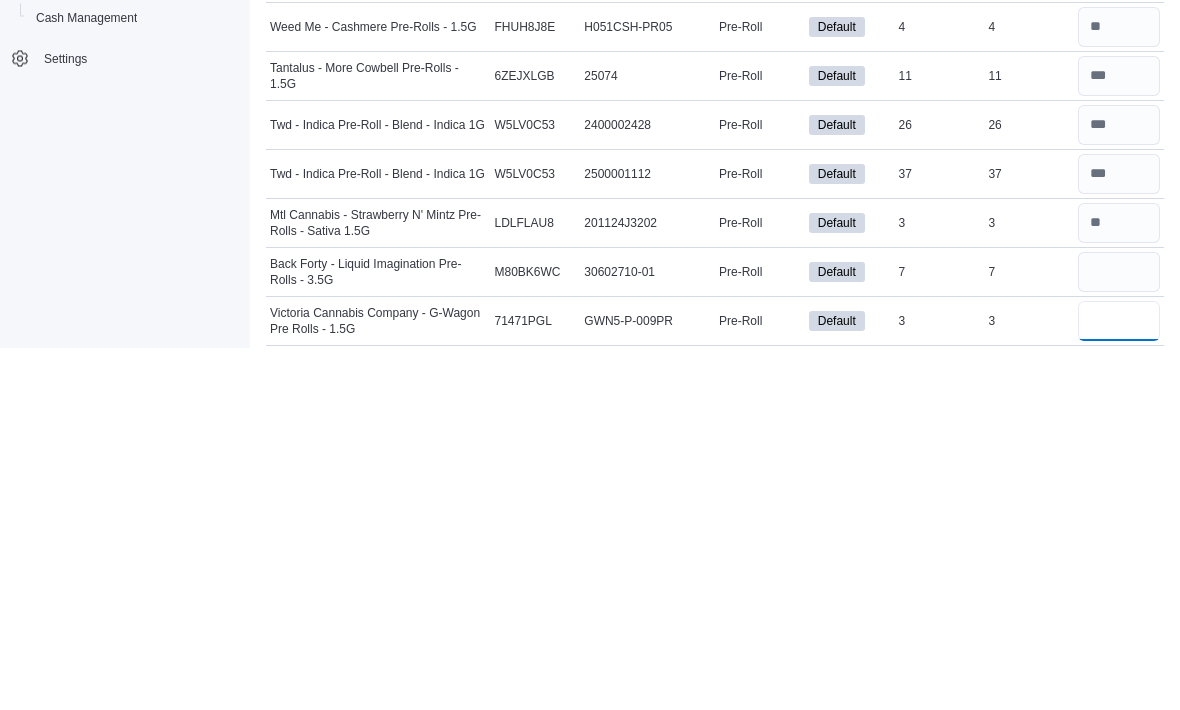 click at bounding box center (1119, 684) 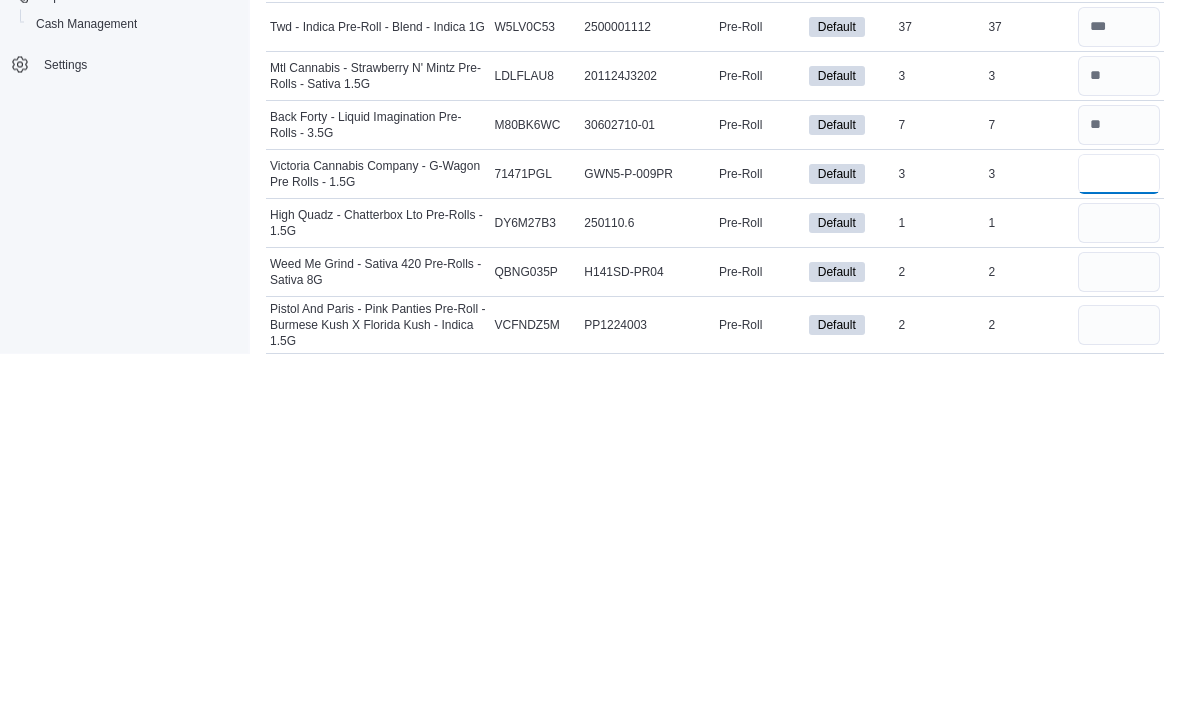 type on "*" 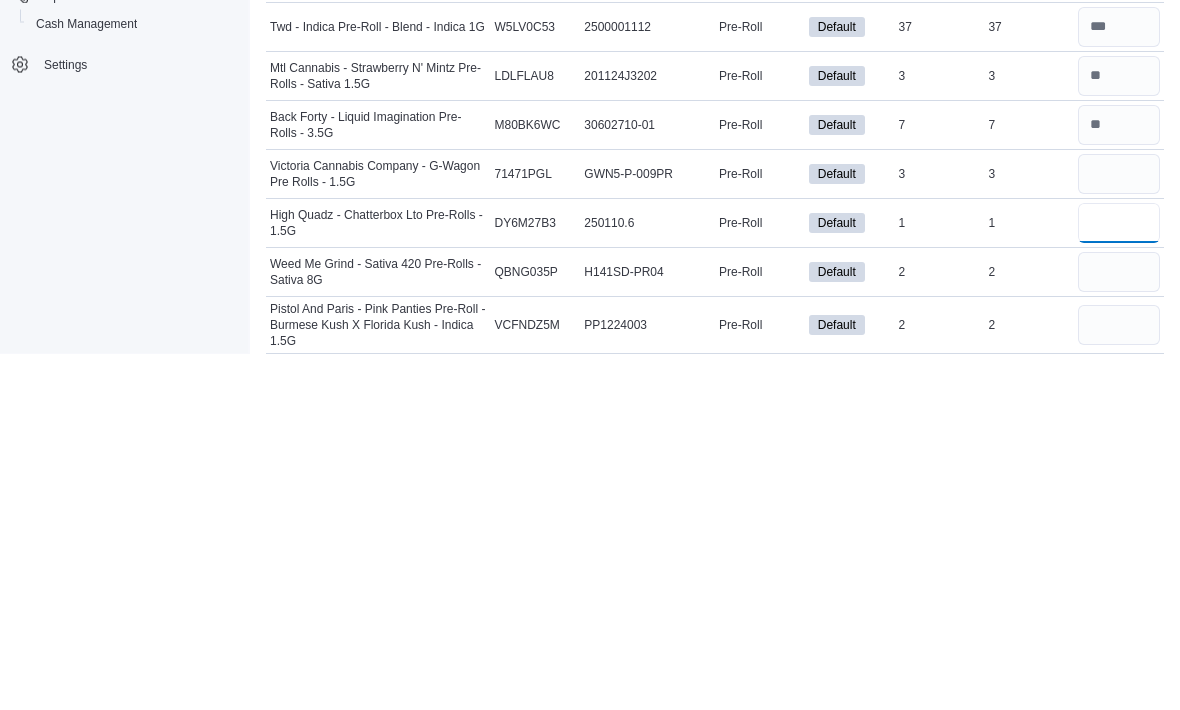 click at bounding box center [1119, 580] 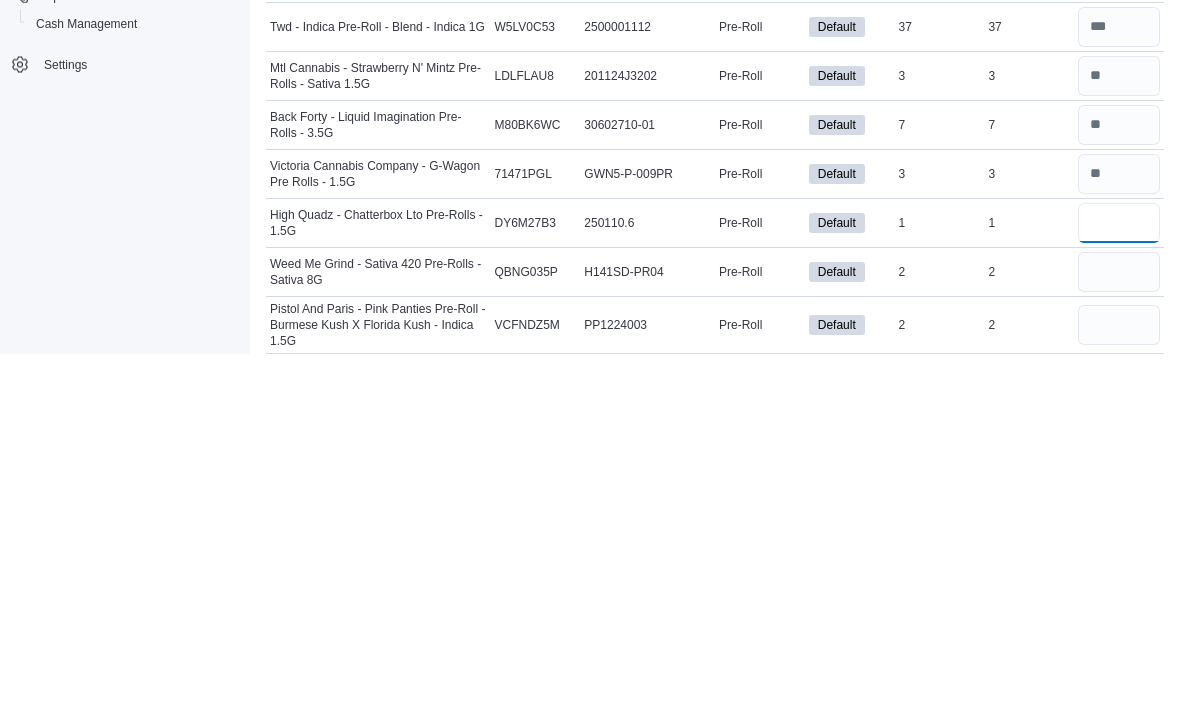type on "*" 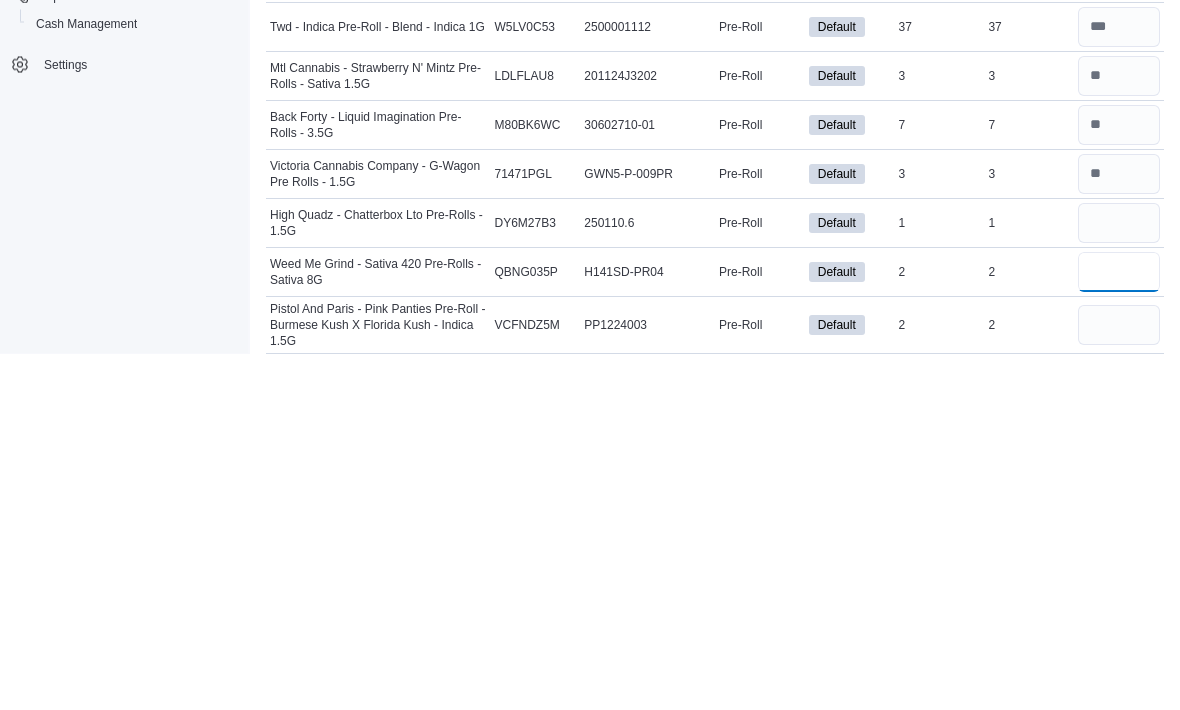 click at bounding box center [1119, 629] 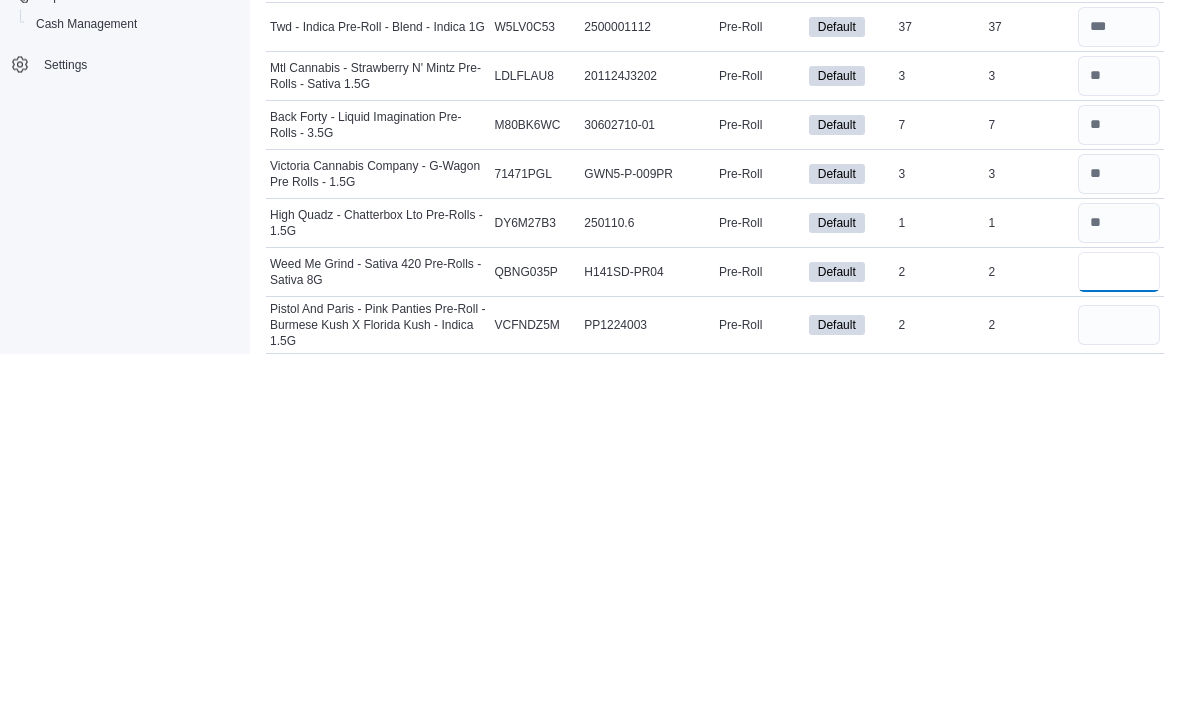 type on "*" 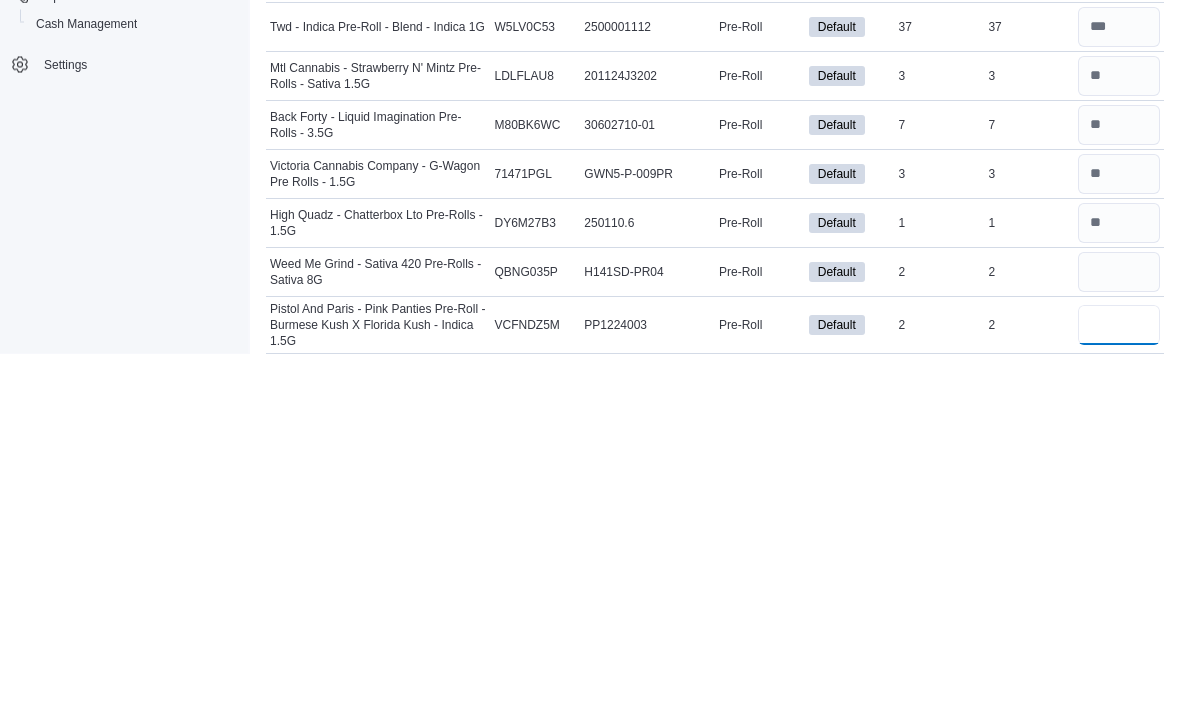 click at bounding box center (1119, 682) 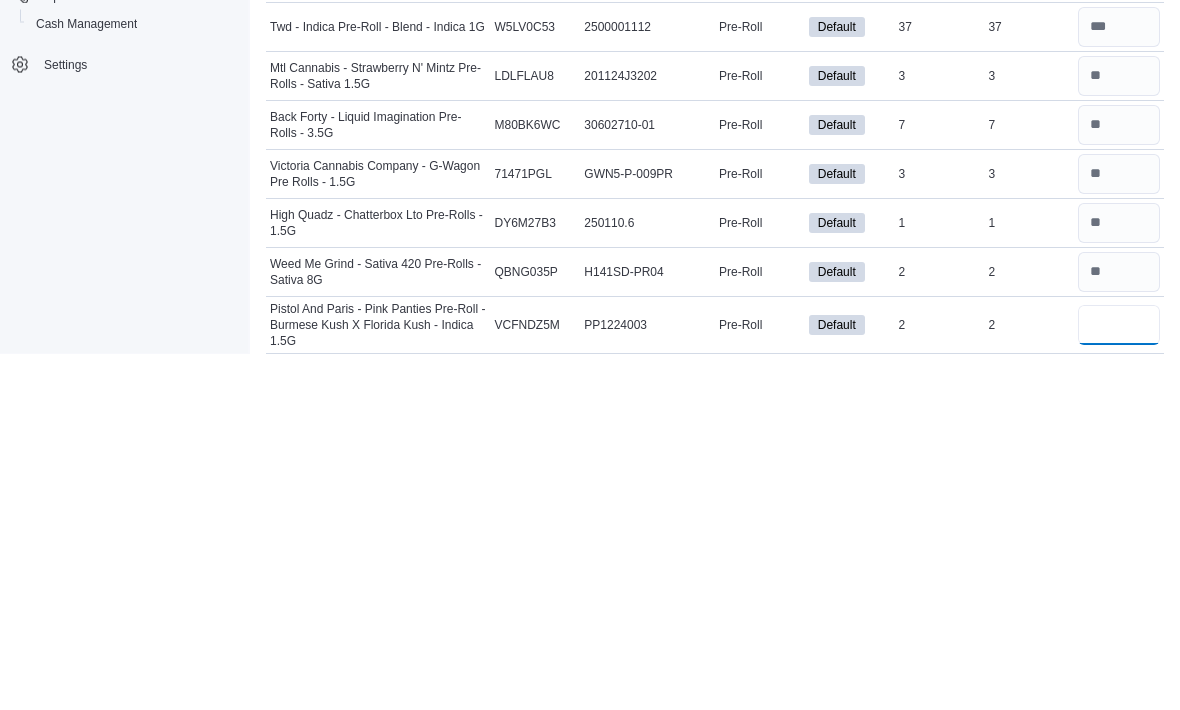 scroll, scrollTop: 2699, scrollLeft: 0, axis: vertical 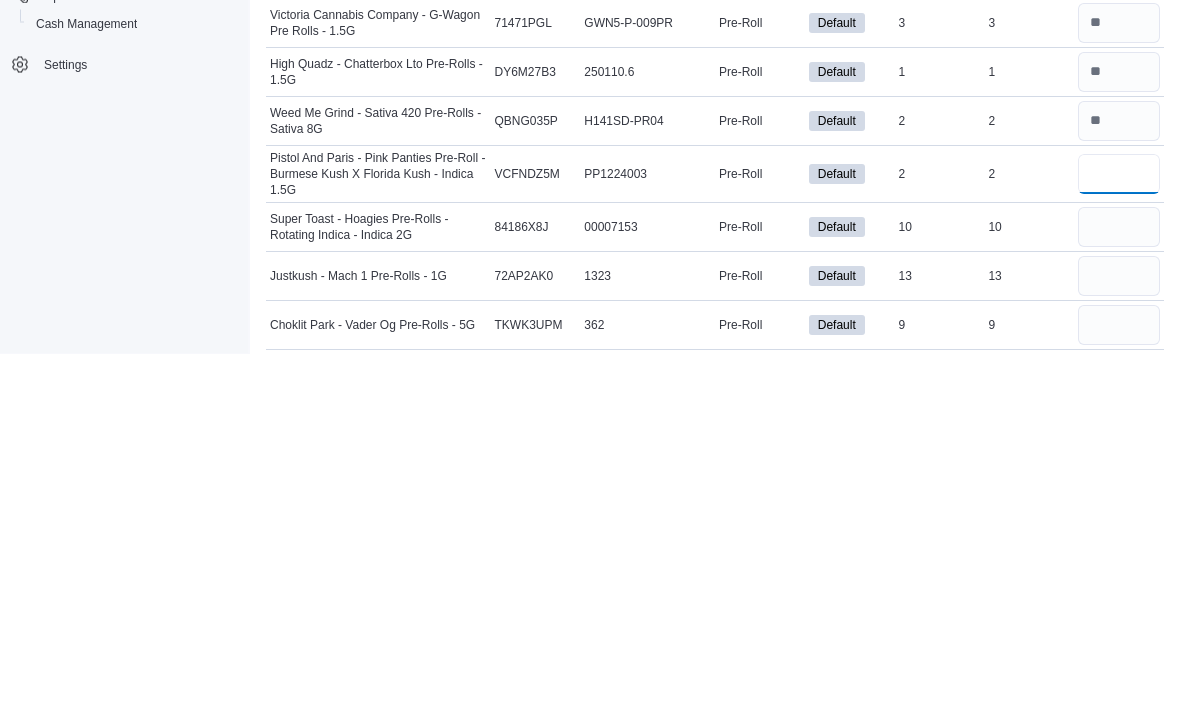 type on "*" 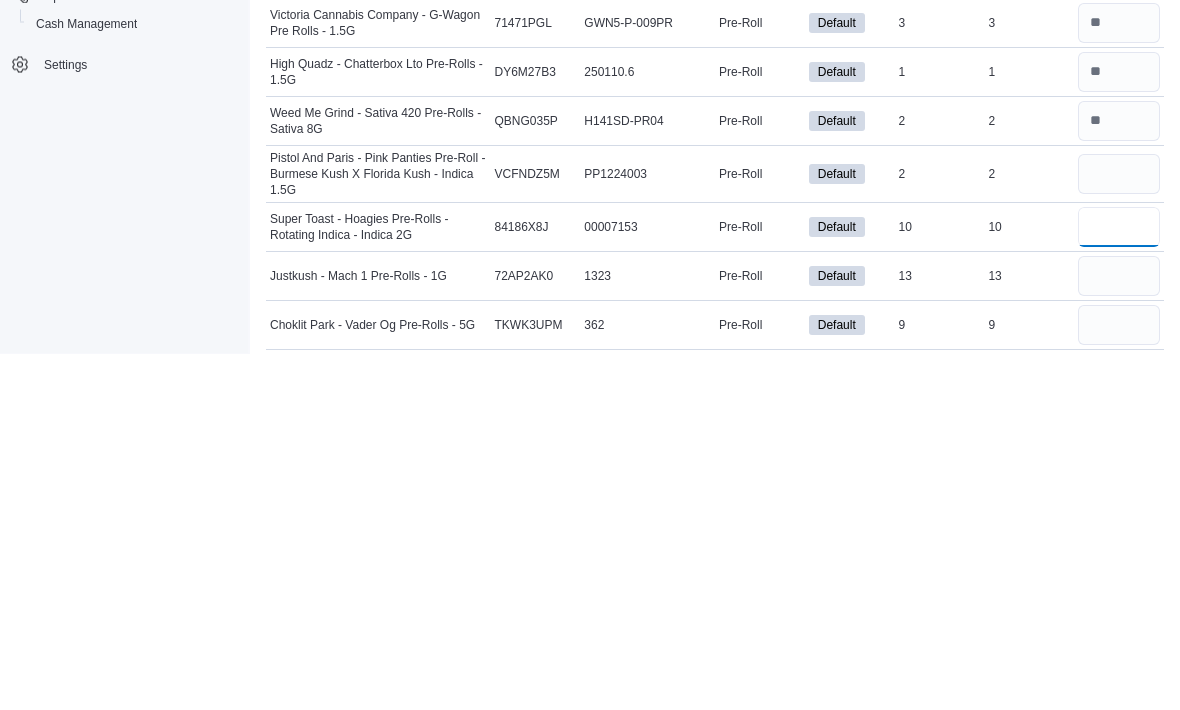 click at bounding box center (1119, 584) 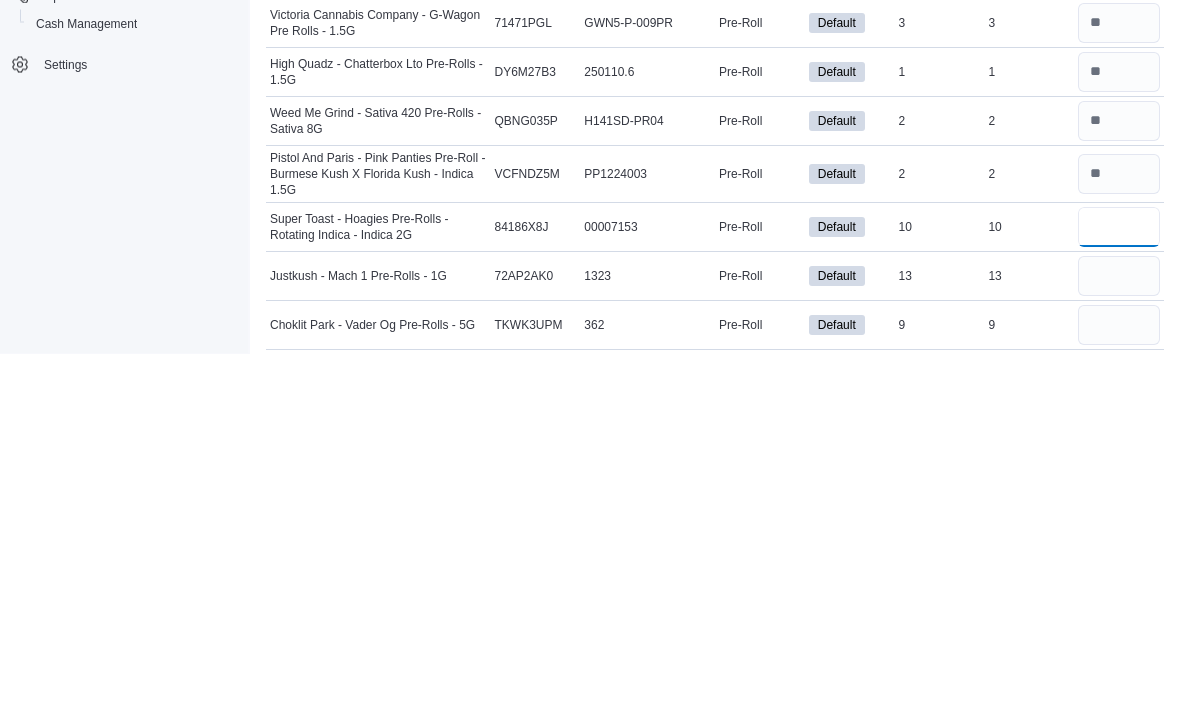 type on "**" 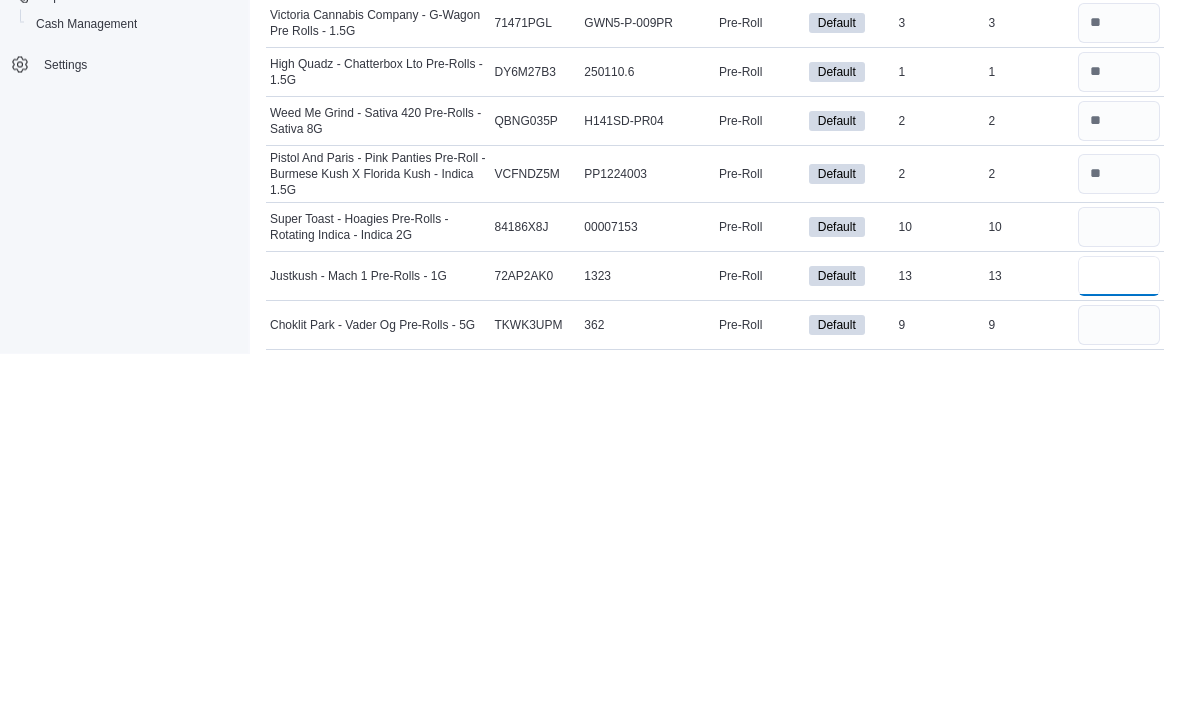 click at bounding box center (1119, 633) 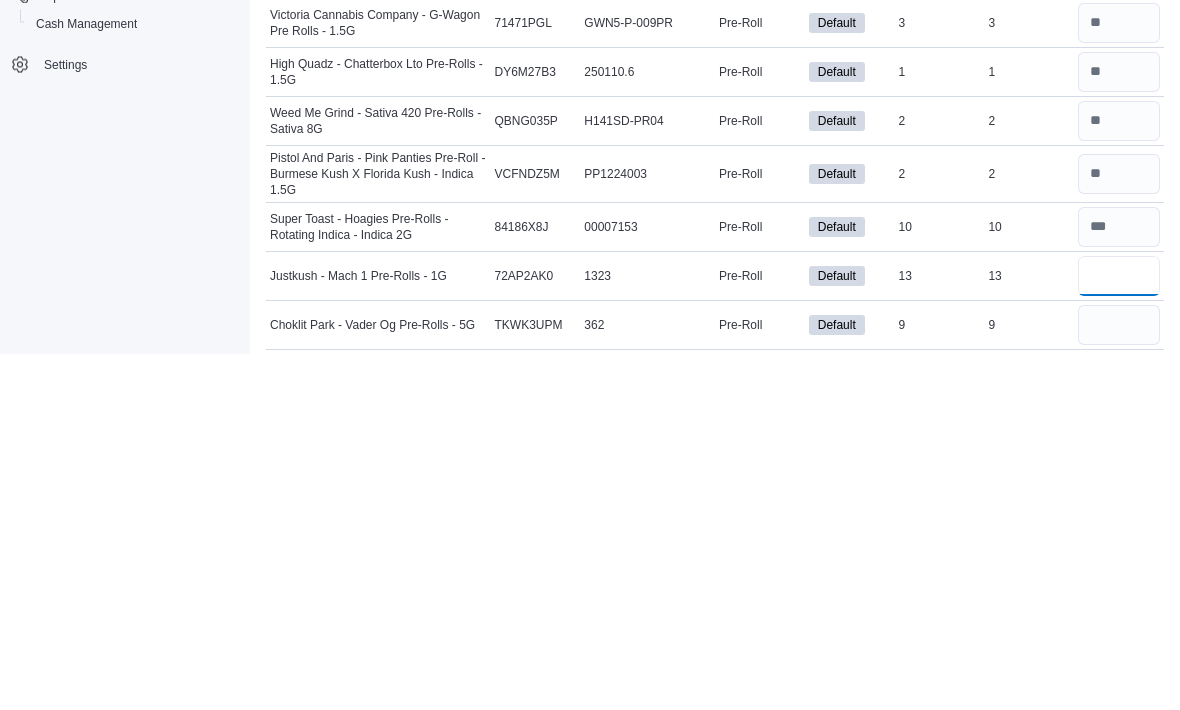 type on "**" 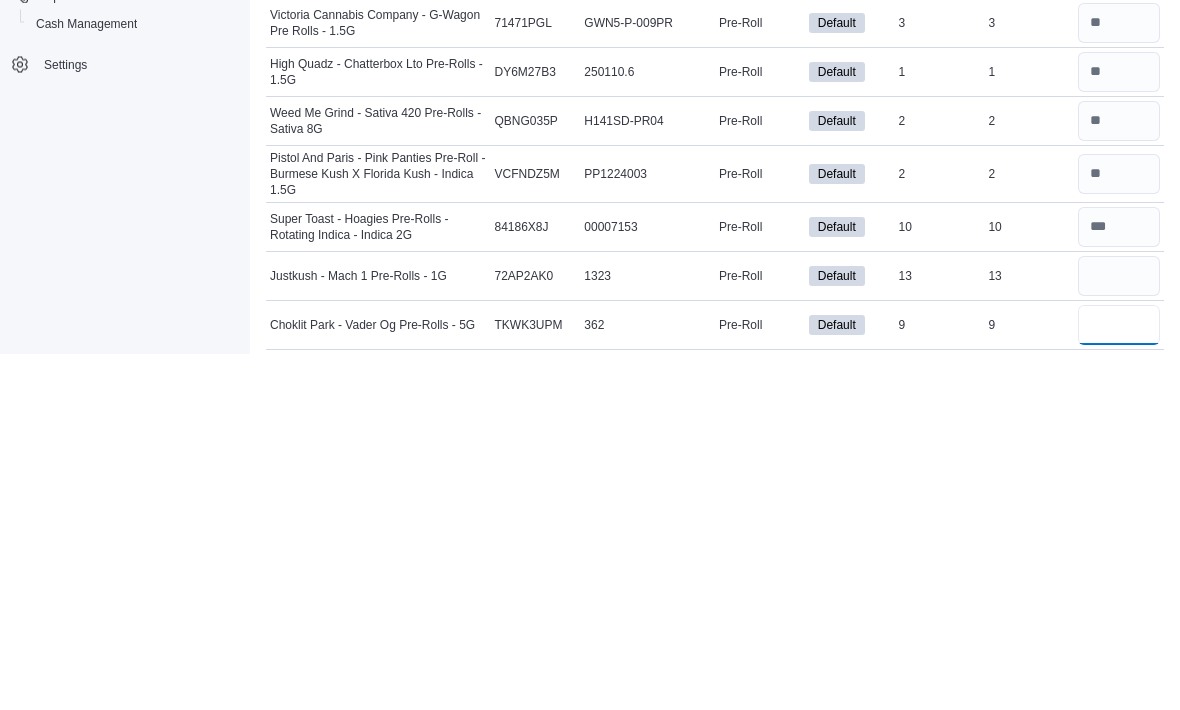 click at bounding box center (1119, 682) 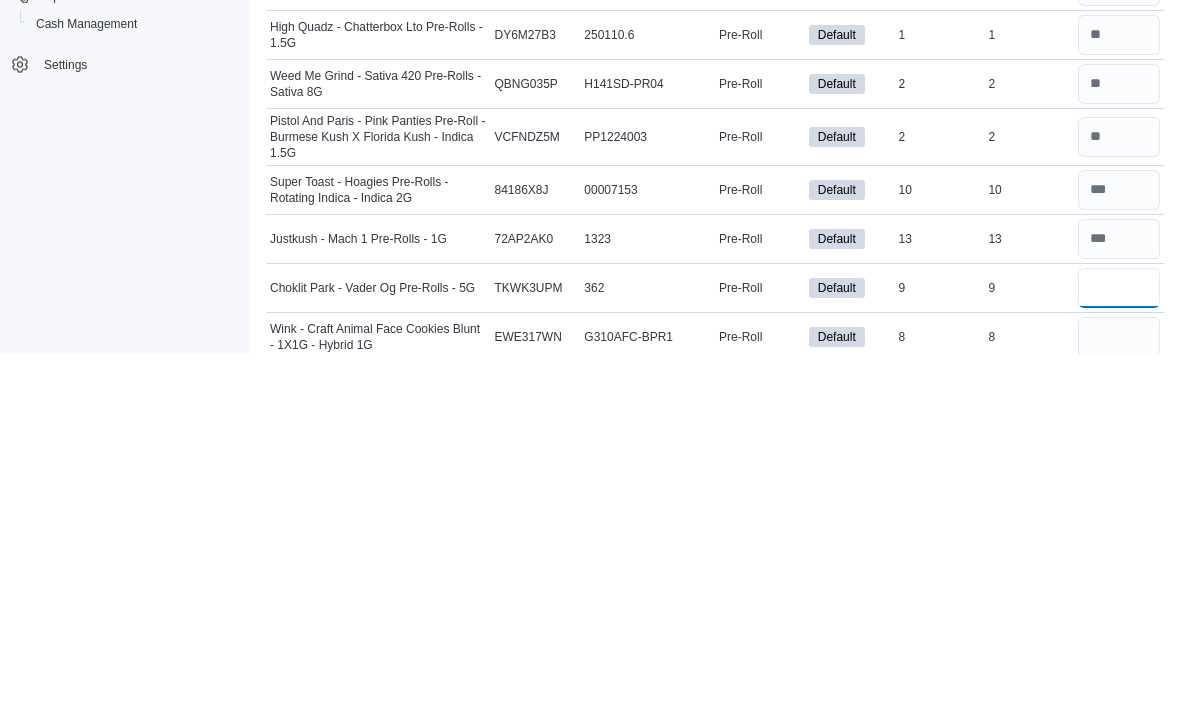 scroll, scrollTop: 2764, scrollLeft: 0, axis: vertical 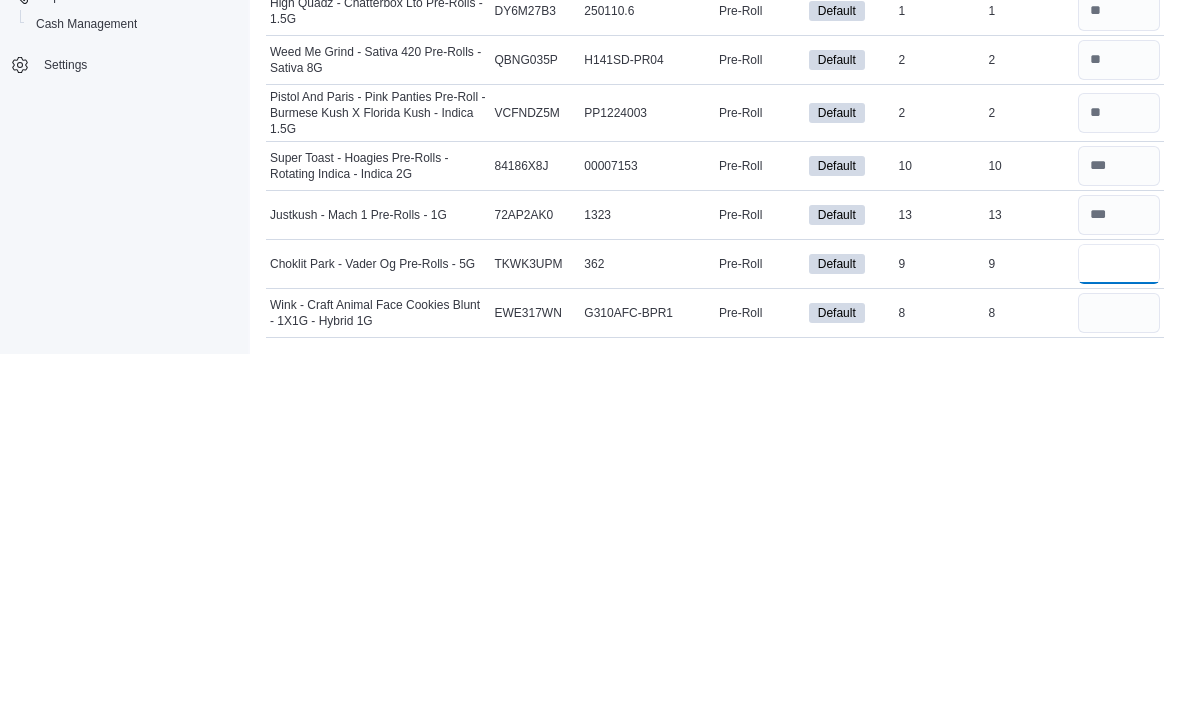 type on "*" 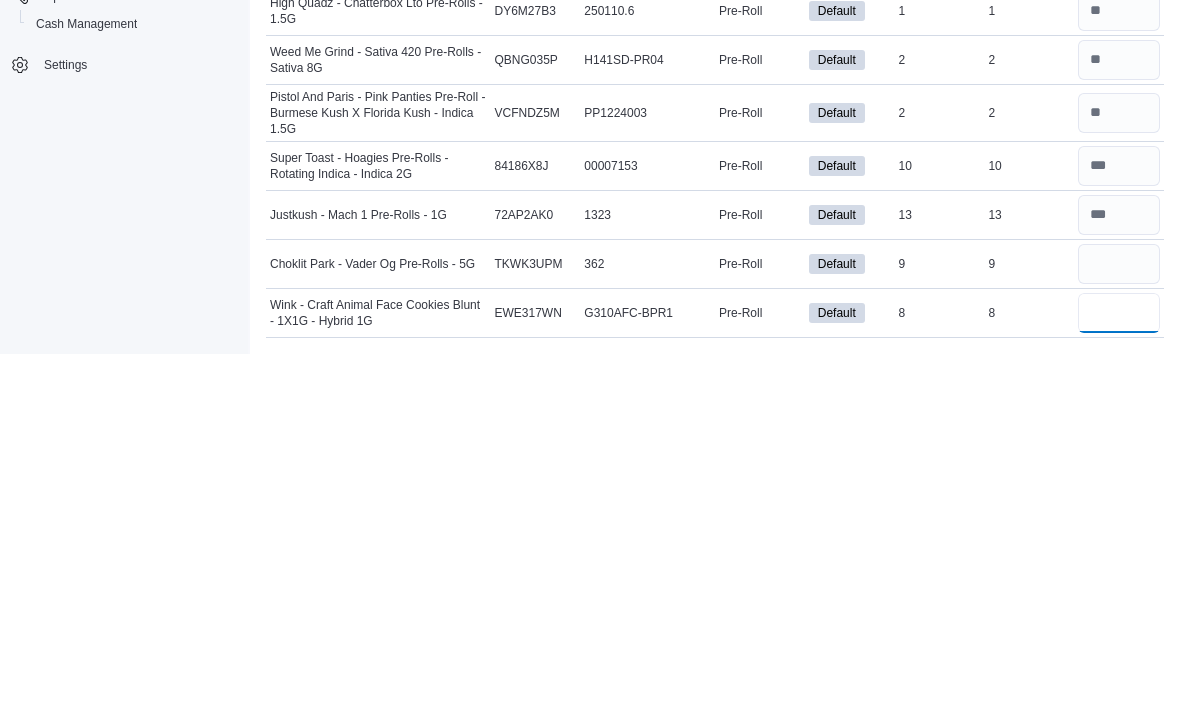 click at bounding box center [1119, 669] 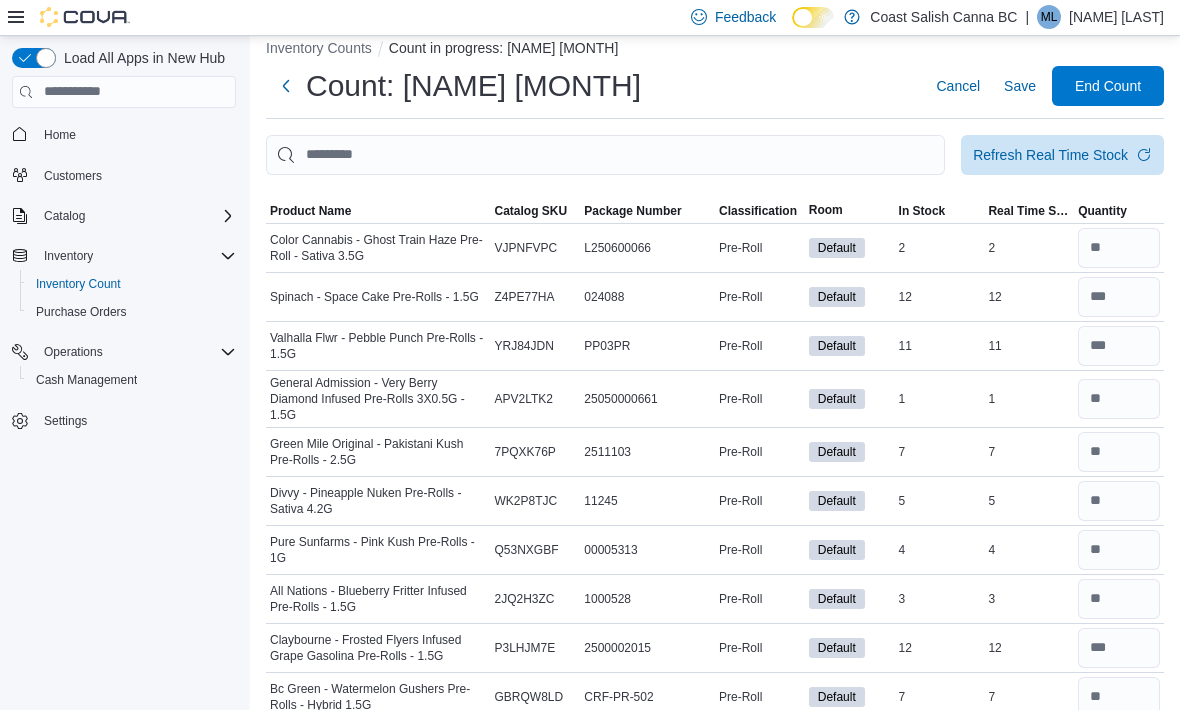 scroll, scrollTop: 0, scrollLeft: 0, axis: both 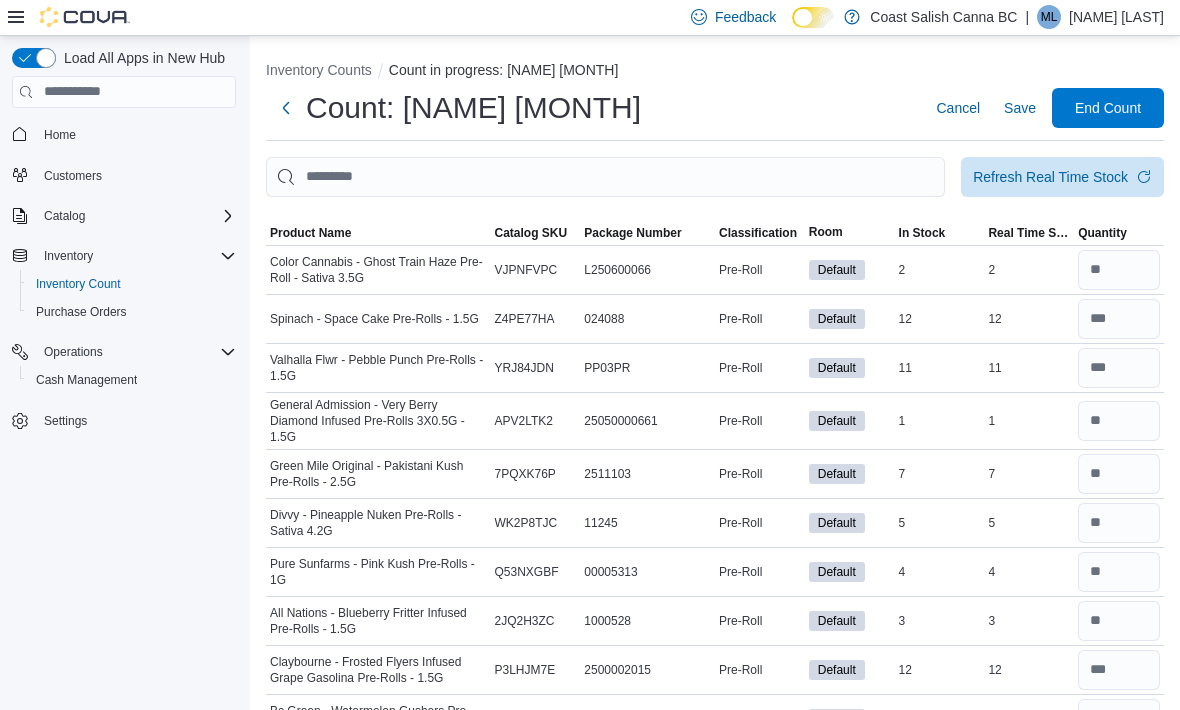 type on "*" 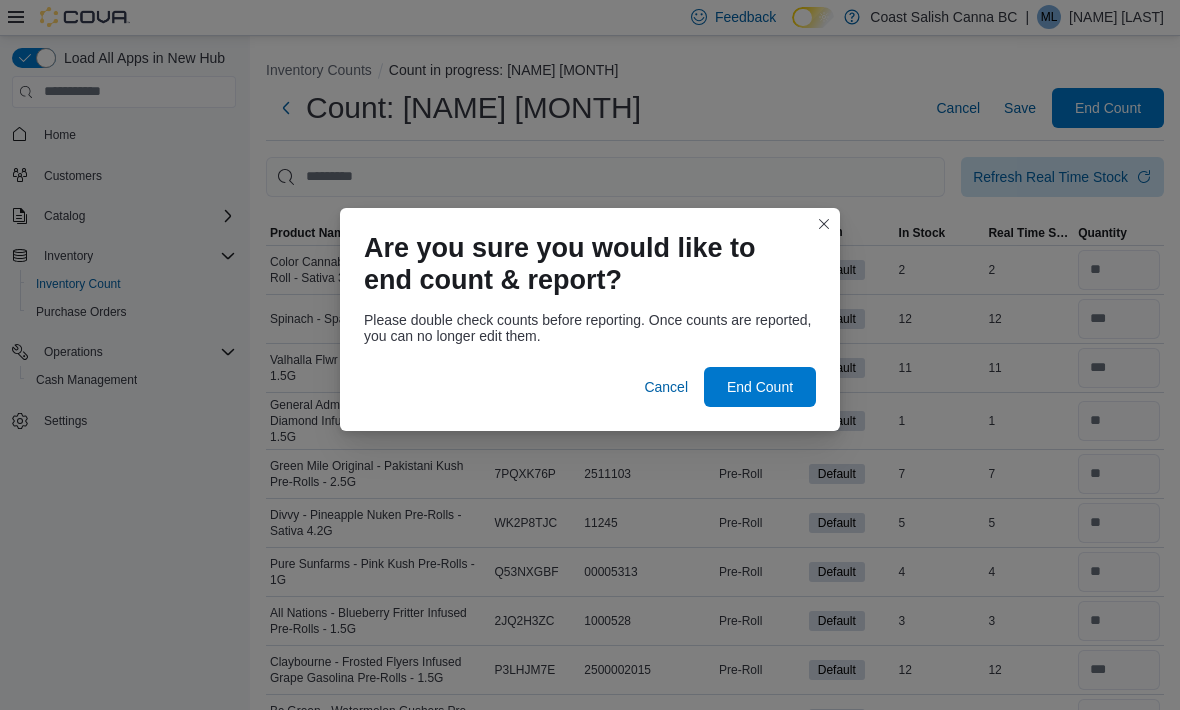 click on "End Count" at bounding box center (760, 387) 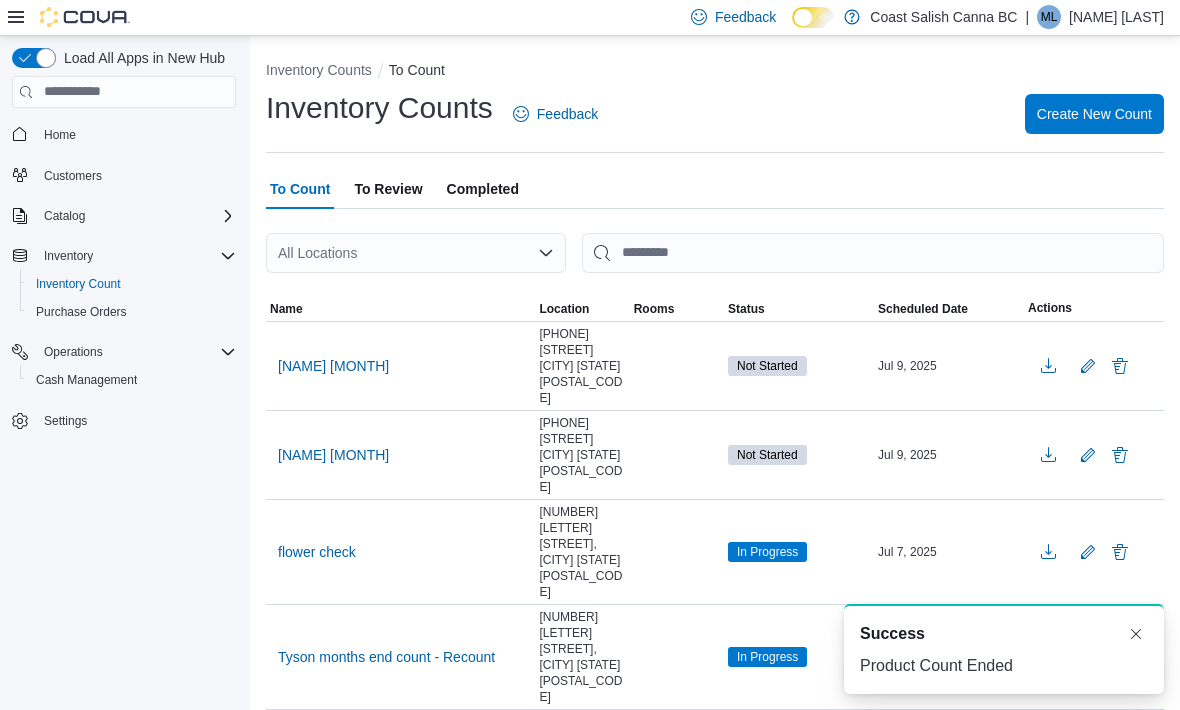 scroll, scrollTop: 0, scrollLeft: 0, axis: both 